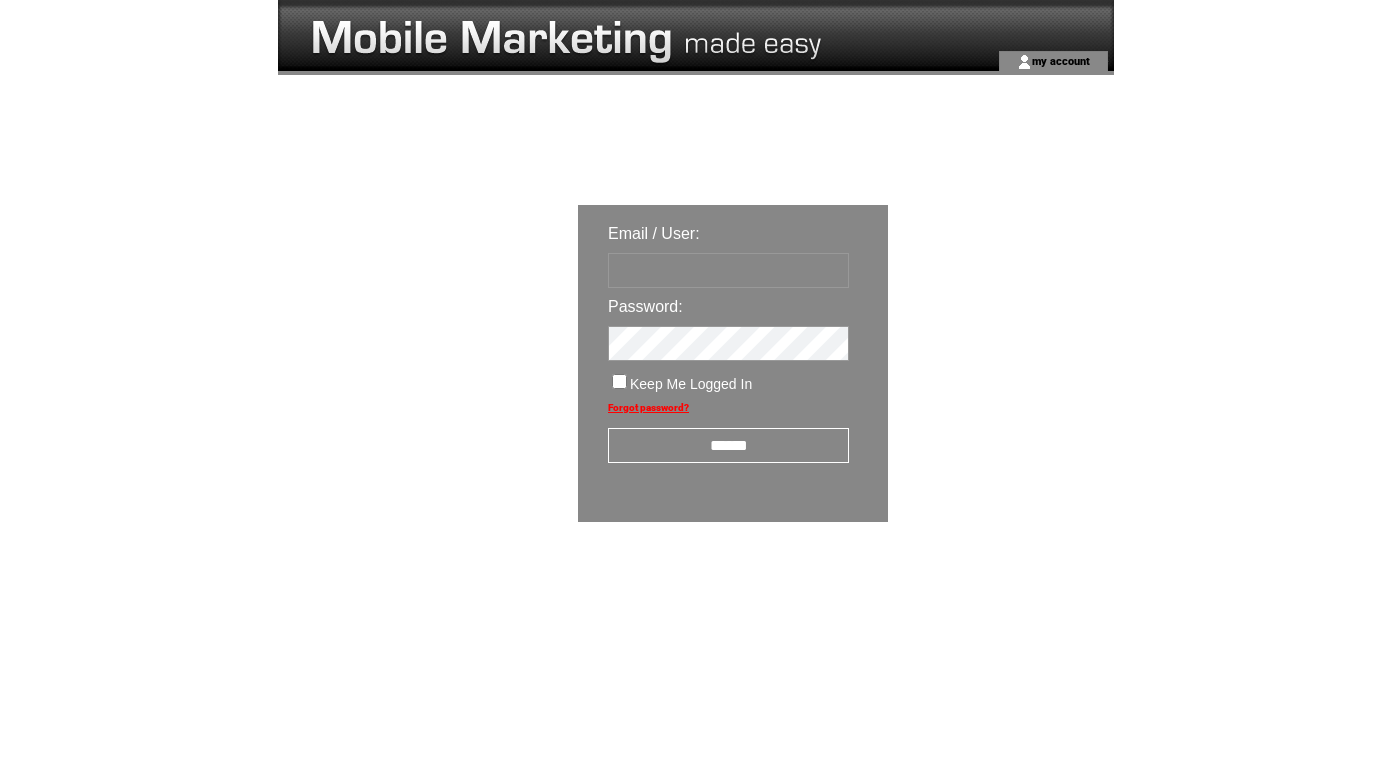 scroll, scrollTop: 0, scrollLeft: 0, axis: both 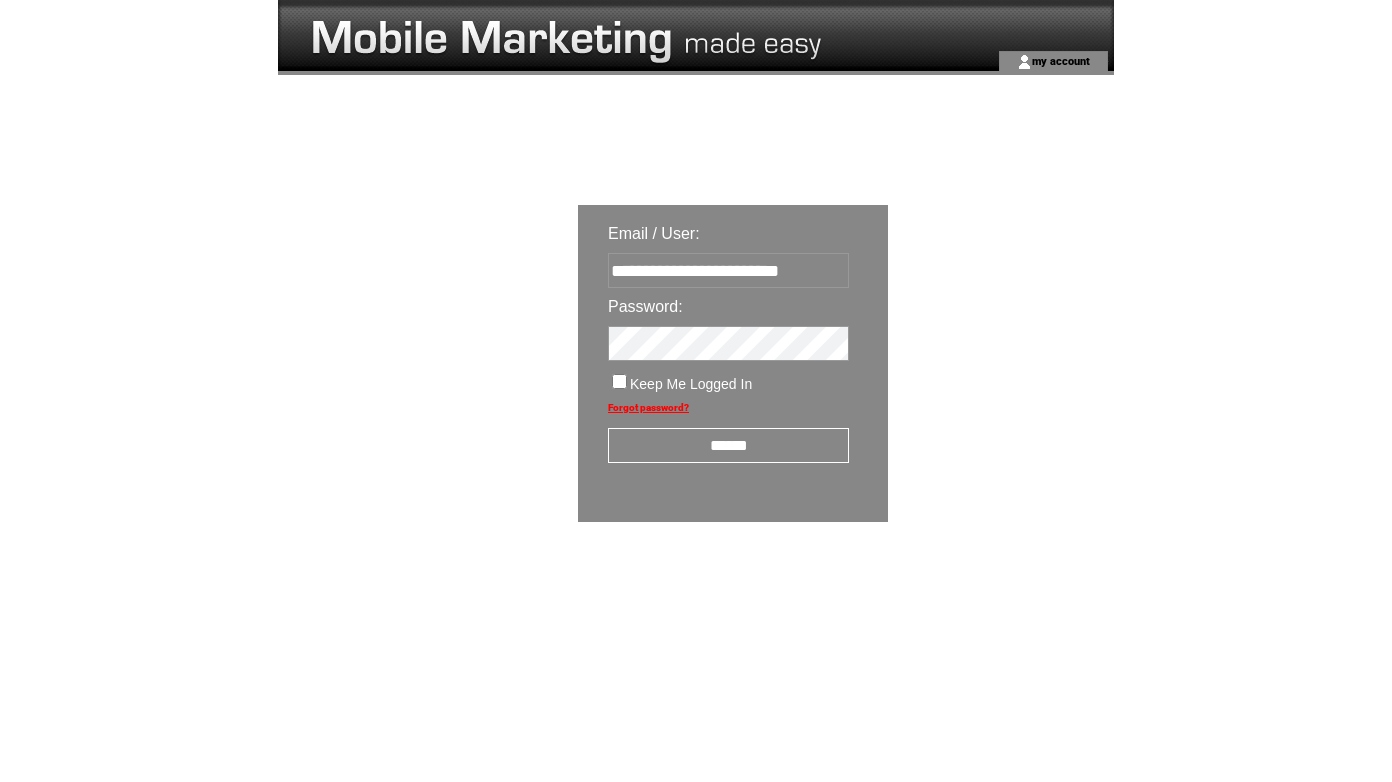 click on "******" at bounding box center [728, 445] 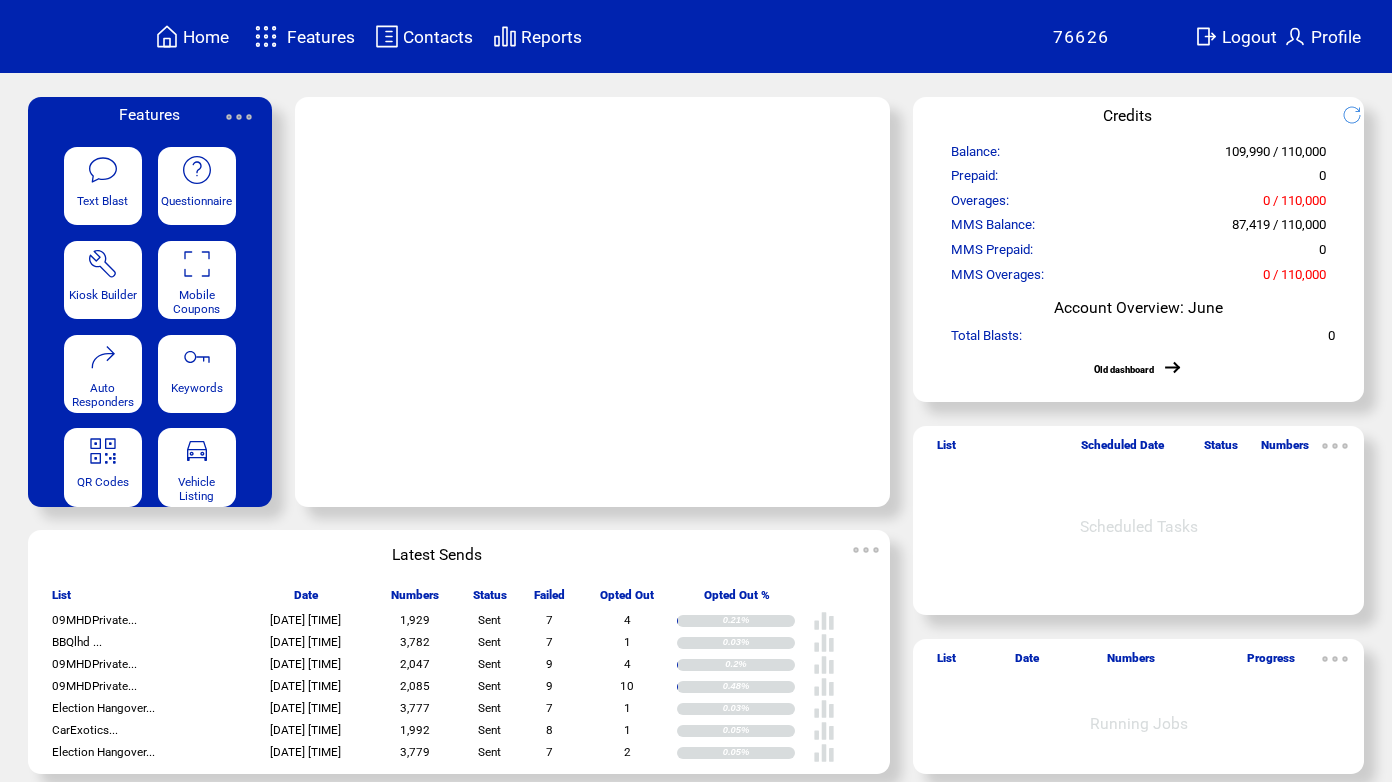 scroll, scrollTop: 0, scrollLeft: 0, axis: both 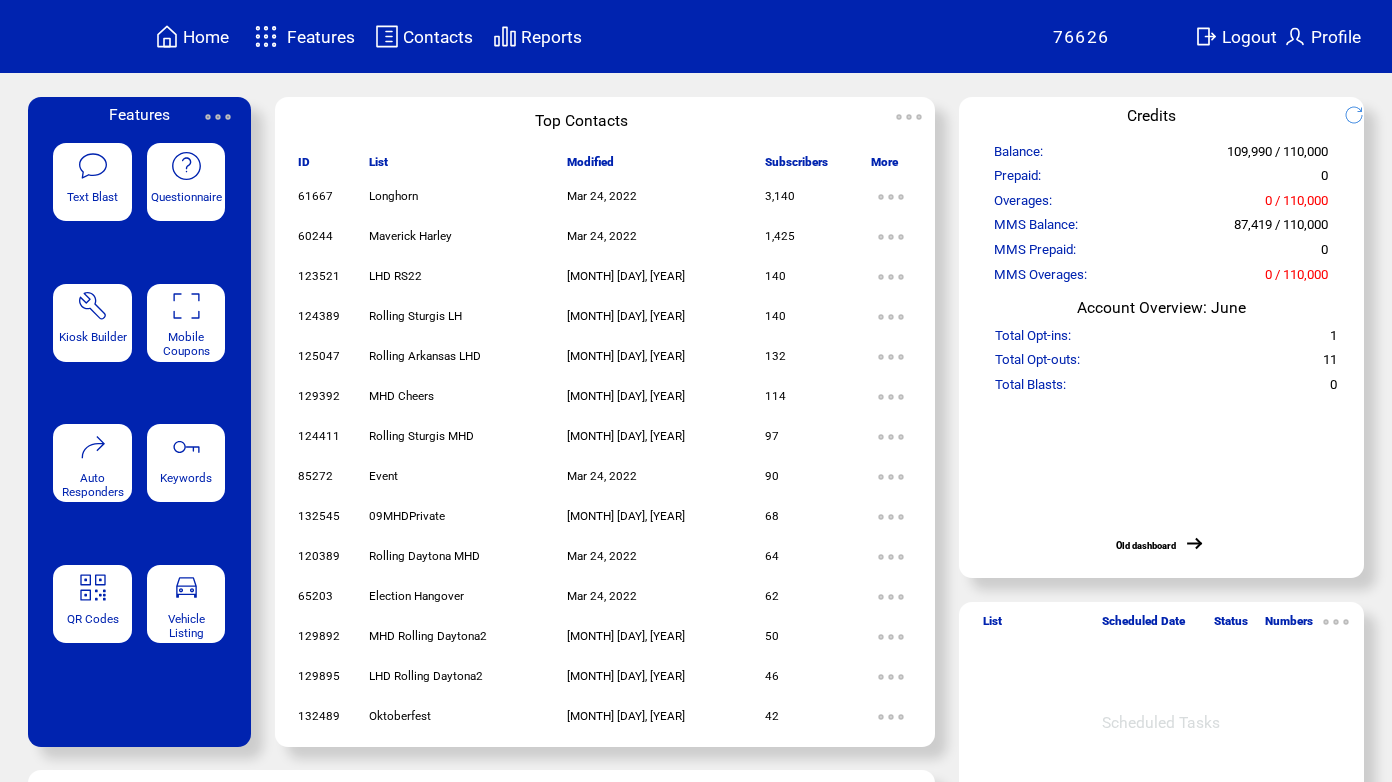 click on "Features" at bounding box center [321, 37] 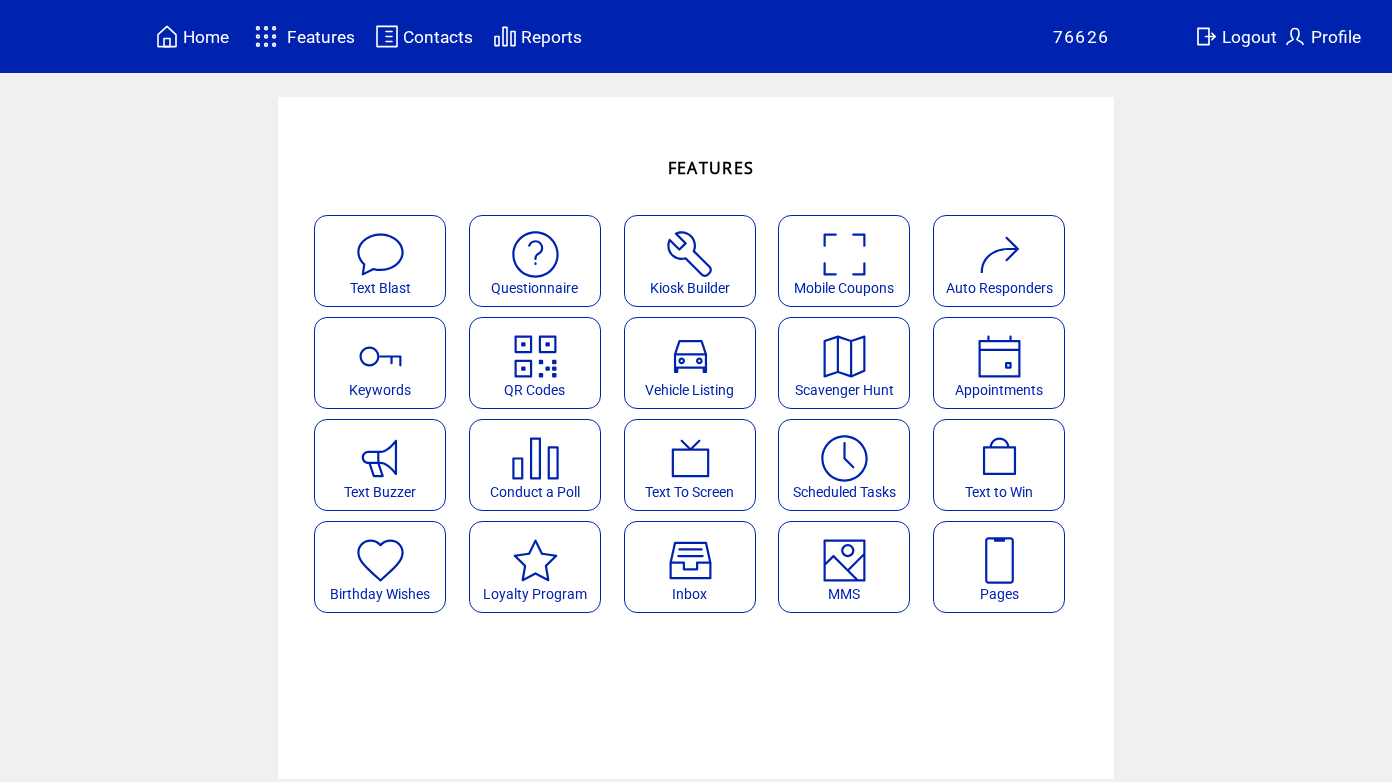 scroll, scrollTop: 0, scrollLeft: 0, axis: both 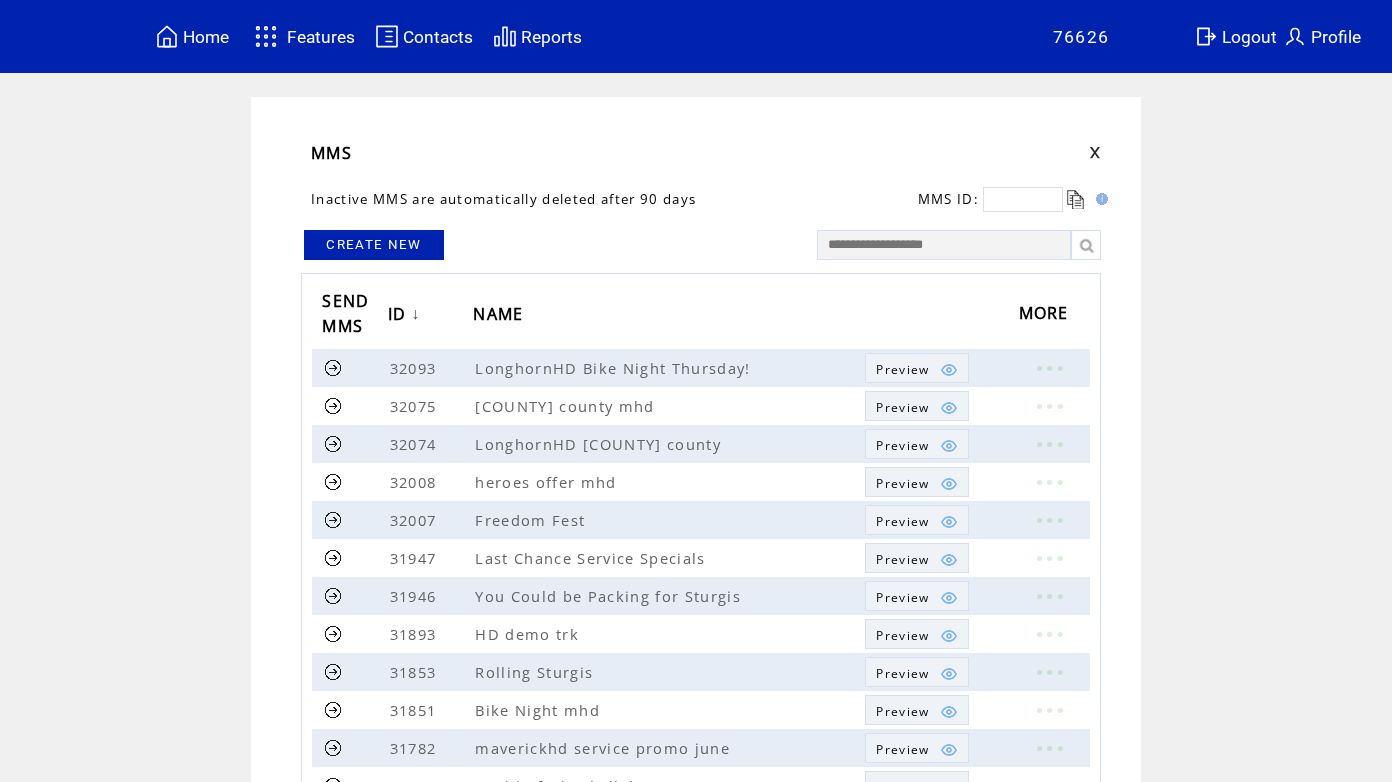 click on "CREATE NEW" at bounding box center (374, 245) 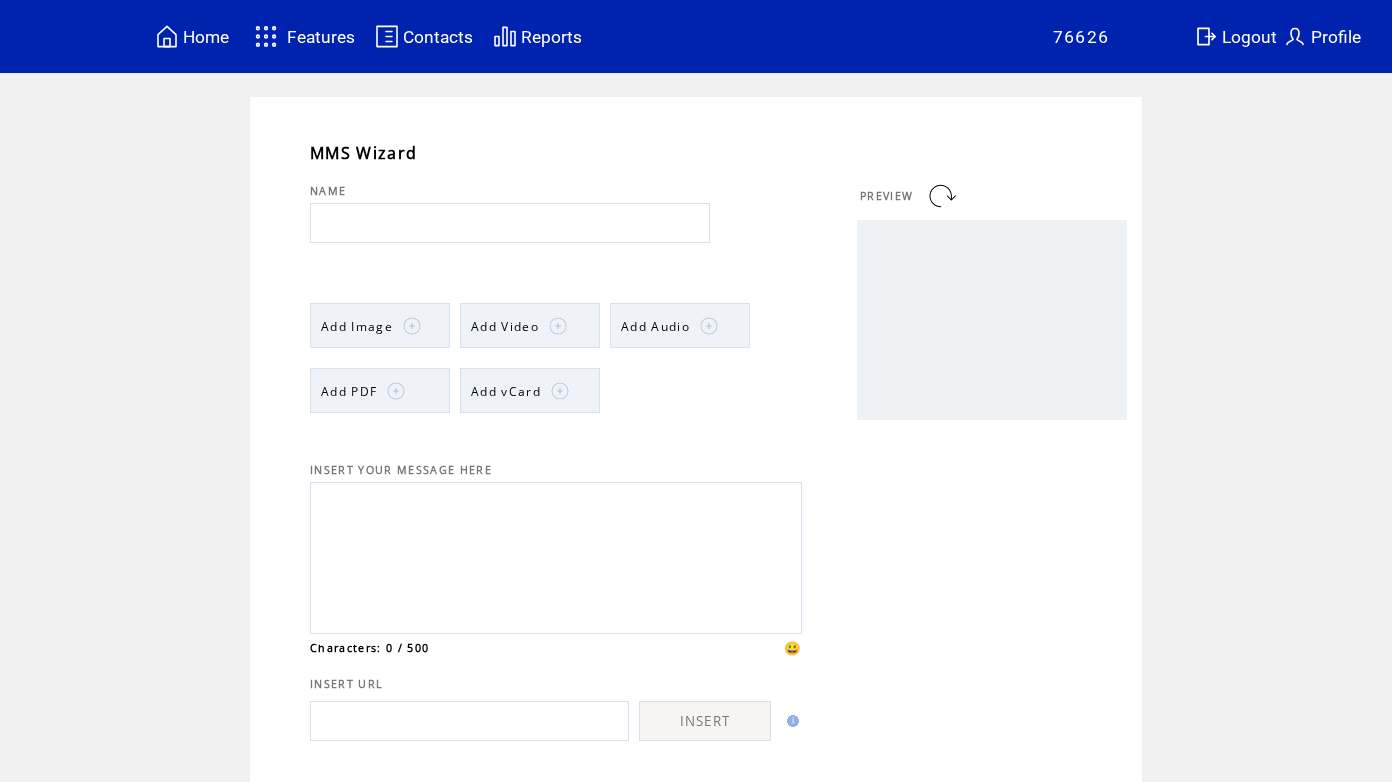 scroll, scrollTop: 0, scrollLeft: 0, axis: both 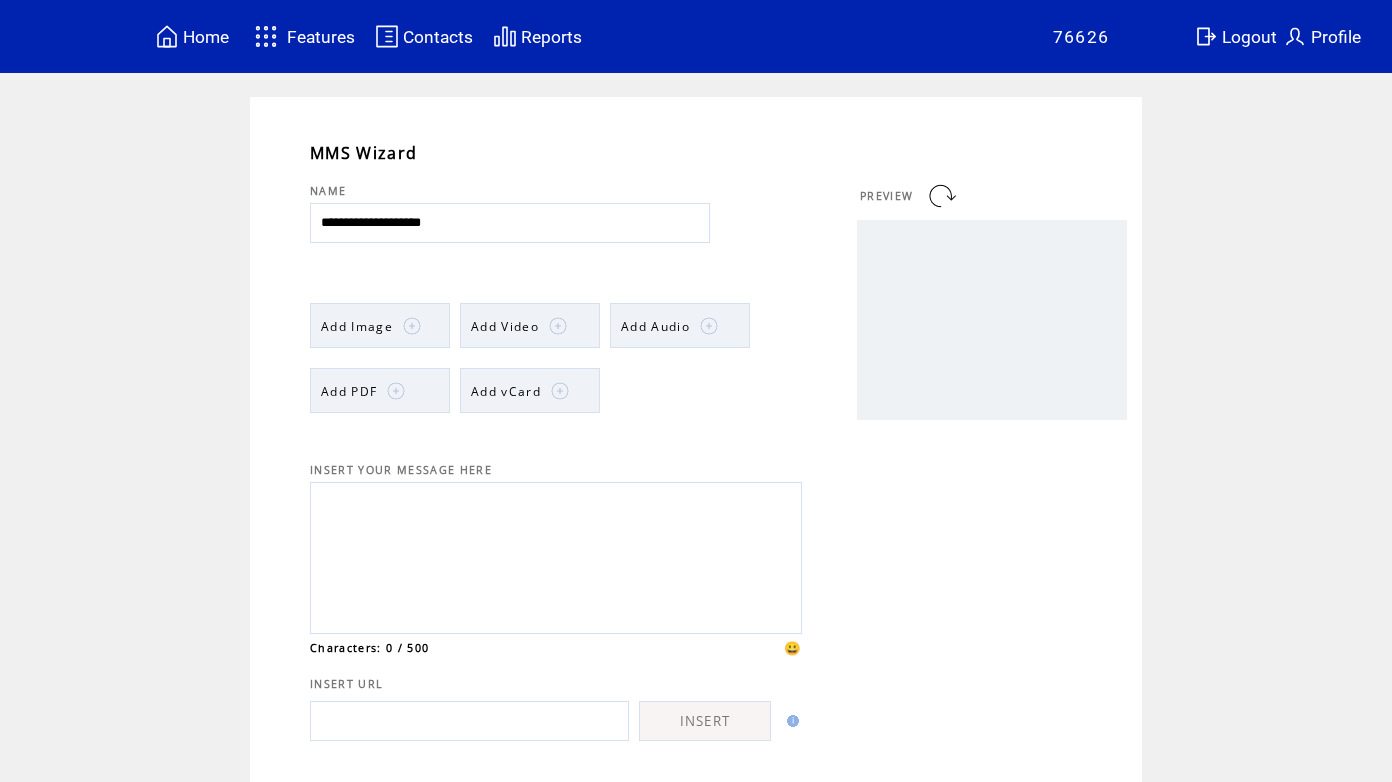 drag, startPoint x: 473, startPoint y: 220, endPoint x: 242, endPoint y: 217, distance: 231.01949 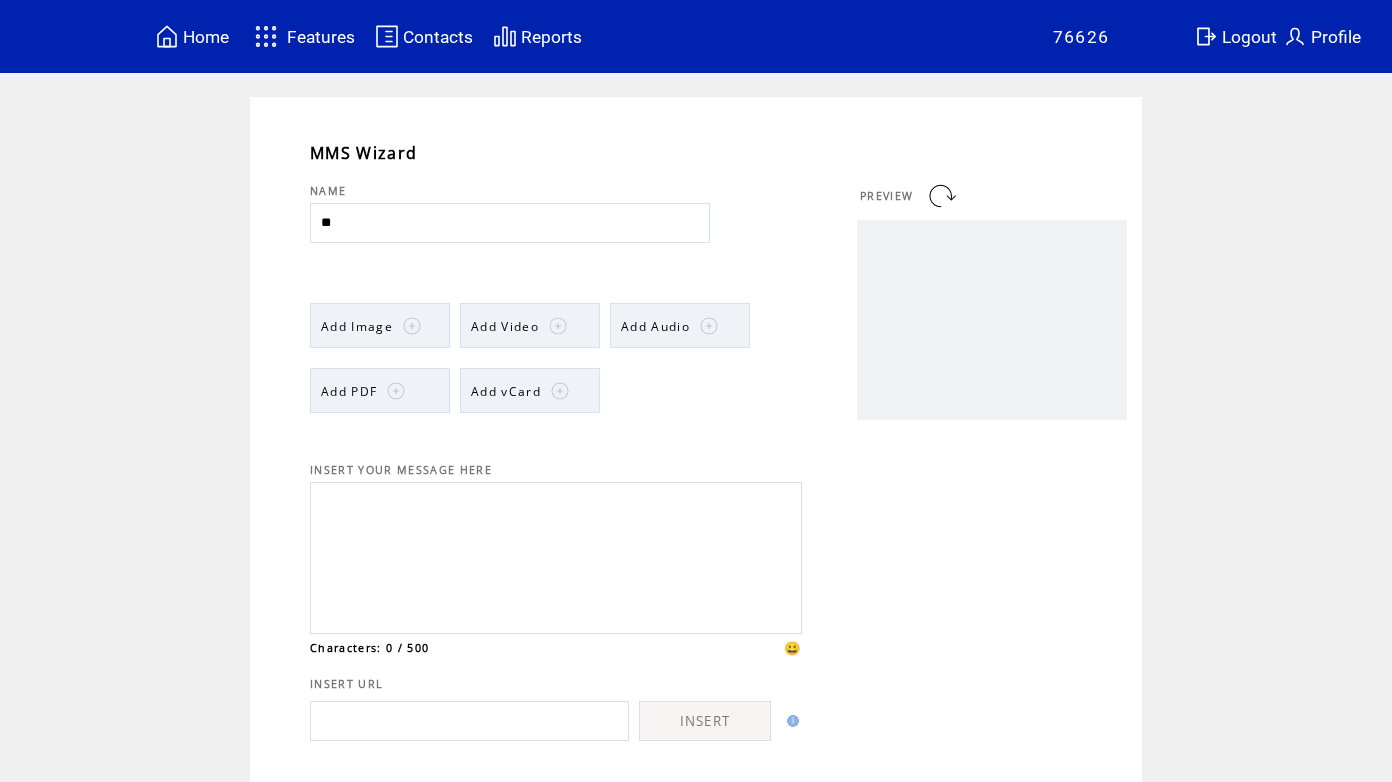 type on "*" 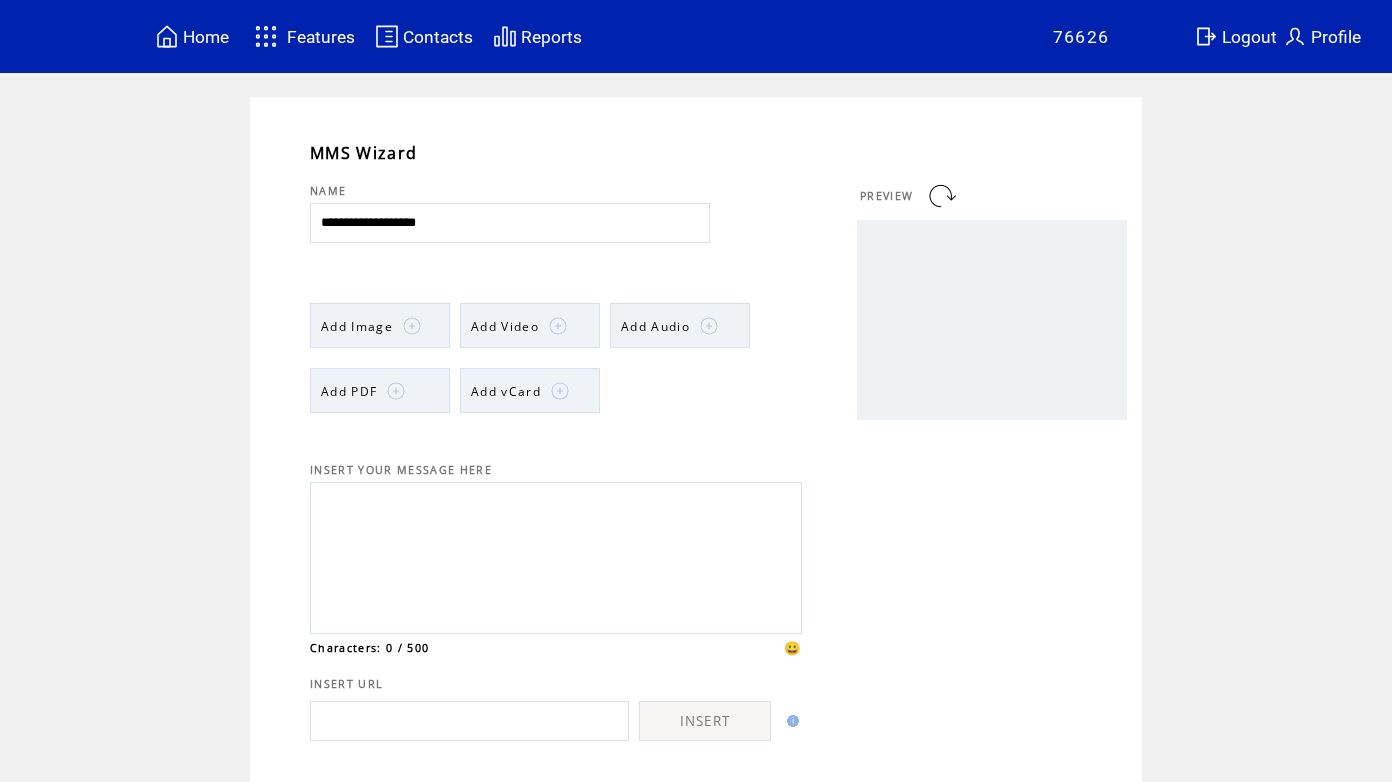 type on "**********" 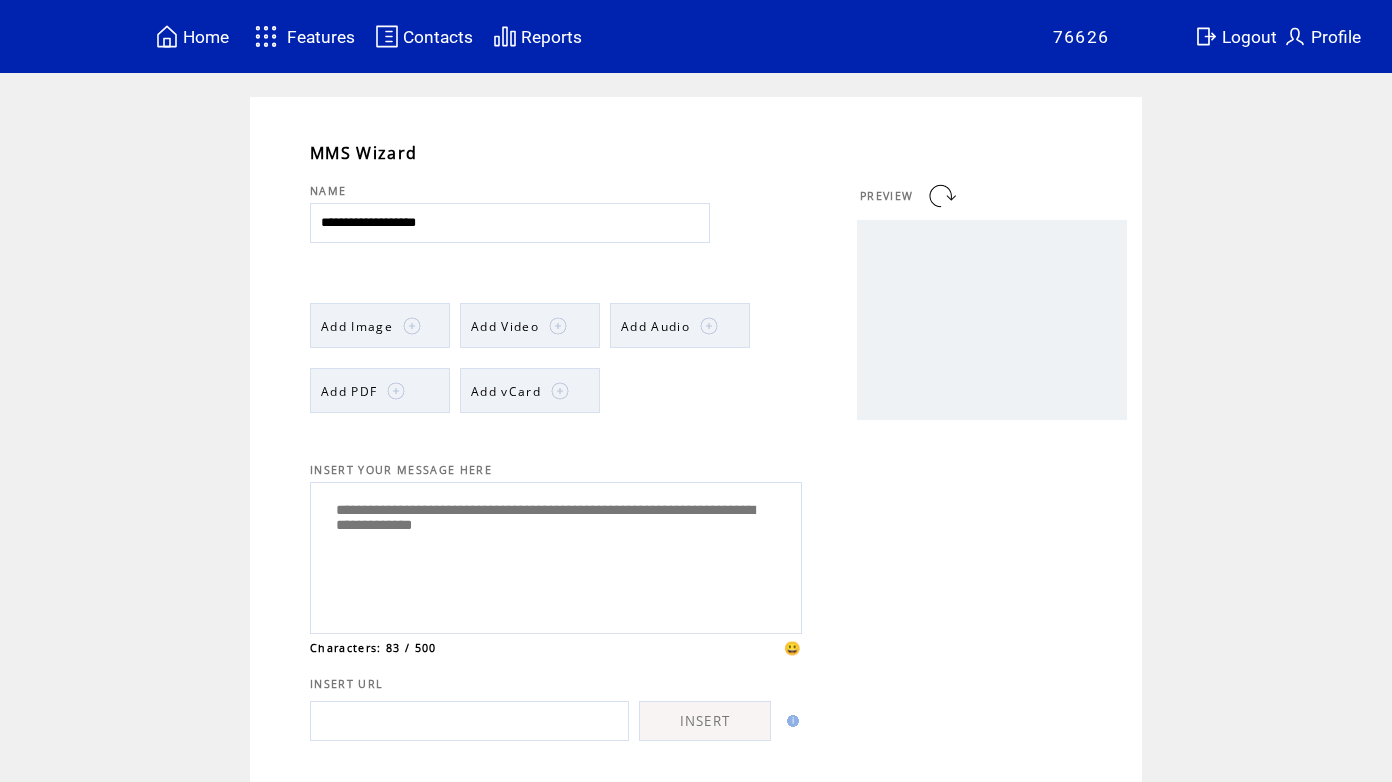 type on "**********" 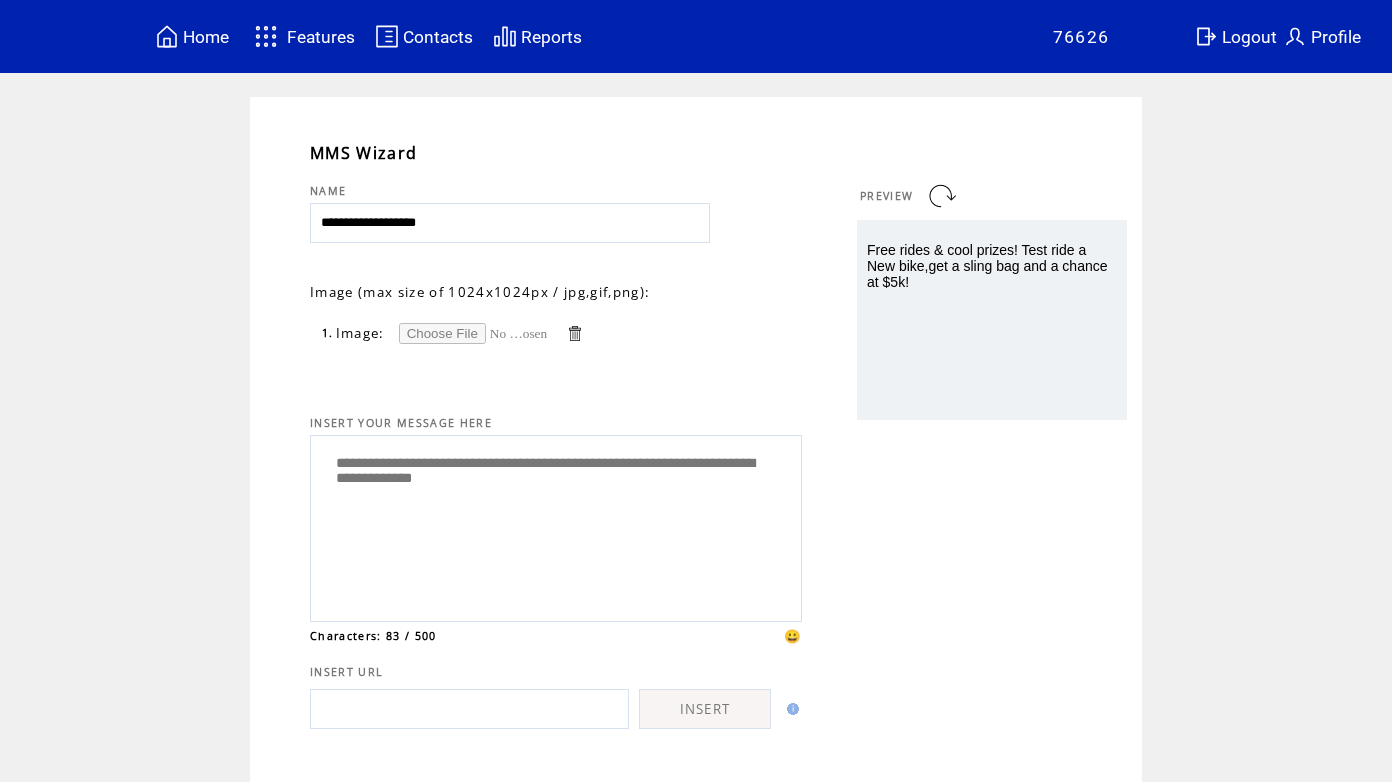 scroll, scrollTop: 0, scrollLeft: 0, axis: both 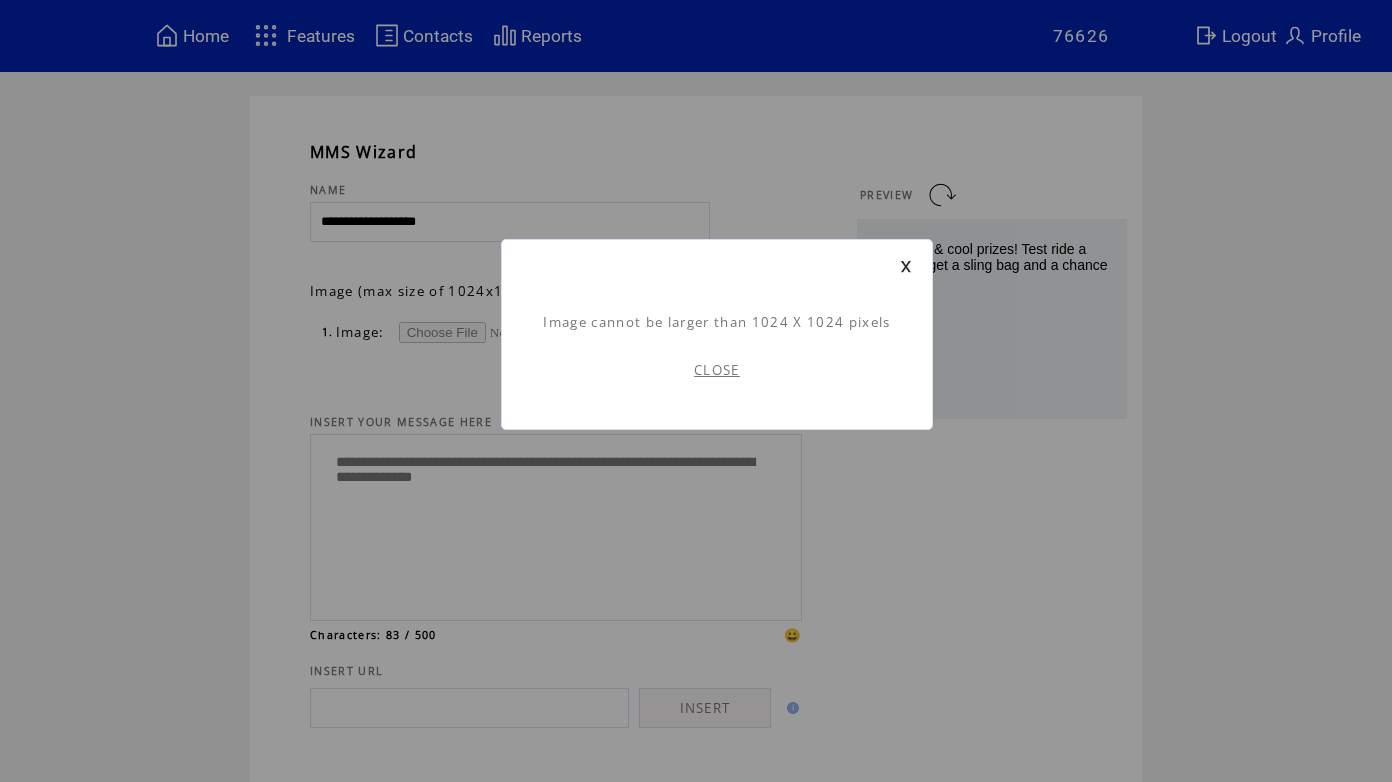 click at bounding box center (906, 266) 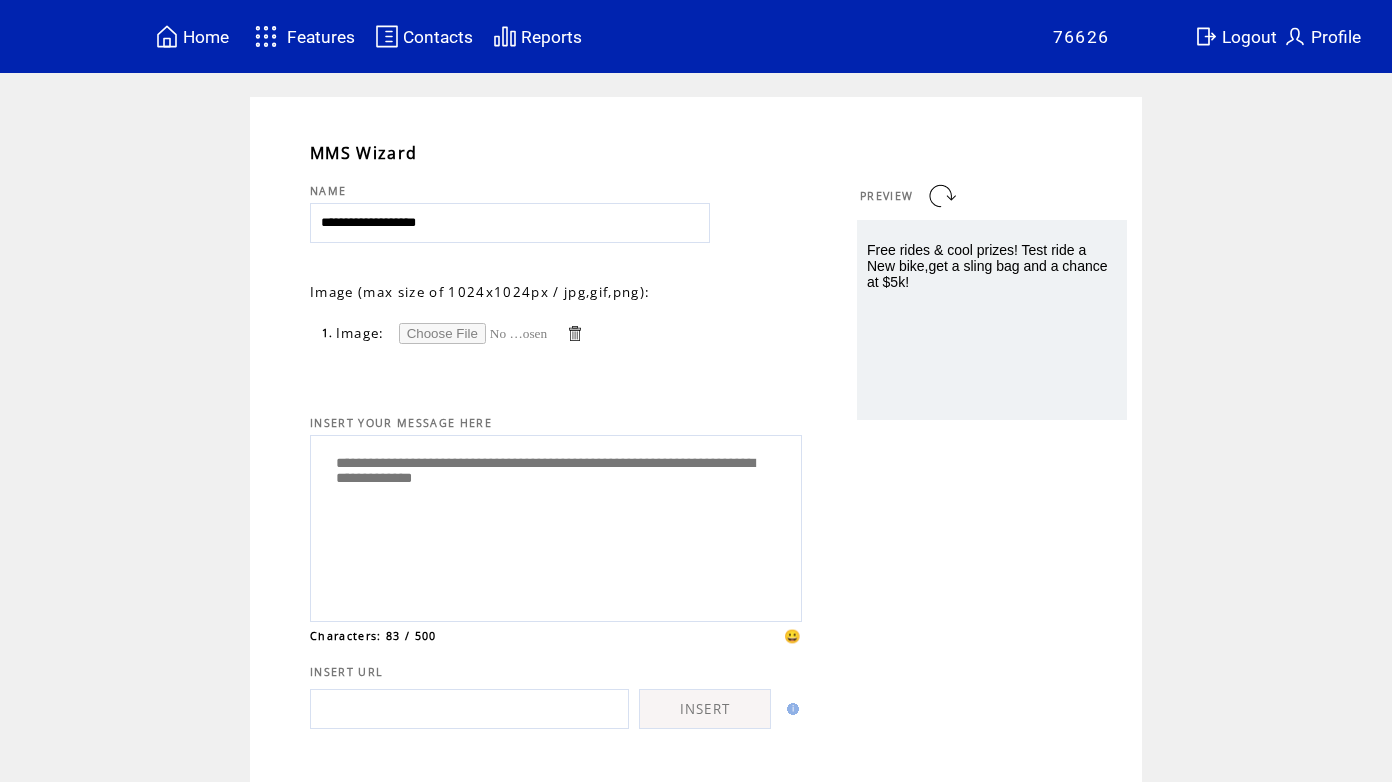 click at bounding box center [474, 333] 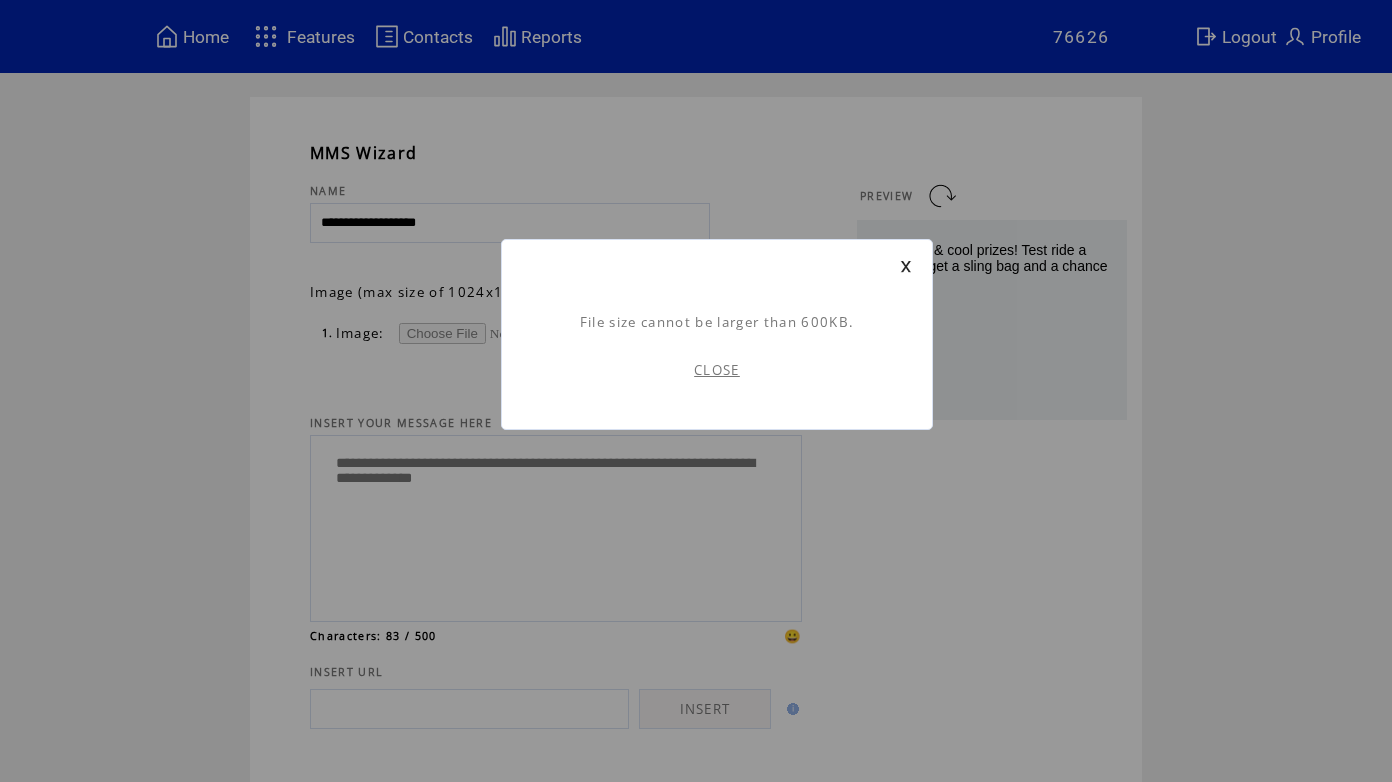 scroll, scrollTop: 1, scrollLeft: 0, axis: vertical 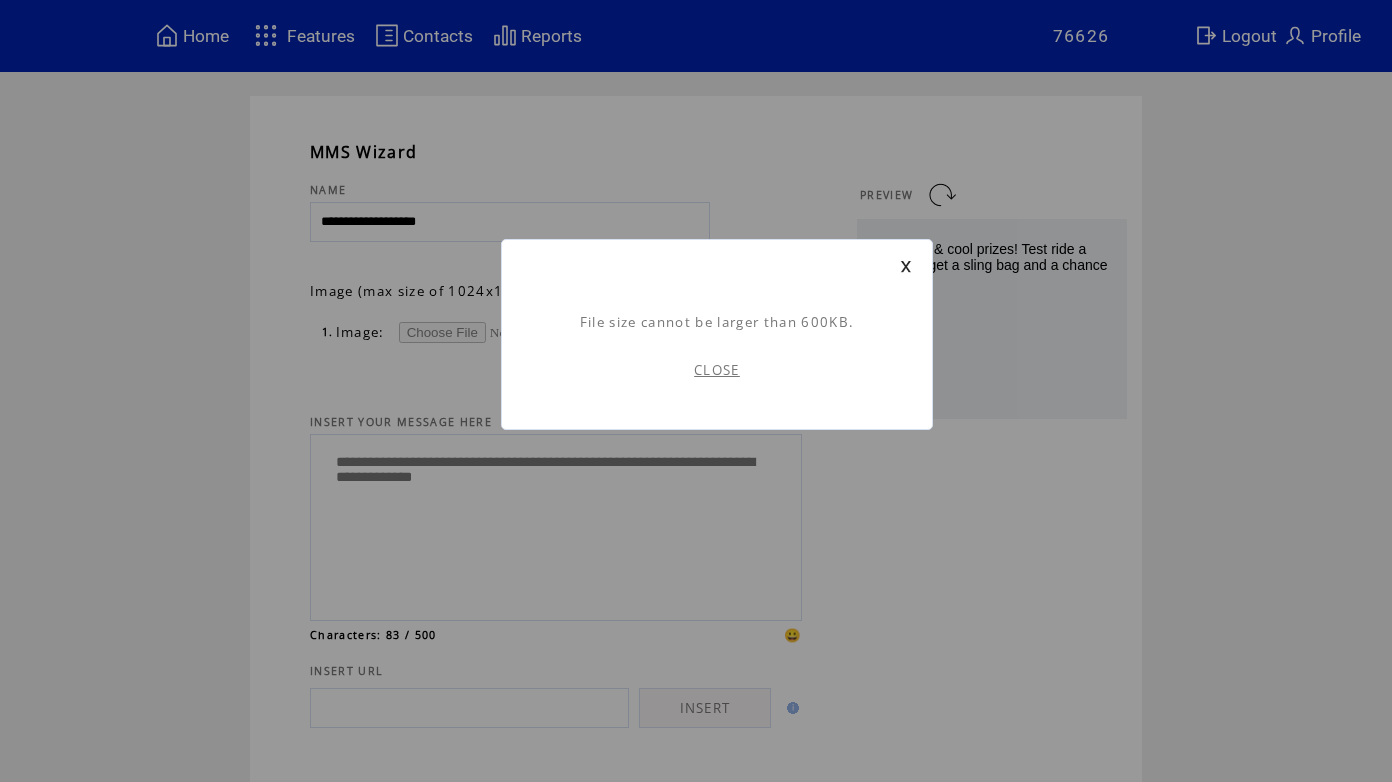 click on "CLOSE" at bounding box center [717, 370] 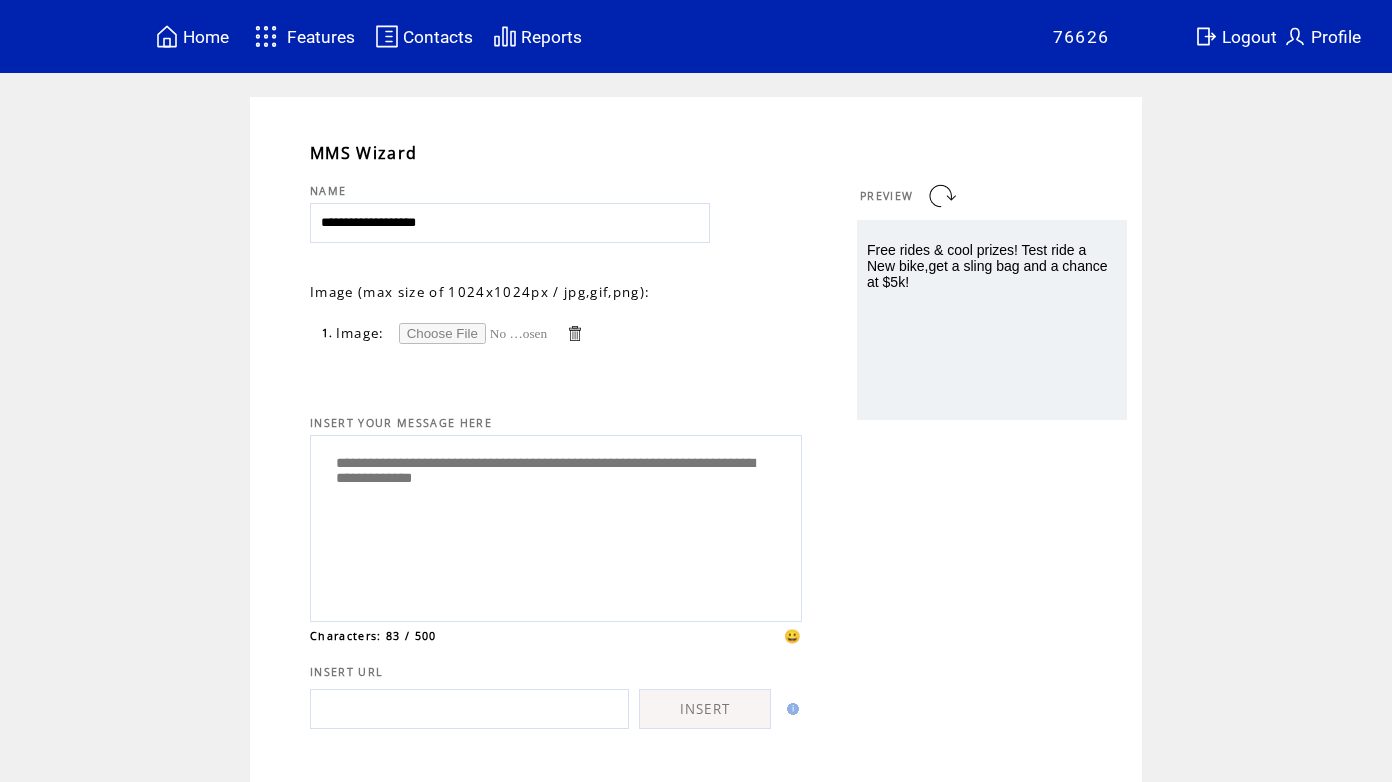 click at bounding box center (574, 333) 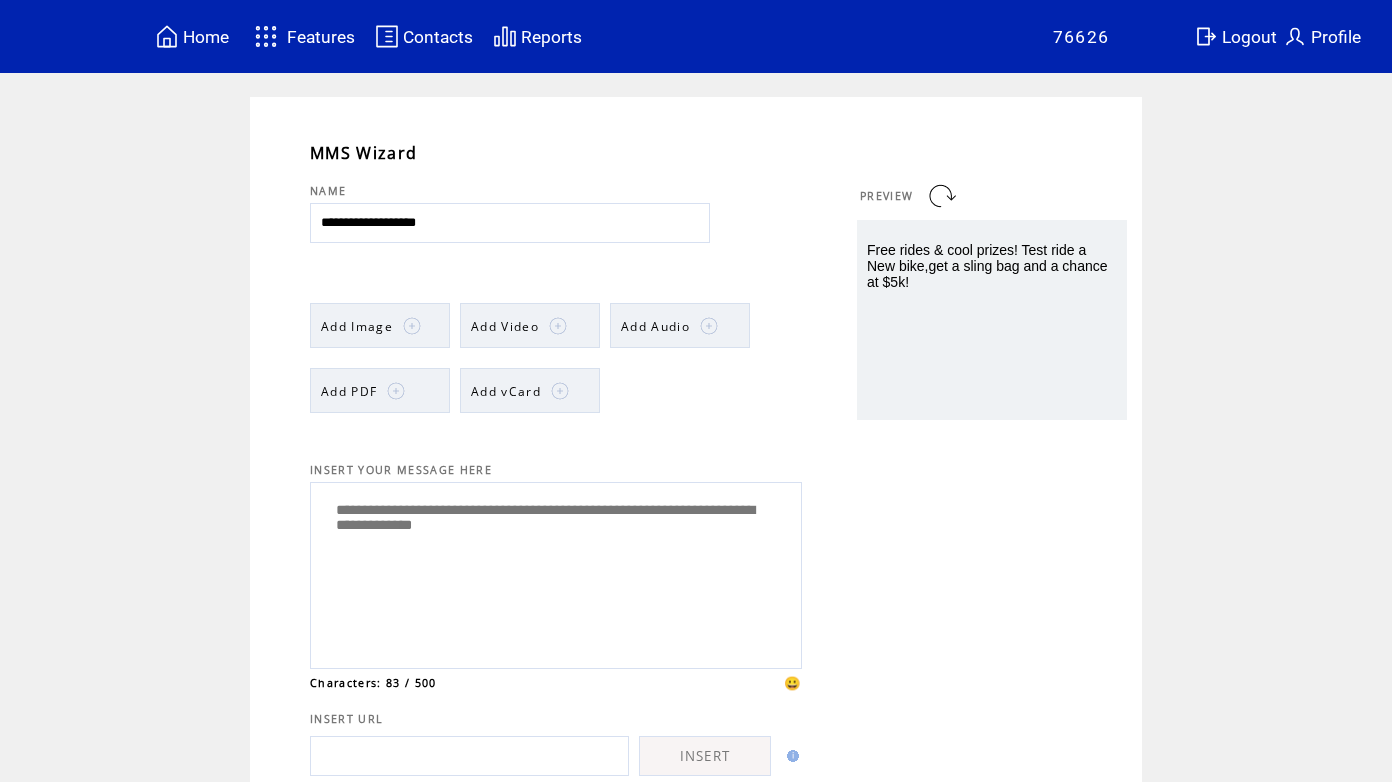 scroll, scrollTop: 0, scrollLeft: 0, axis: both 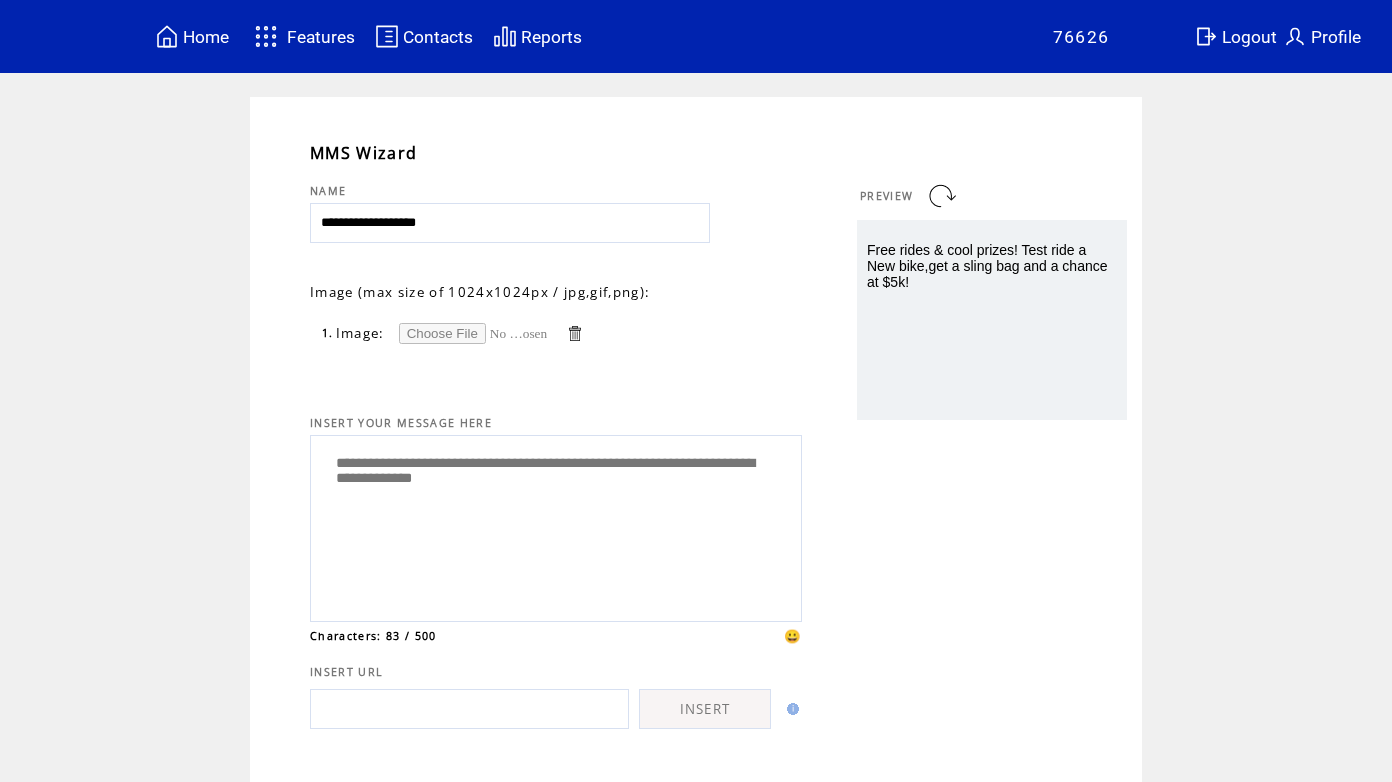 click at bounding box center [474, 333] 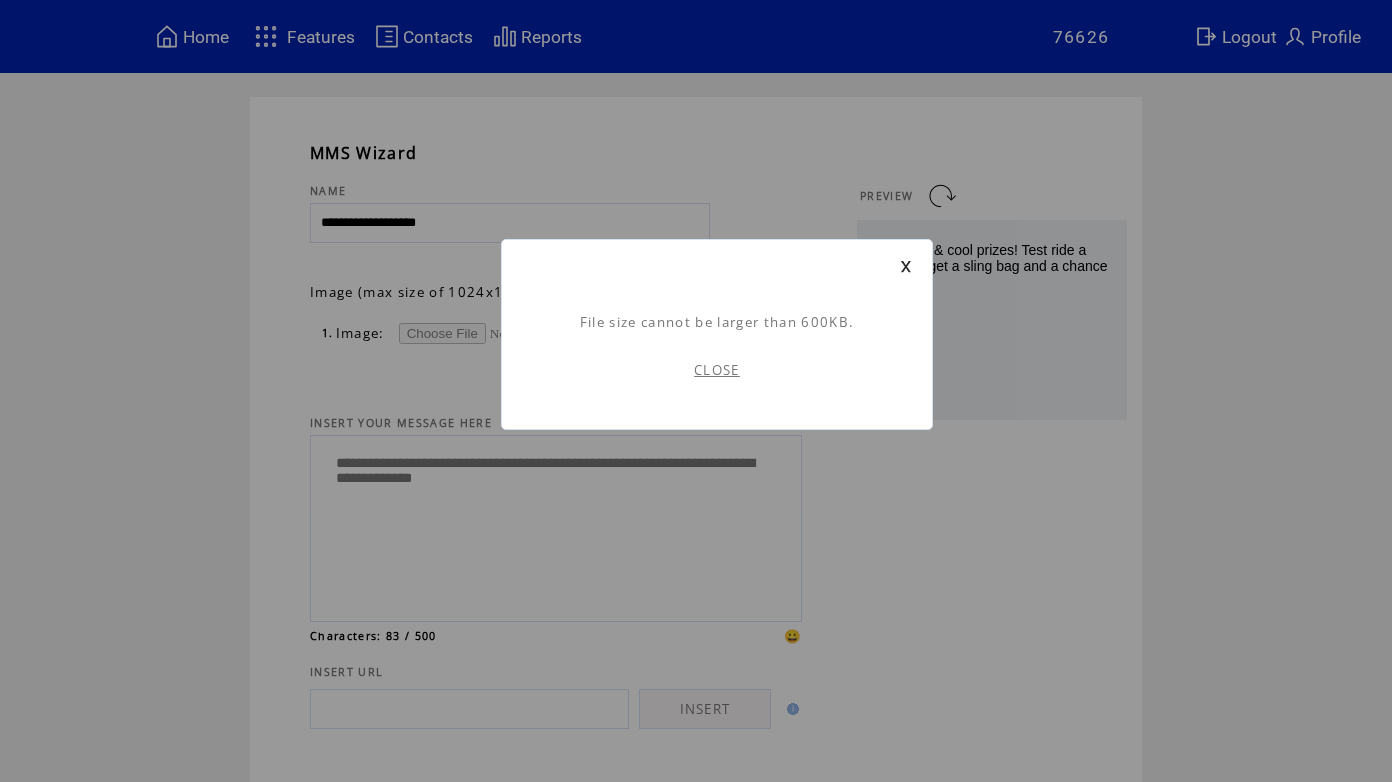scroll, scrollTop: 1, scrollLeft: 0, axis: vertical 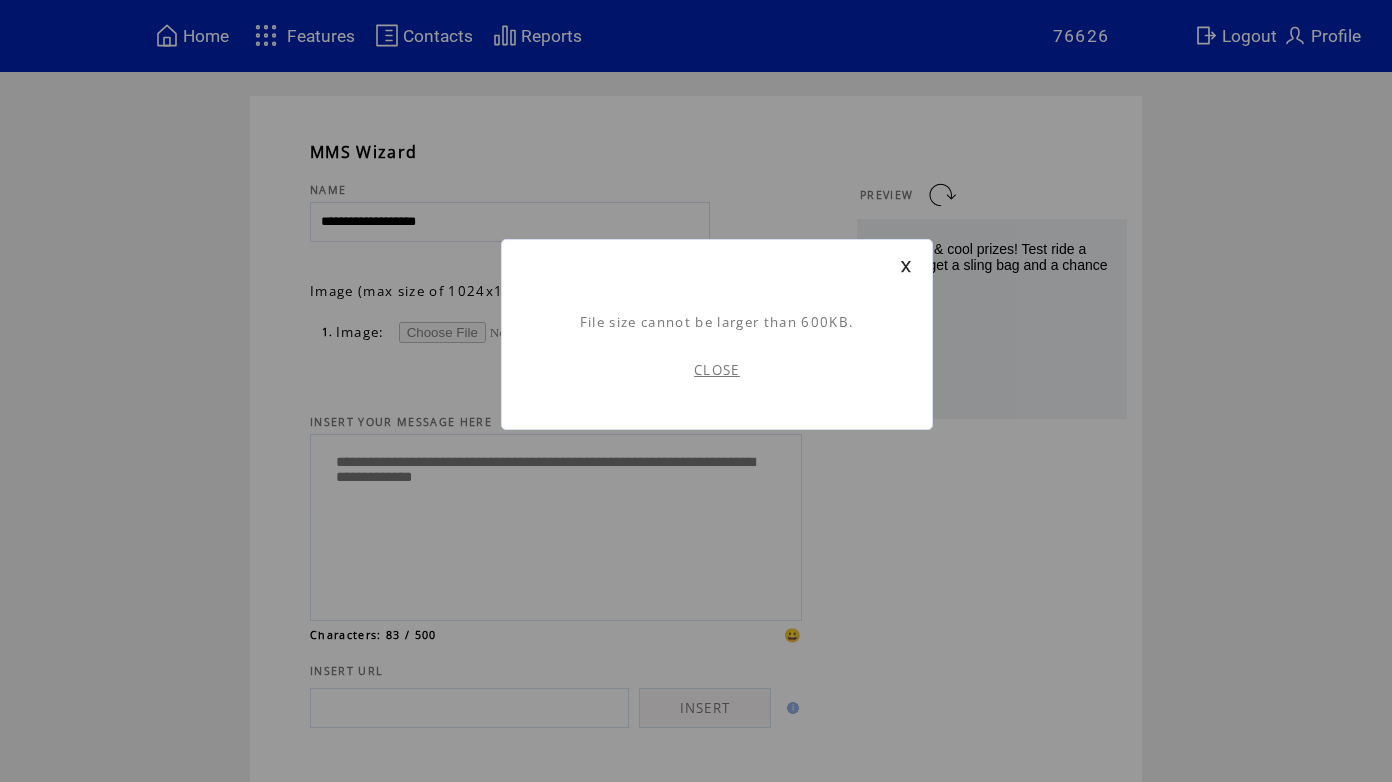 drag, startPoint x: 731, startPoint y: 366, endPoint x: 602, endPoint y: 364, distance: 129.0155 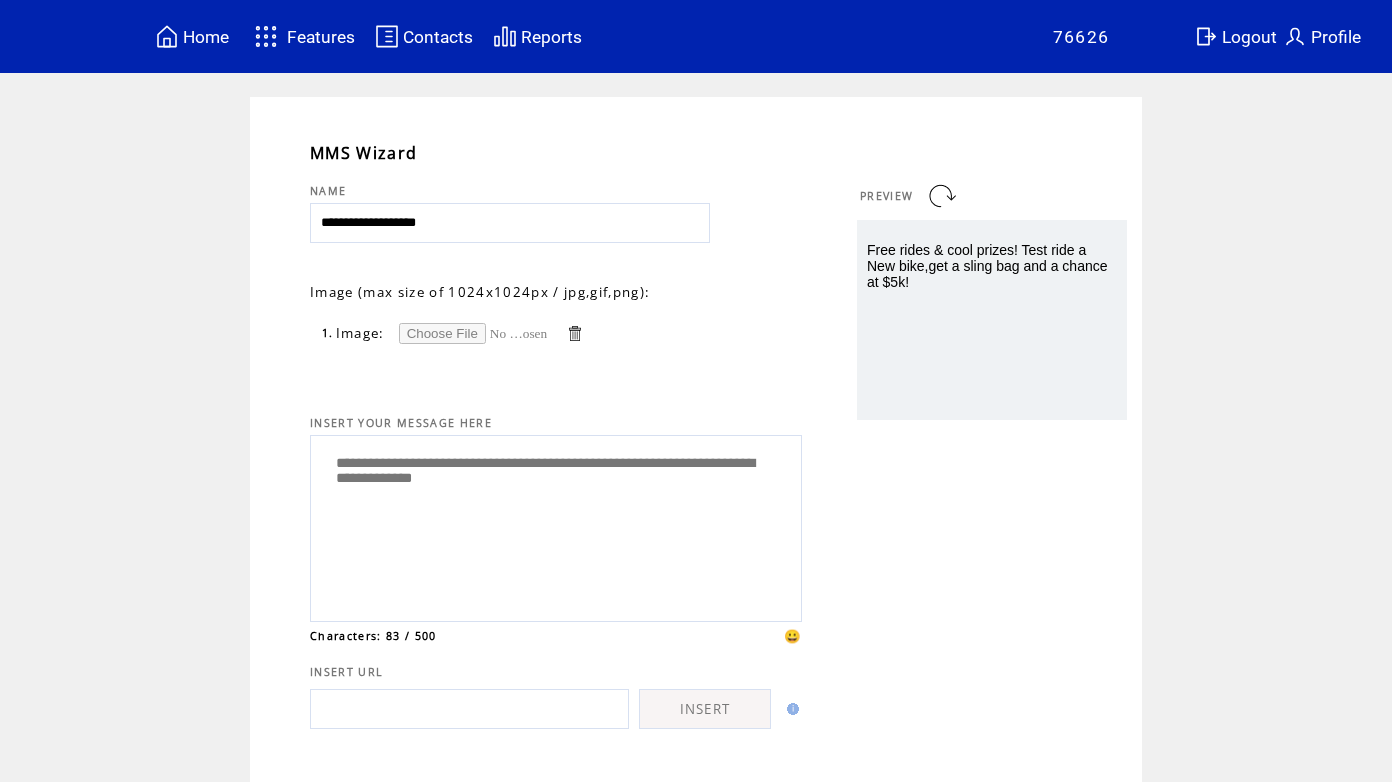 click at bounding box center [474, 333] 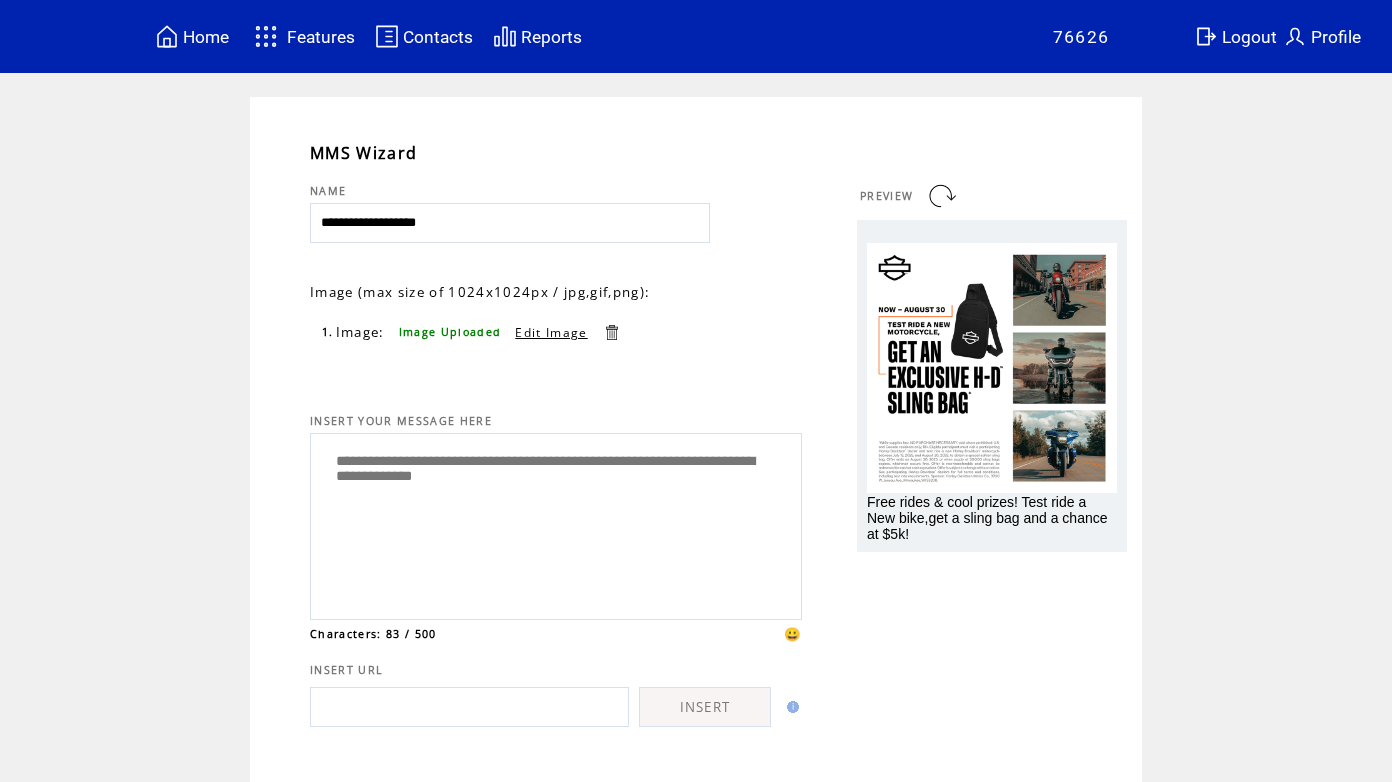 scroll, scrollTop: 1, scrollLeft: 0, axis: vertical 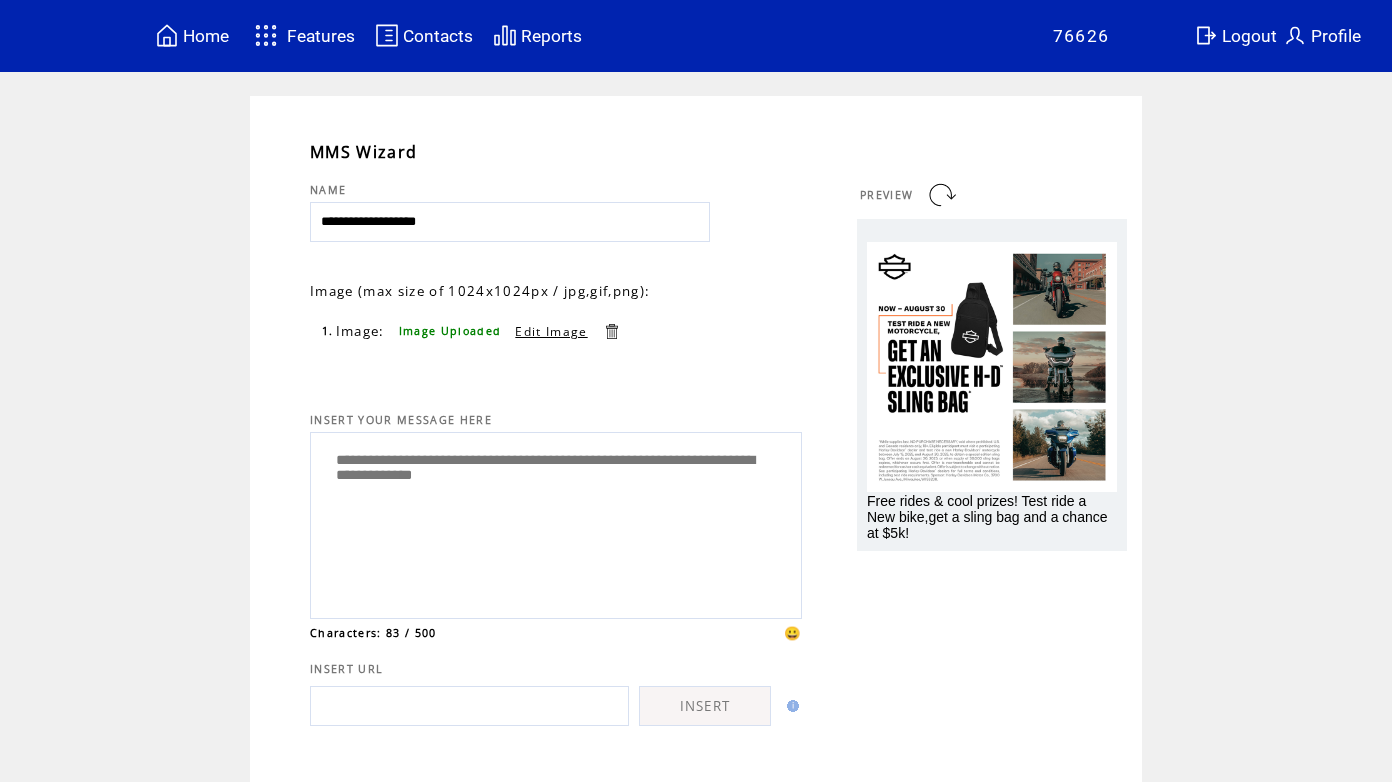 drag, startPoint x: 610, startPoint y: 484, endPoint x: 722, endPoint y: 468, distance: 113.137085 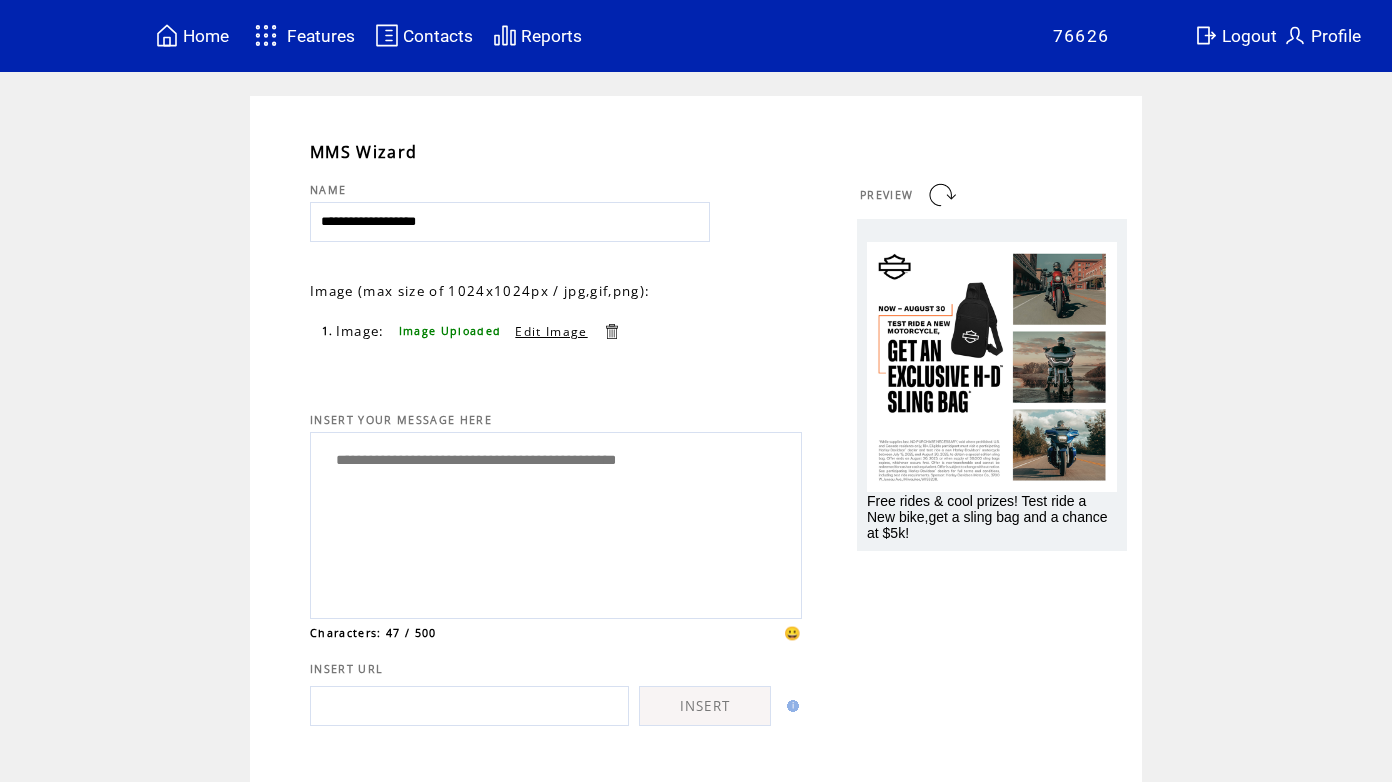 drag, startPoint x: 685, startPoint y: 464, endPoint x: 602, endPoint y: 481, distance: 84.723076 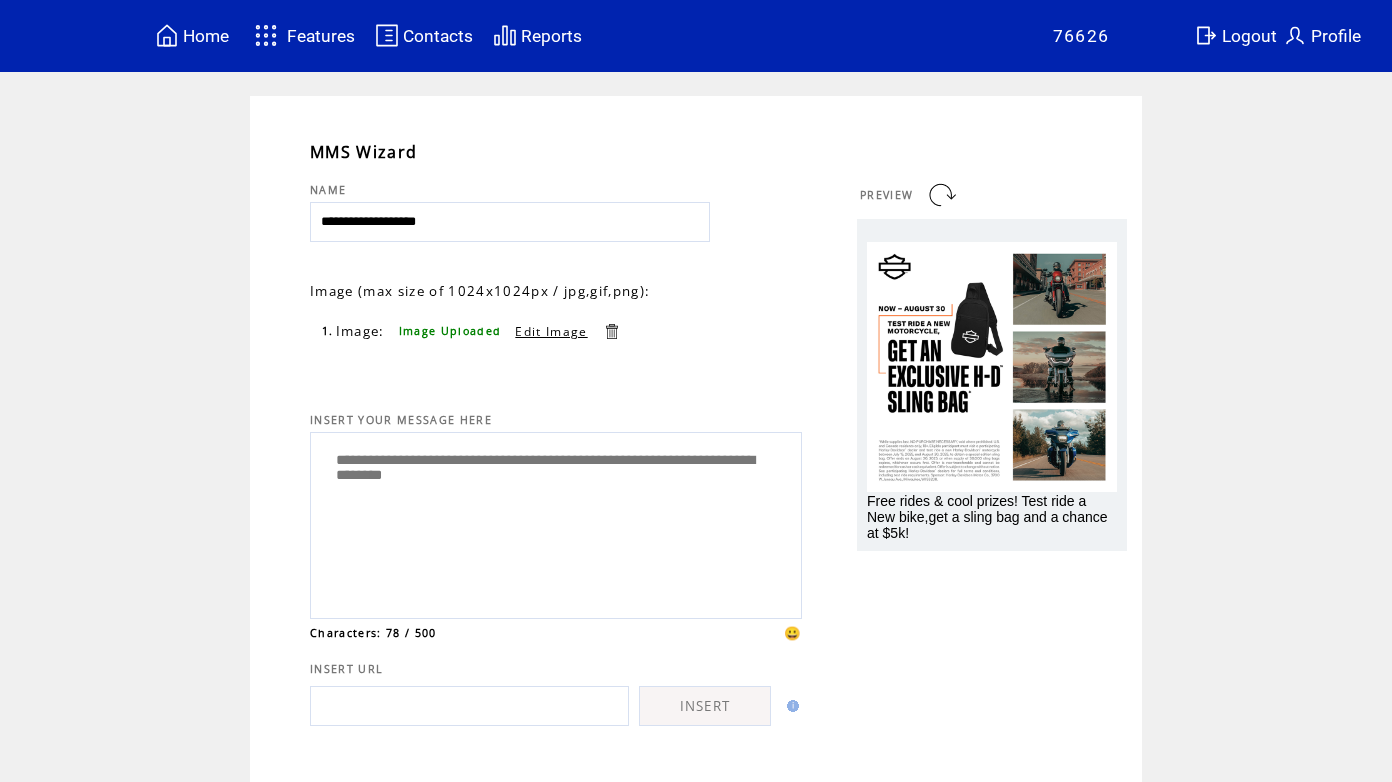 paste on "**********" 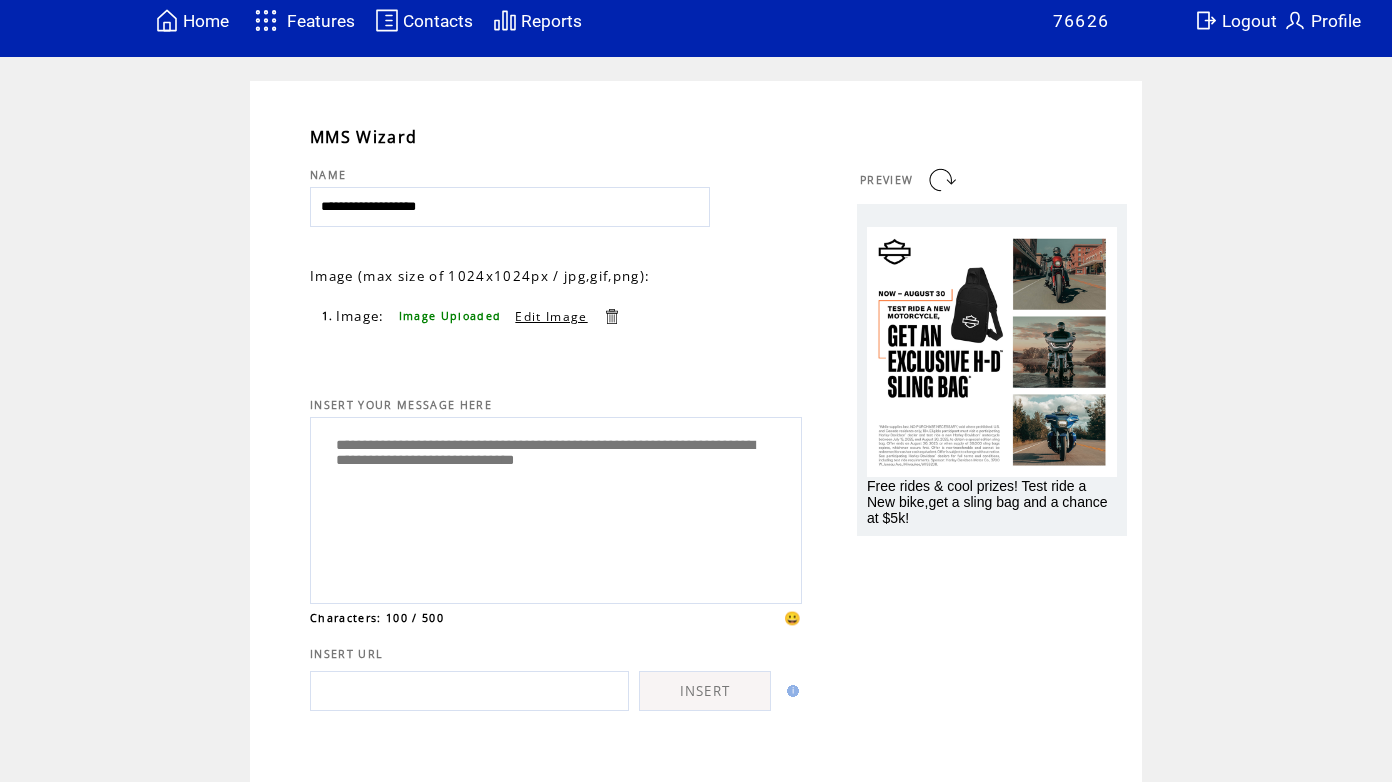 scroll, scrollTop: 19, scrollLeft: 0, axis: vertical 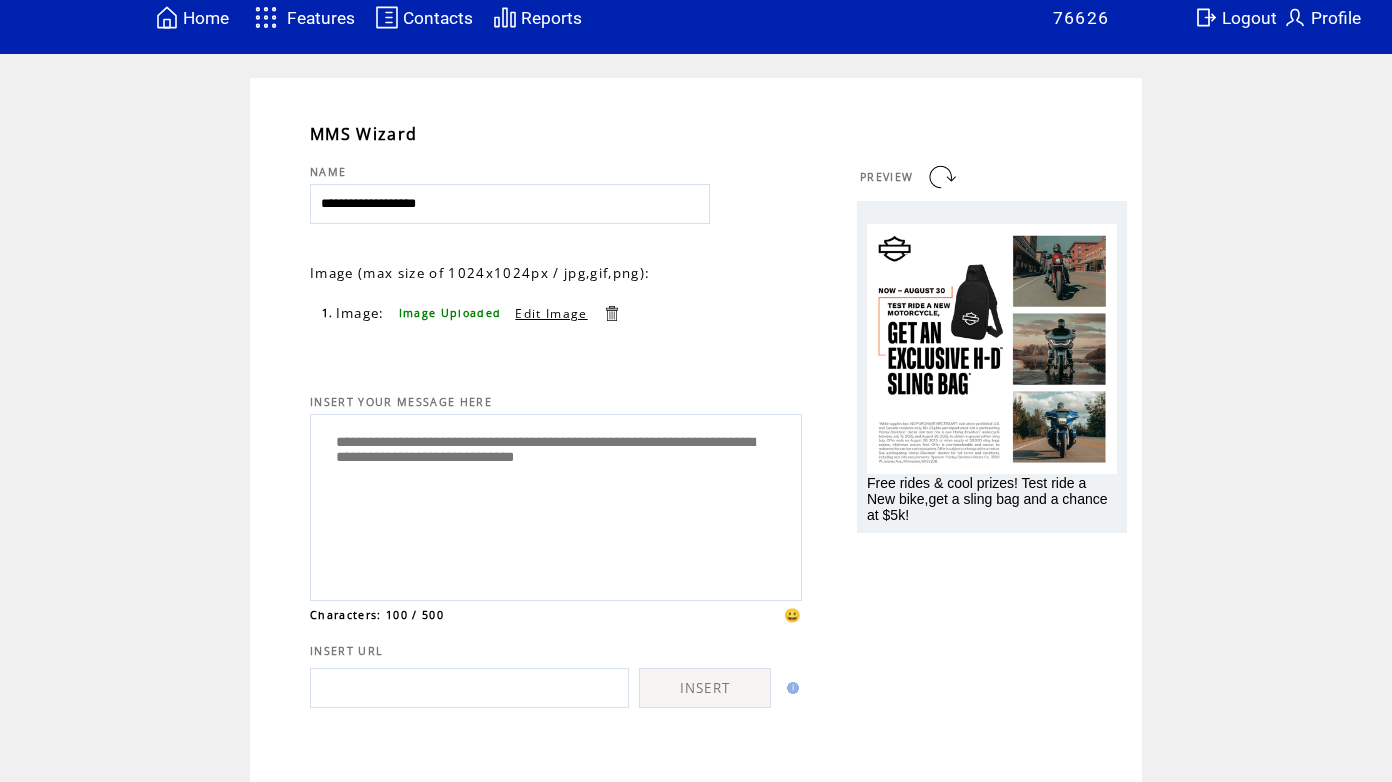 click on "**********" at bounding box center (556, 505) 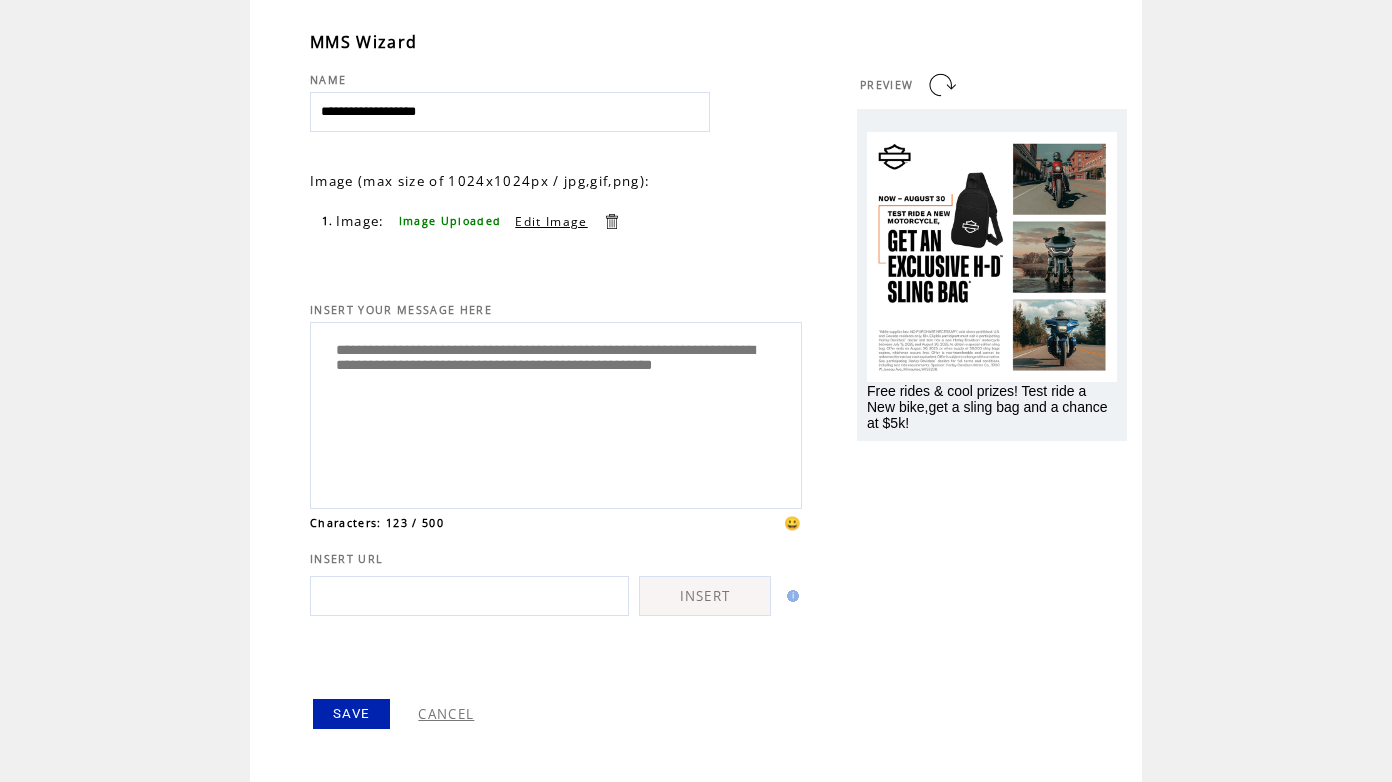 scroll, scrollTop: 122, scrollLeft: 0, axis: vertical 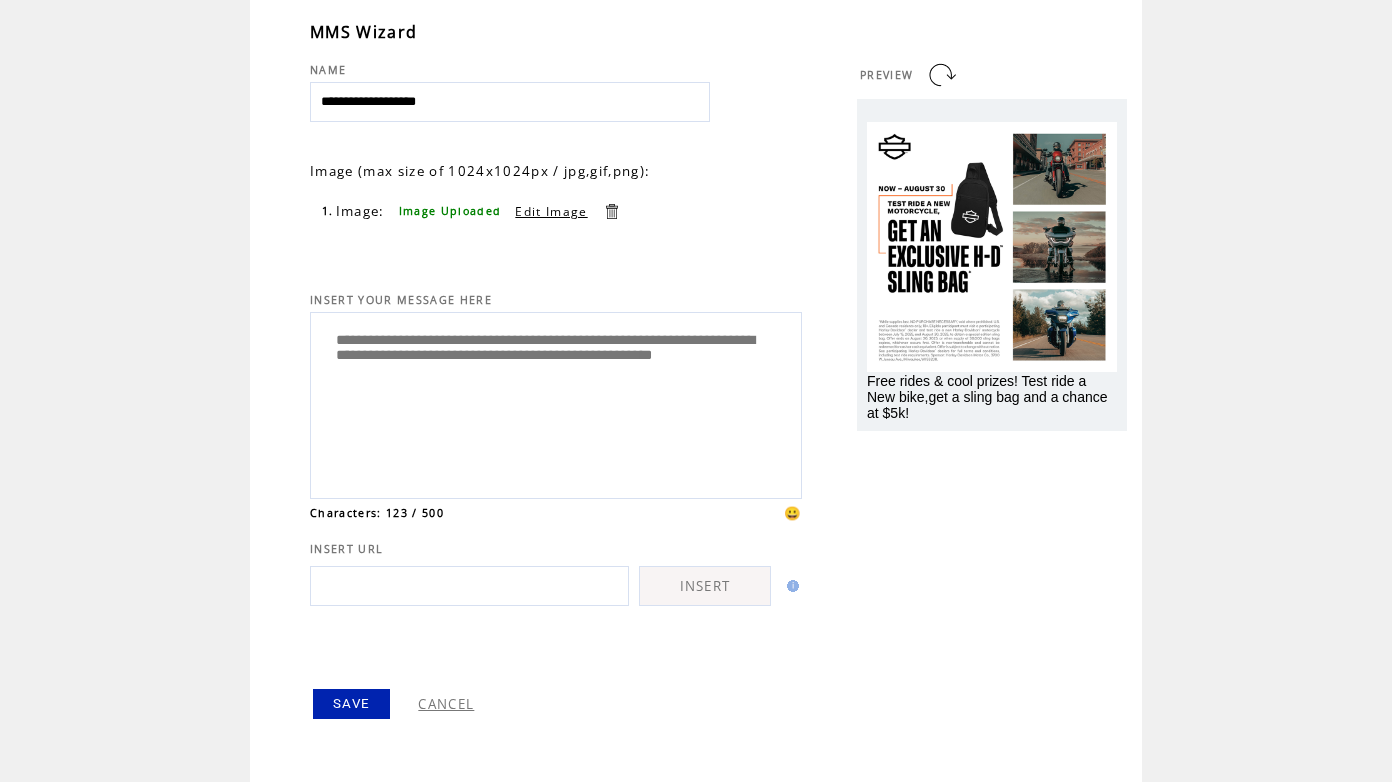 type on "**********" 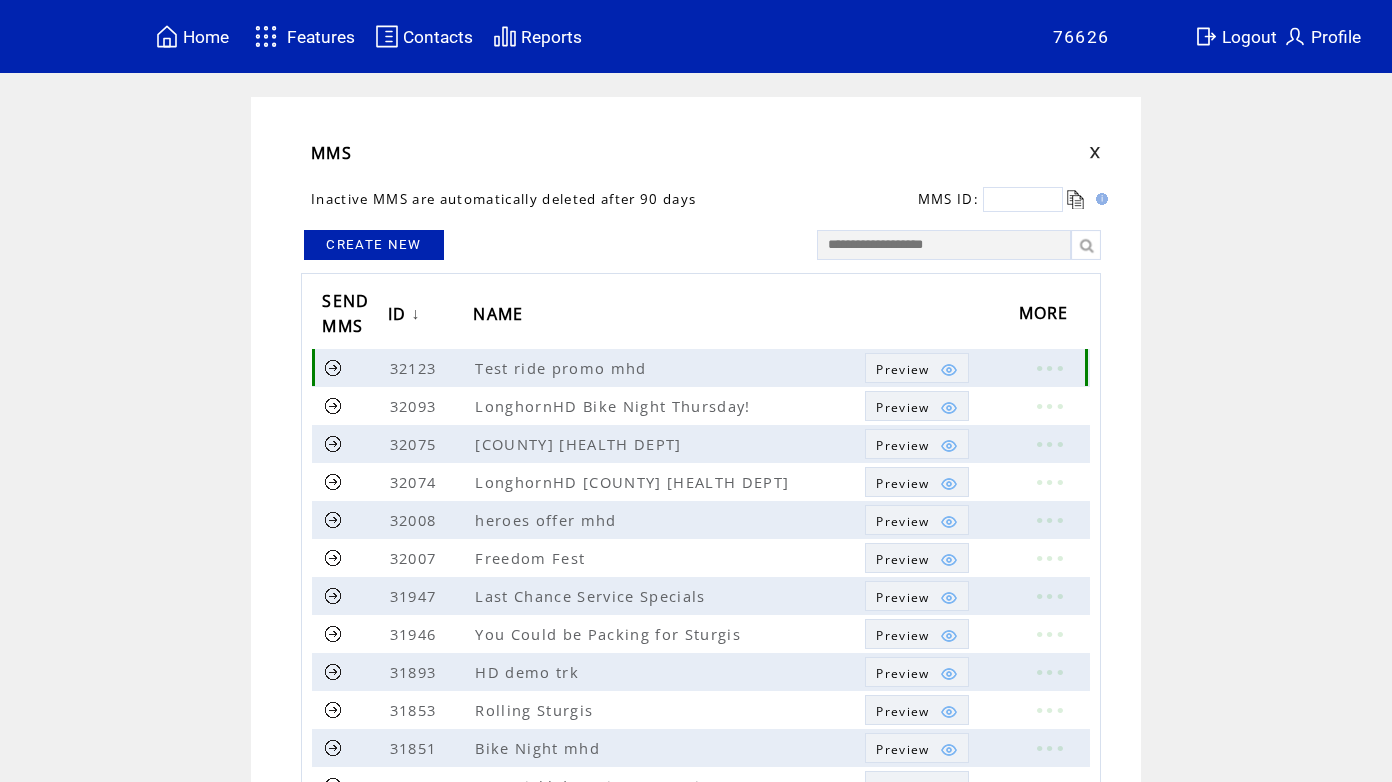 scroll, scrollTop: 0, scrollLeft: 0, axis: both 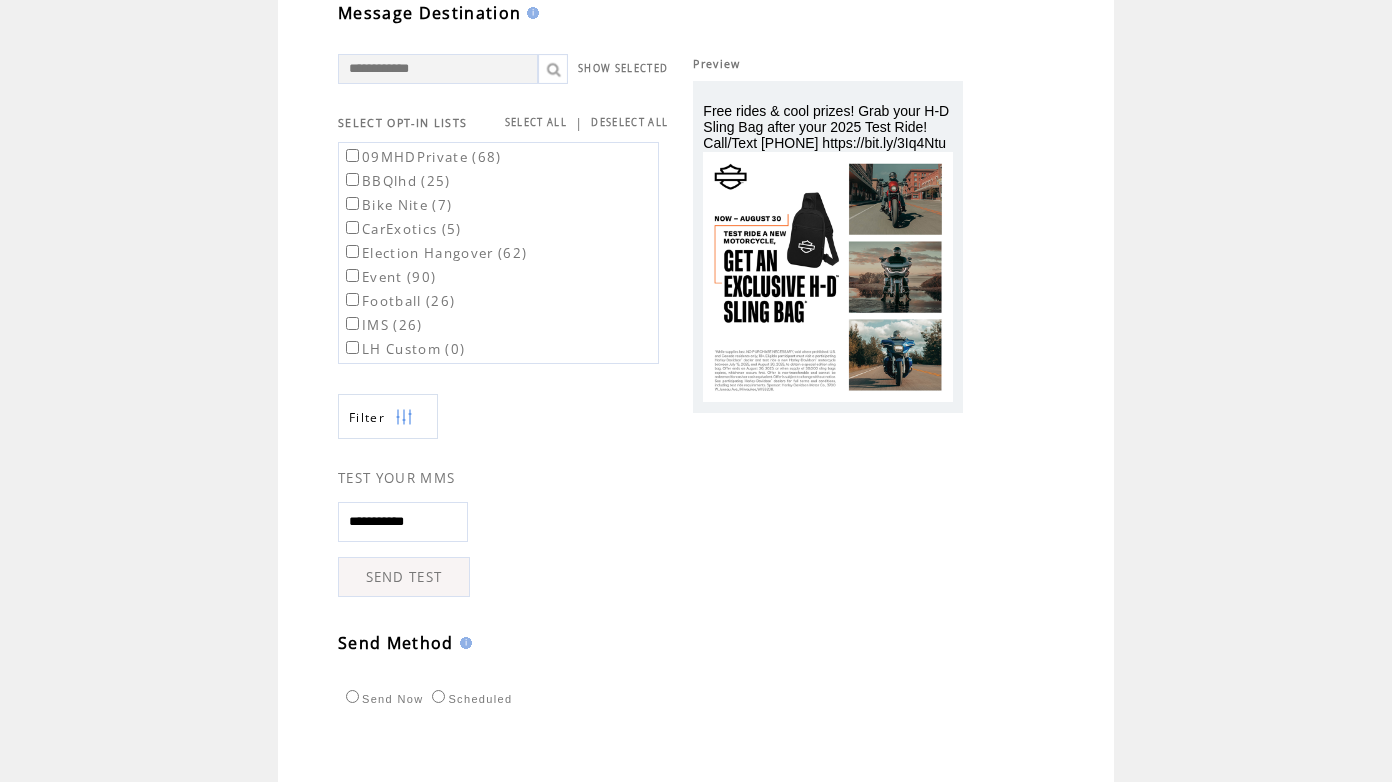 drag, startPoint x: 435, startPoint y: 579, endPoint x: 518, endPoint y: 583, distance: 83.09633 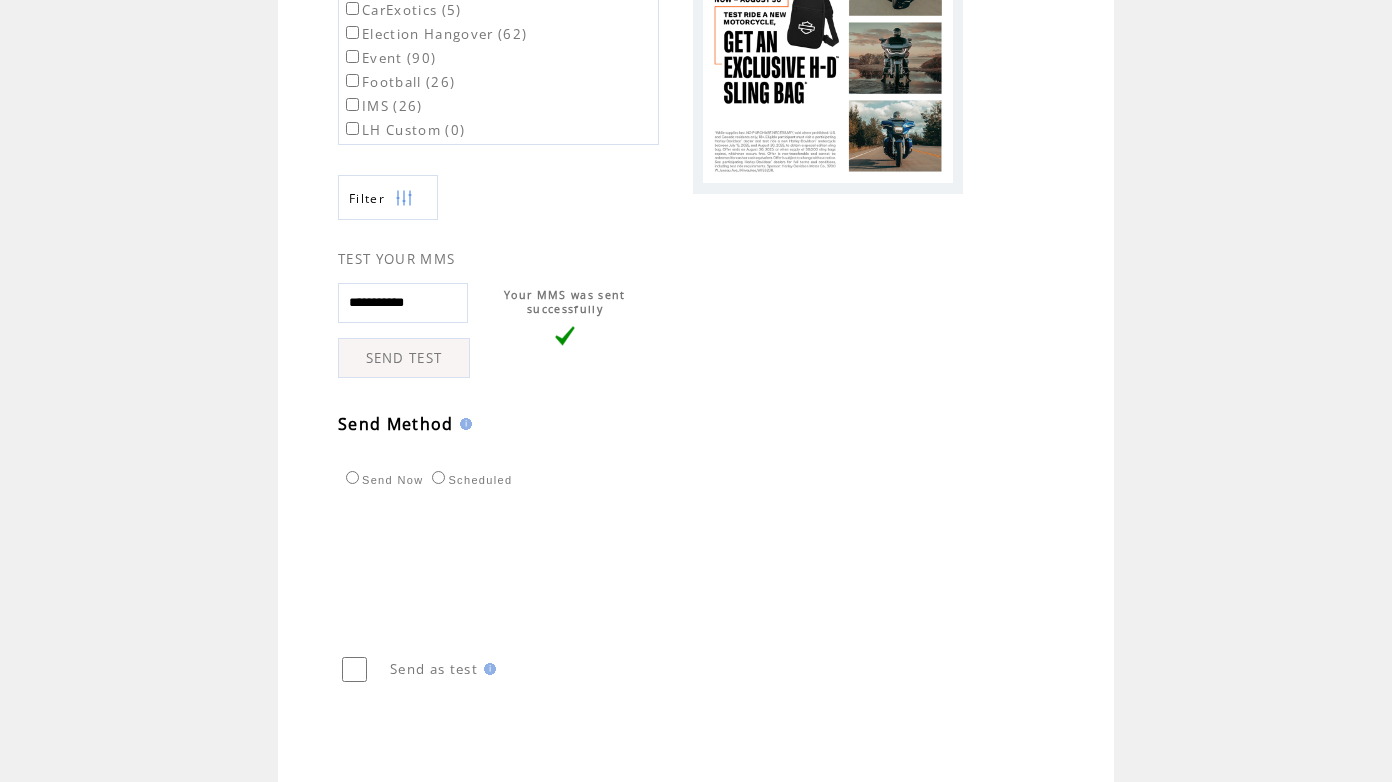 scroll, scrollTop: 384, scrollLeft: 0, axis: vertical 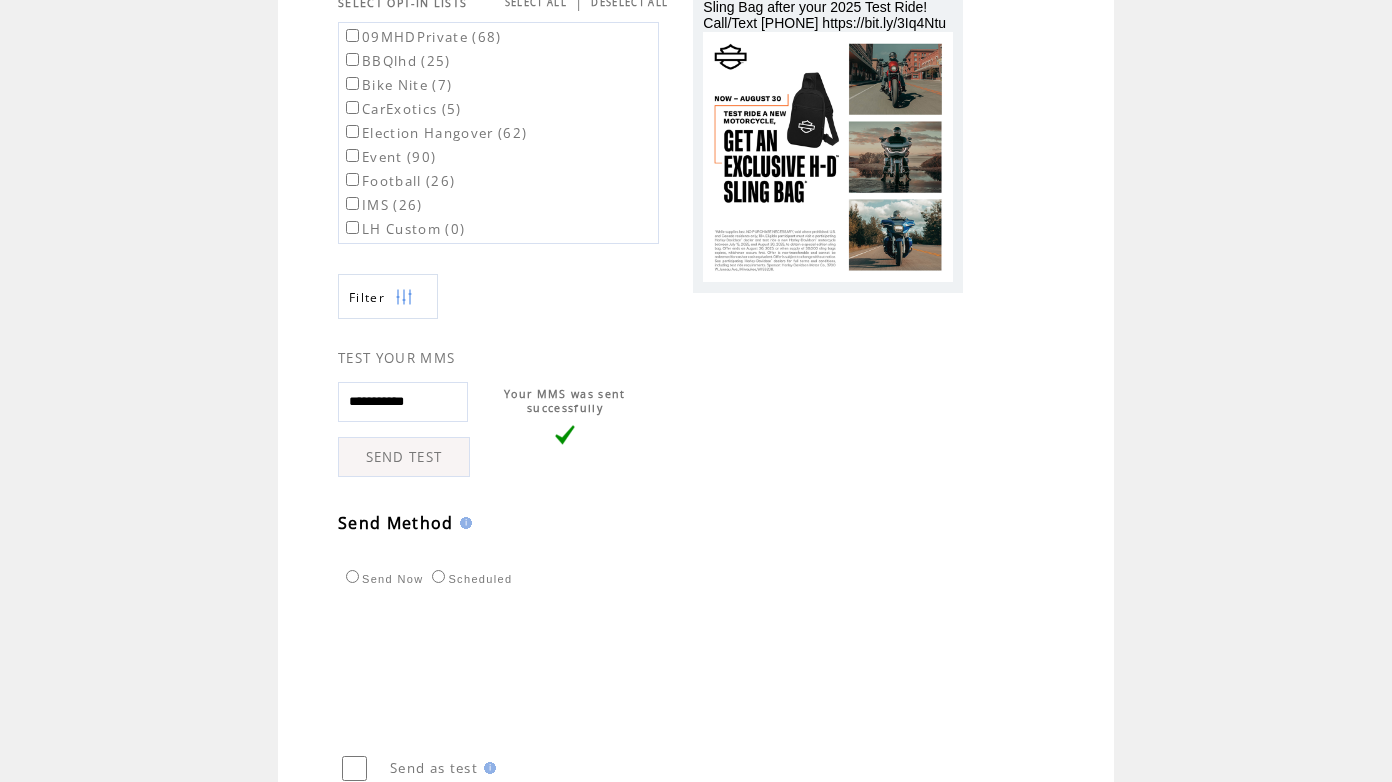 click on "SEND TEST" at bounding box center [404, 457] 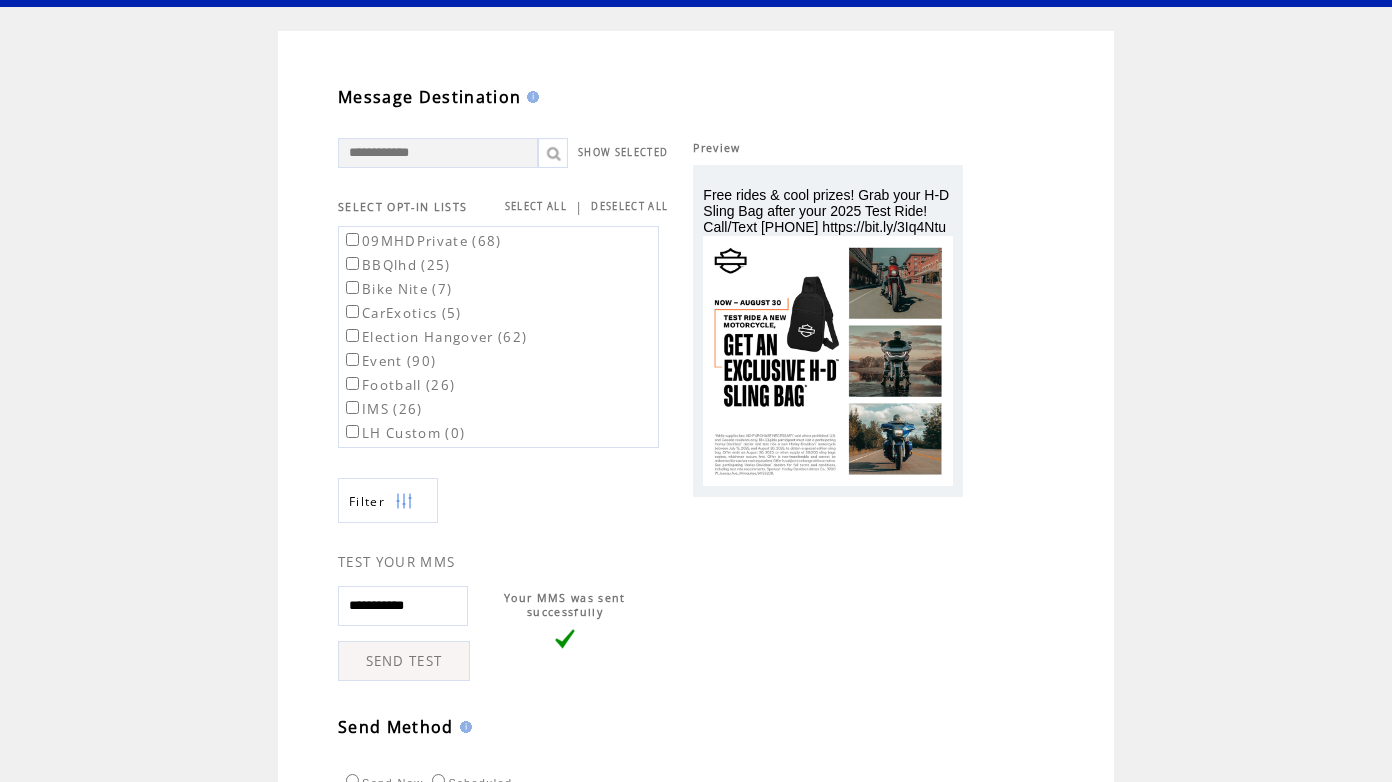 scroll, scrollTop: 0, scrollLeft: 0, axis: both 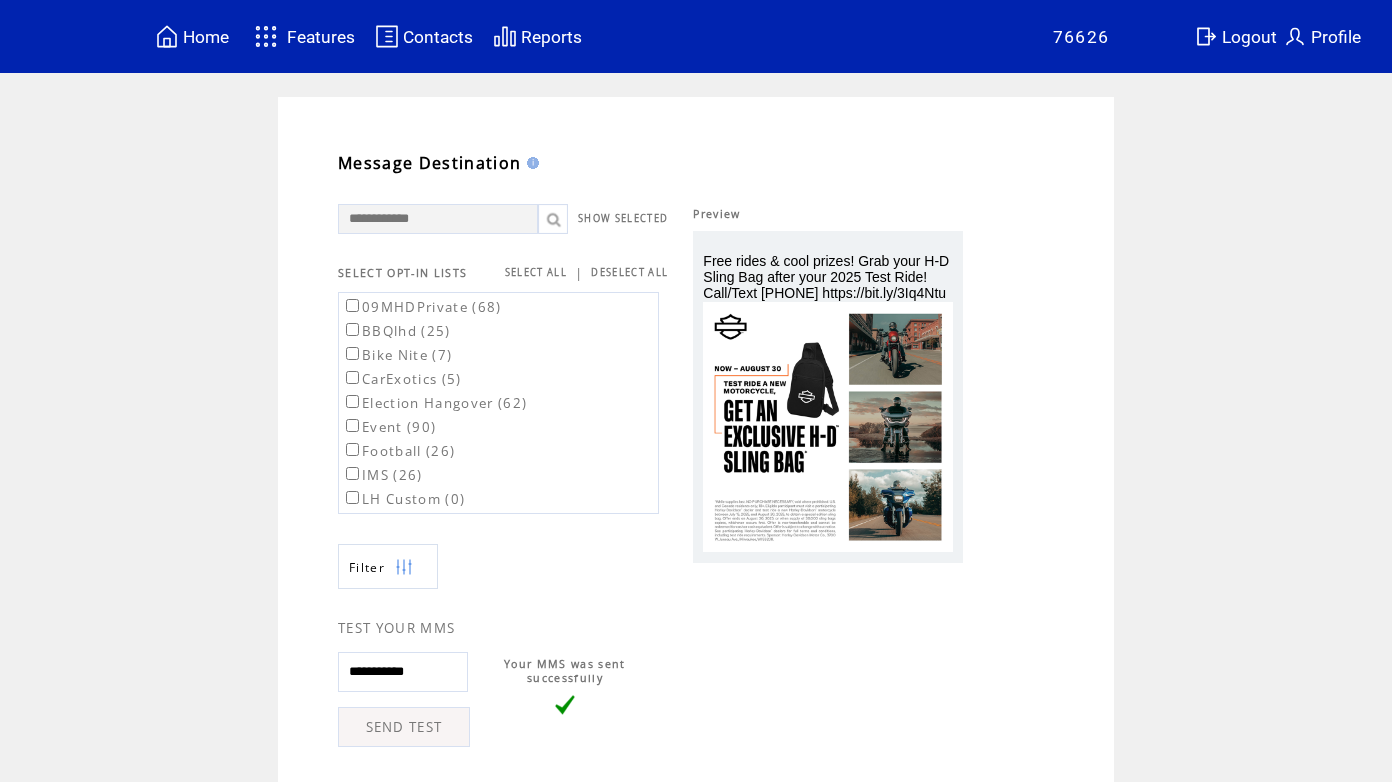 click on "Features" at bounding box center [321, 37] 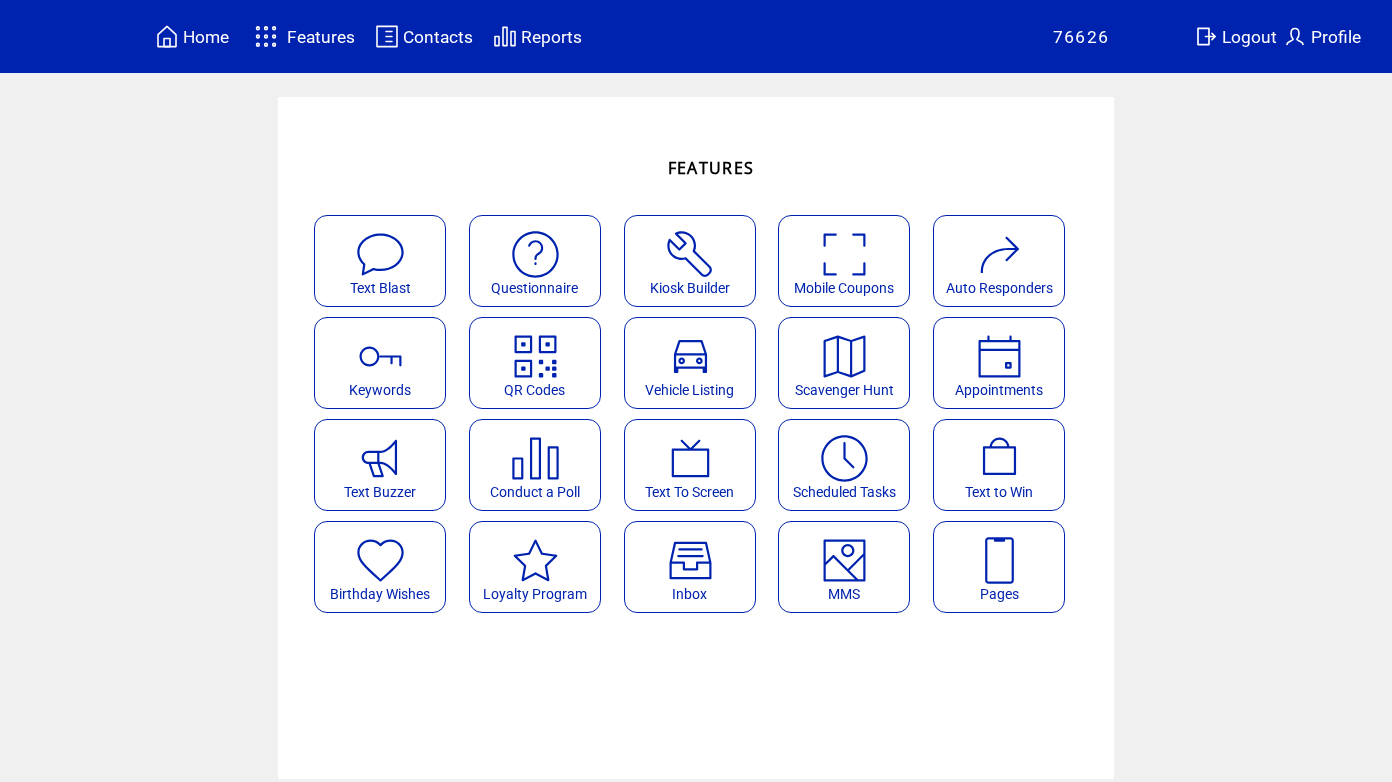 scroll, scrollTop: 0, scrollLeft: 0, axis: both 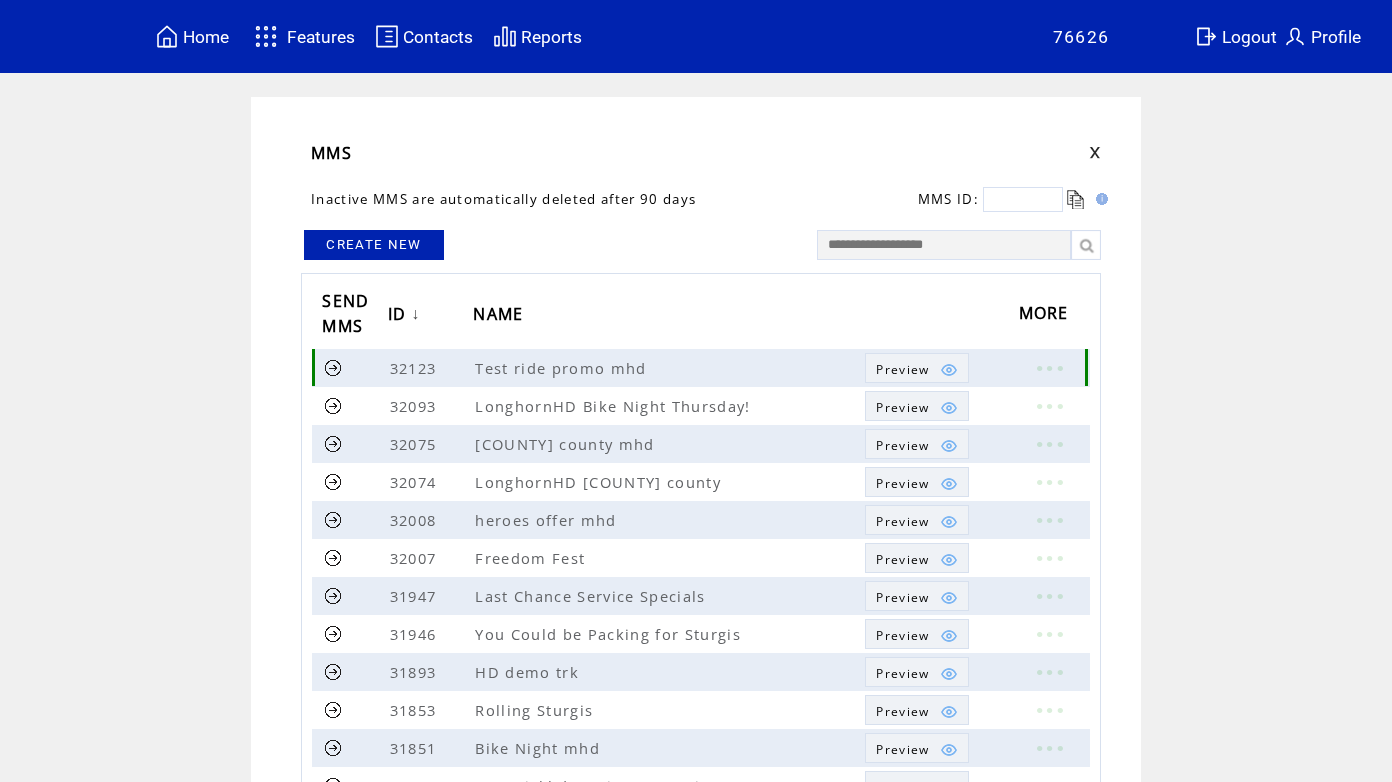 click at bounding box center [333, 367] 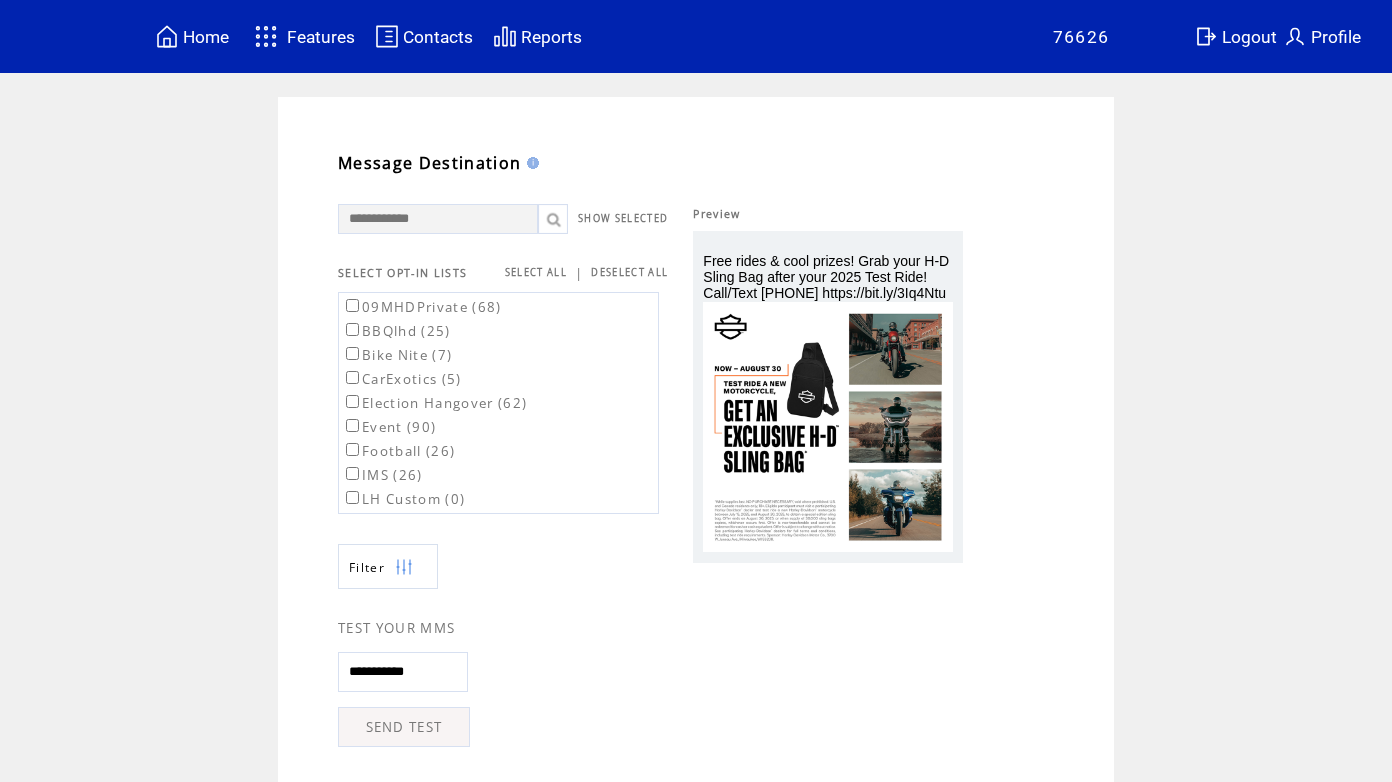 scroll, scrollTop: 0, scrollLeft: 0, axis: both 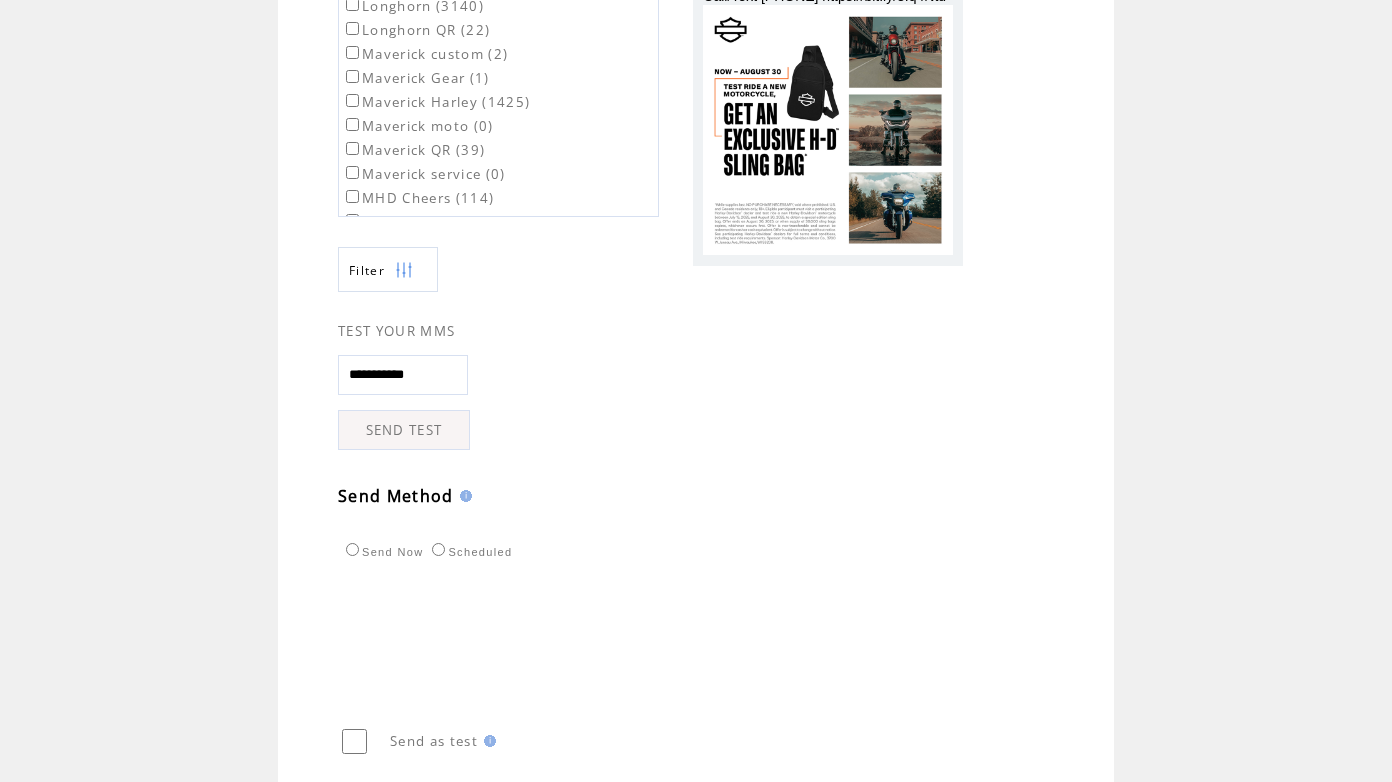 click on "SEND TEST" at bounding box center [404, 430] 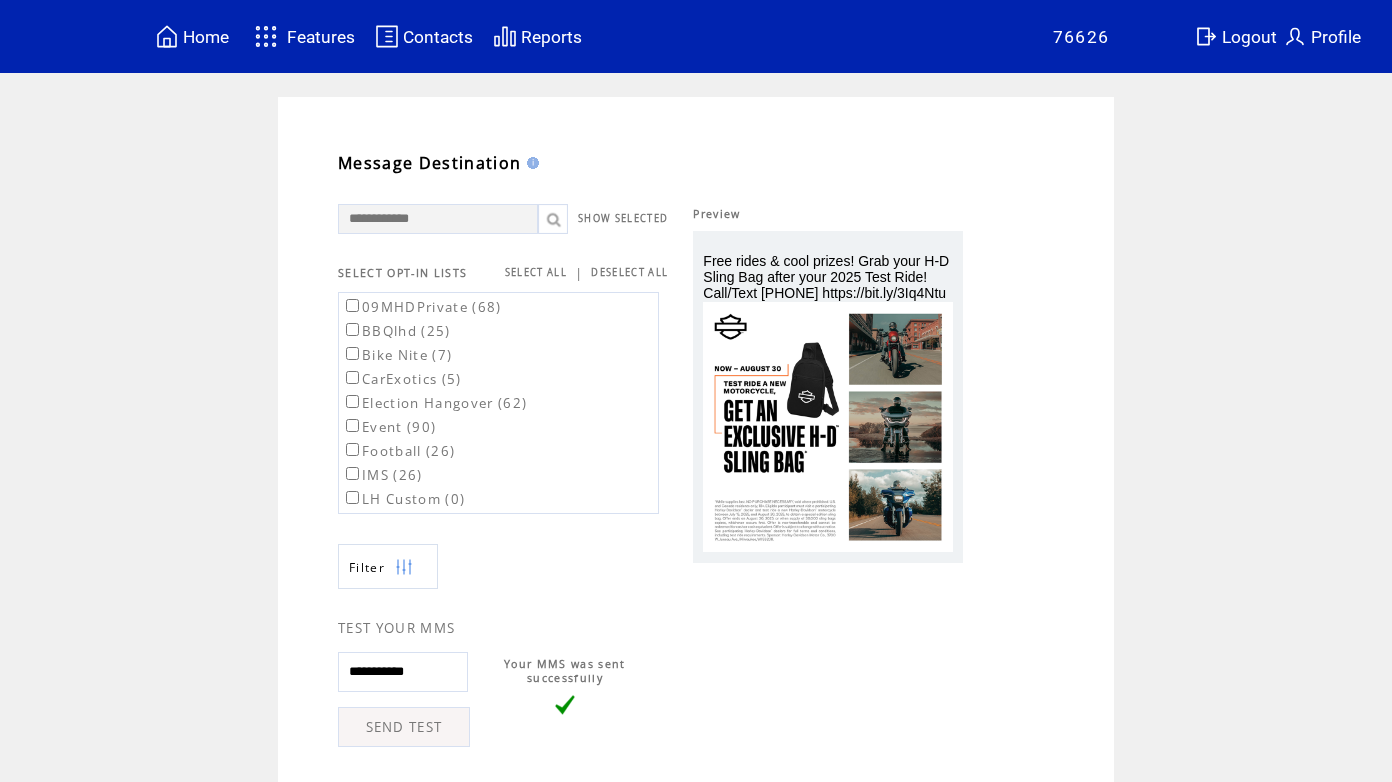scroll, scrollTop: 0, scrollLeft: 0, axis: both 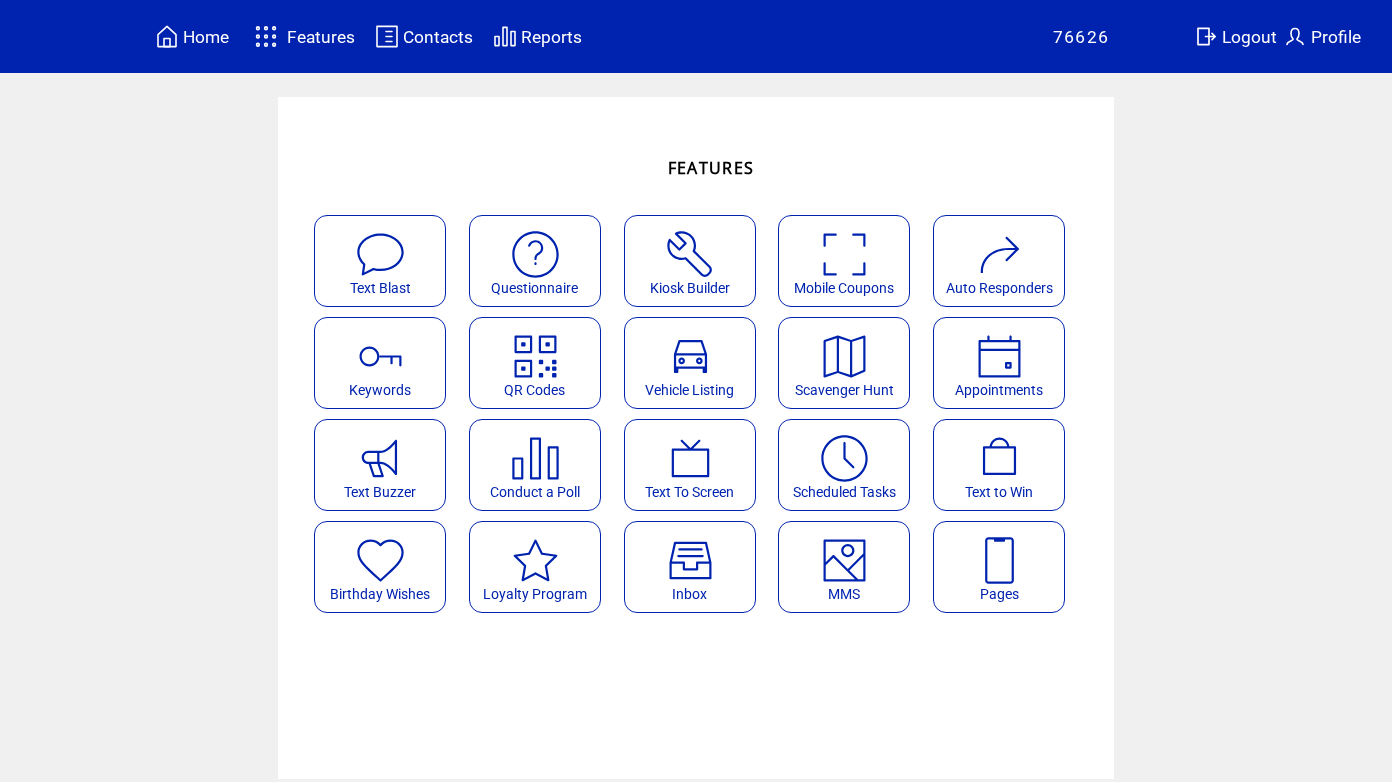 click at bounding box center (844, 560) 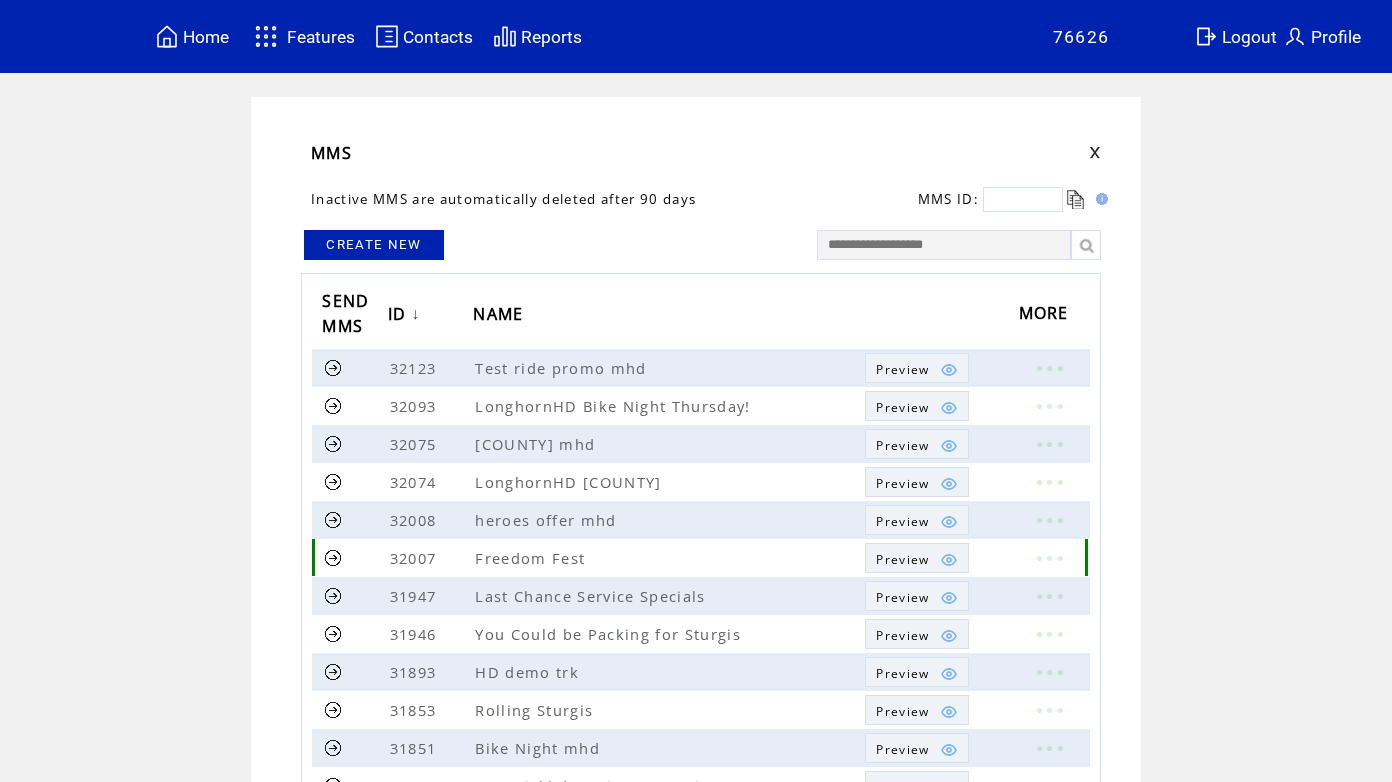 scroll, scrollTop: 0, scrollLeft: 0, axis: both 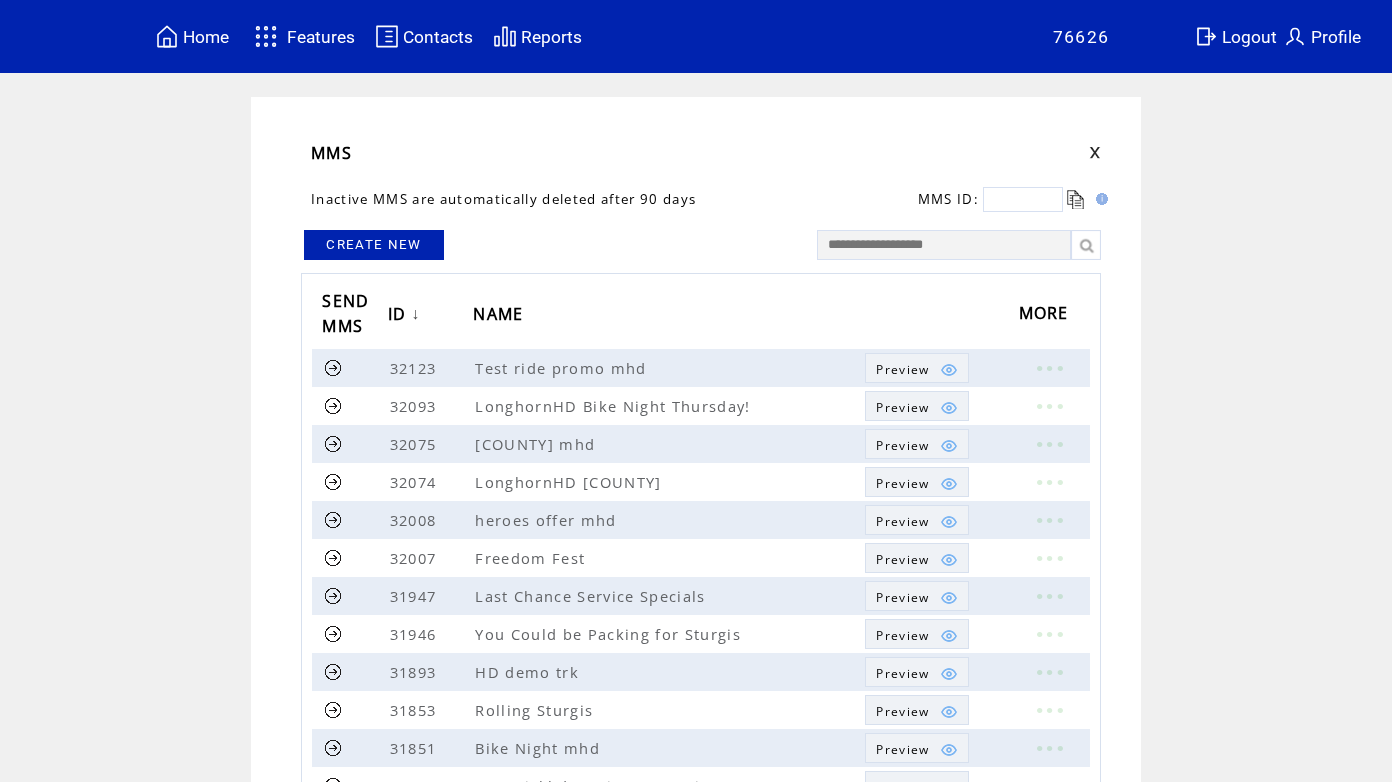click on "CREATE NEW" at bounding box center (374, 245) 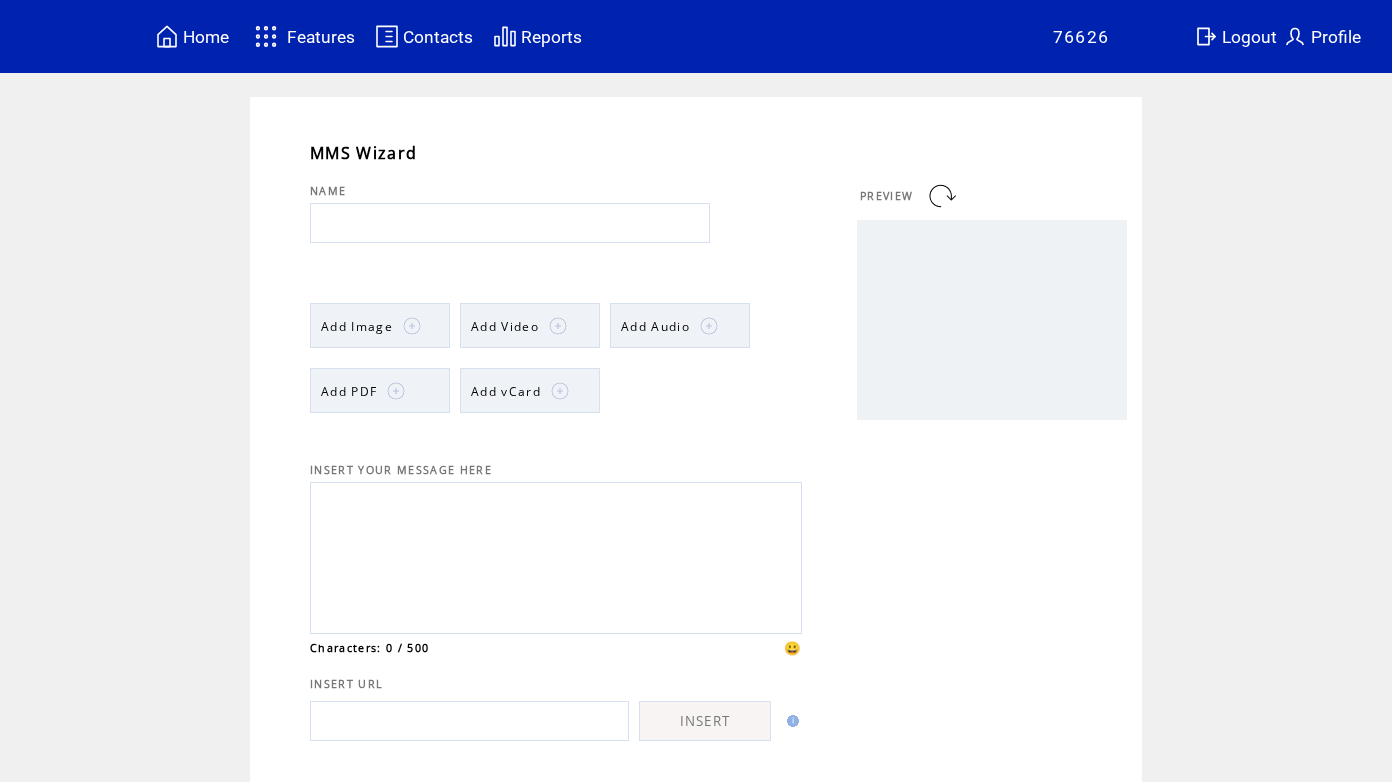 scroll, scrollTop: 0, scrollLeft: 0, axis: both 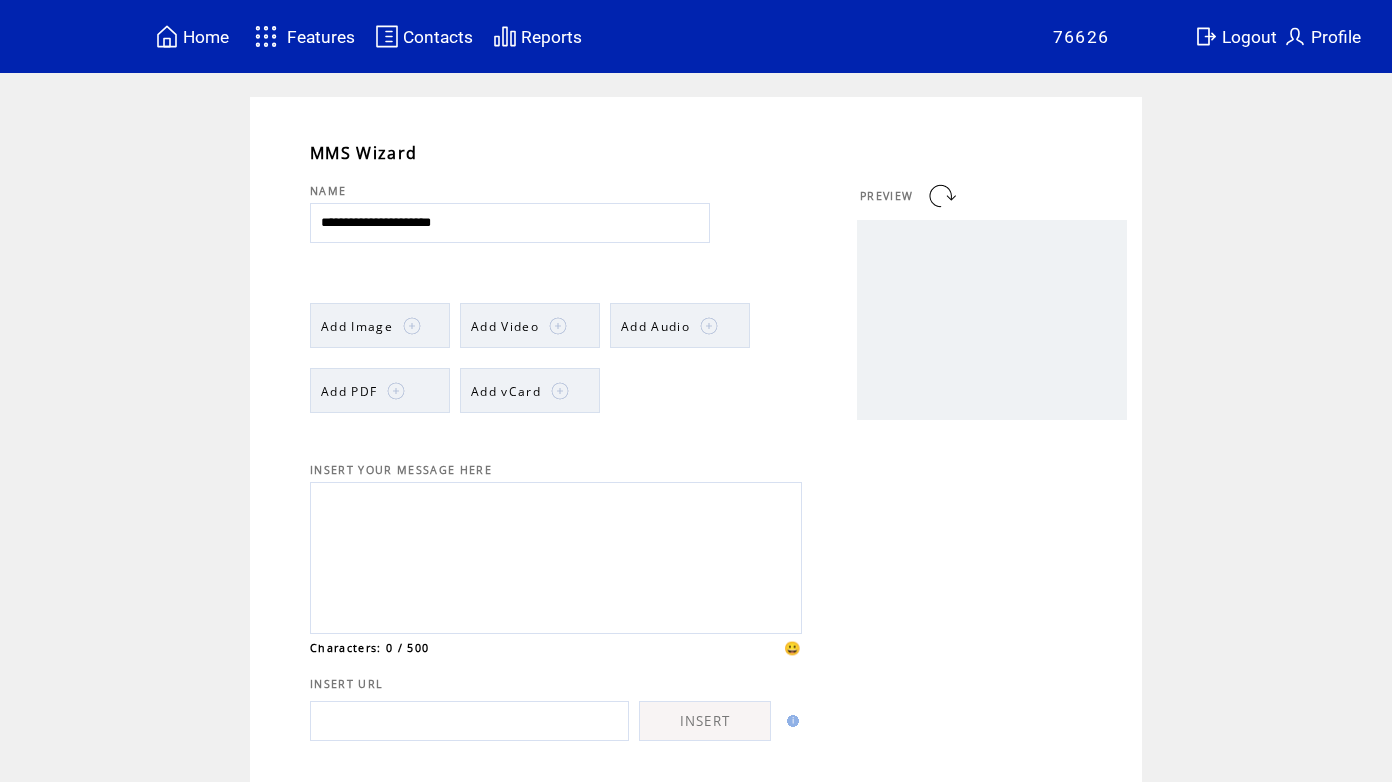 type on "**********" 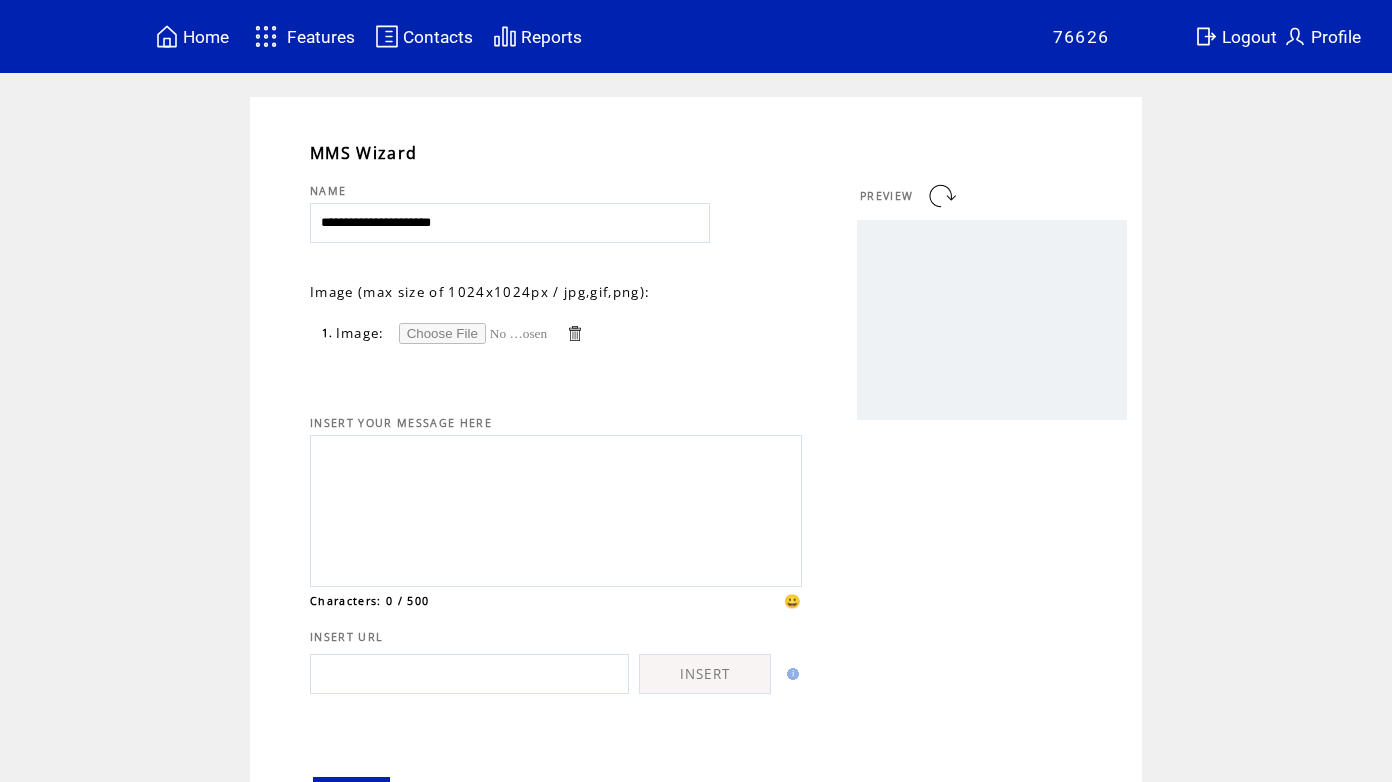 scroll, scrollTop: 0, scrollLeft: 0, axis: both 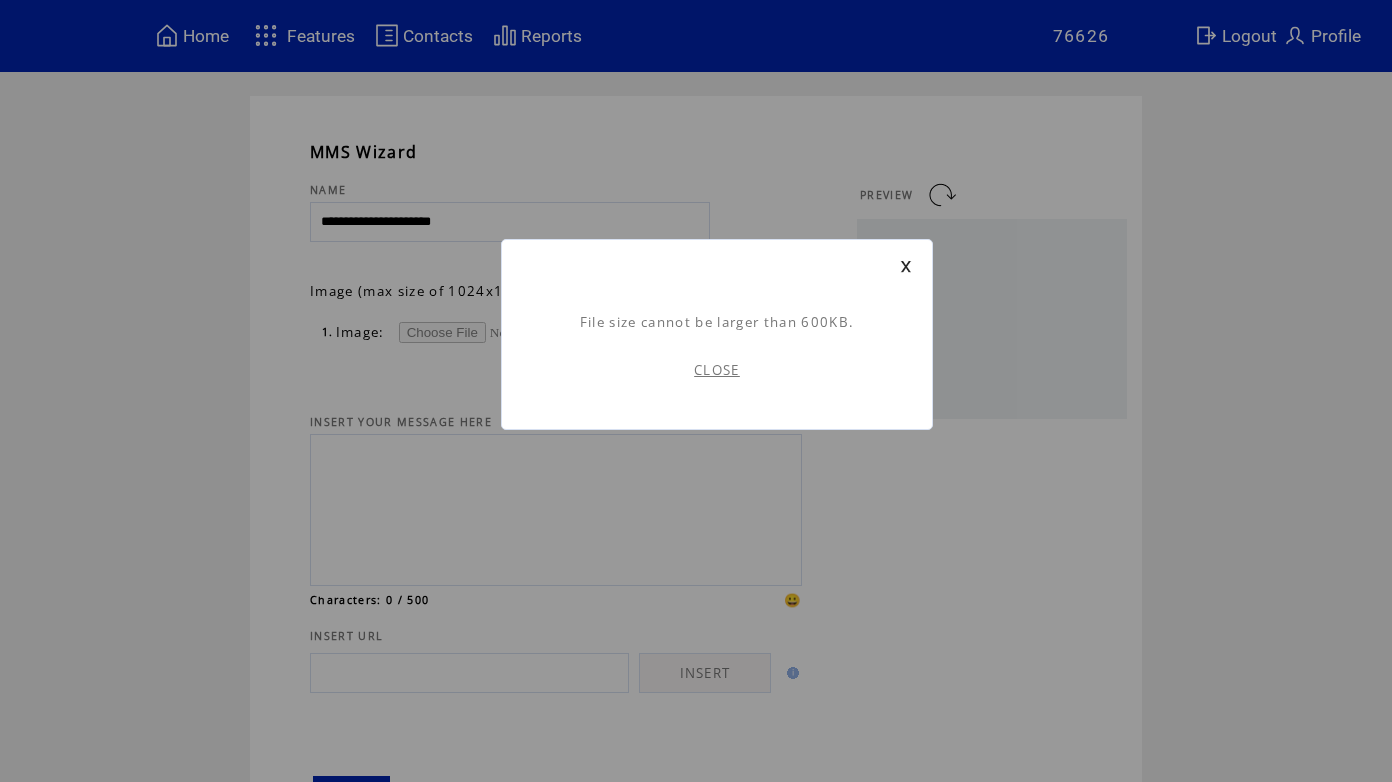 click on "CLOSE" at bounding box center (717, 370) 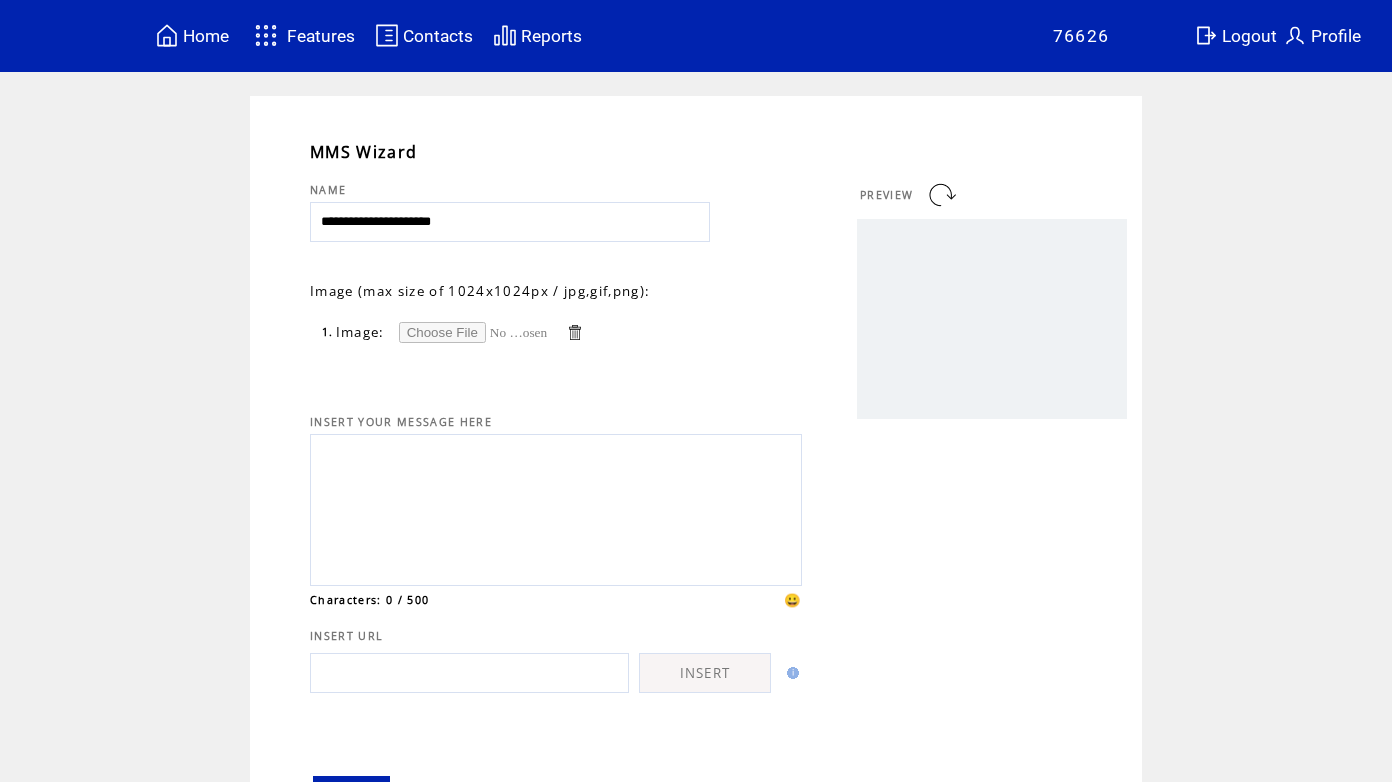 scroll, scrollTop: 0, scrollLeft: 0, axis: both 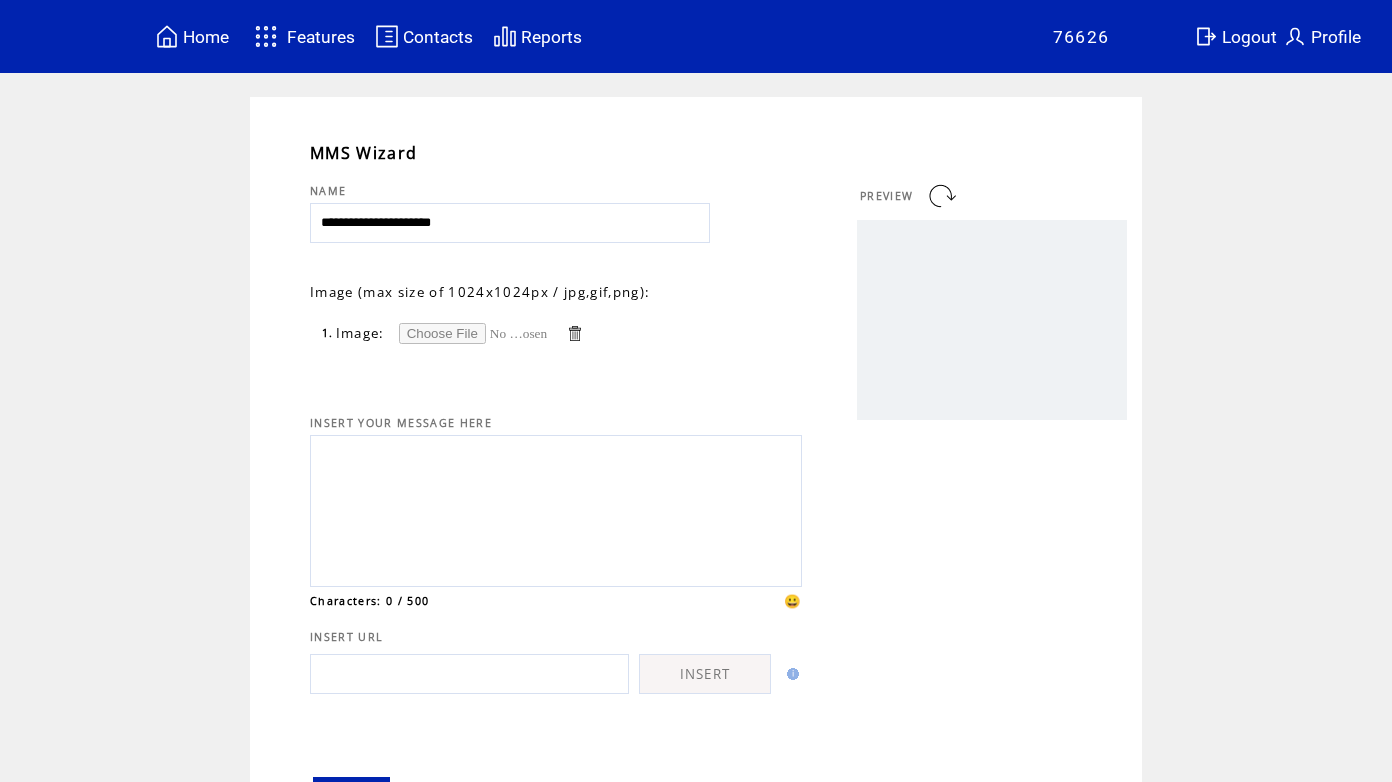 click at bounding box center [474, 333] 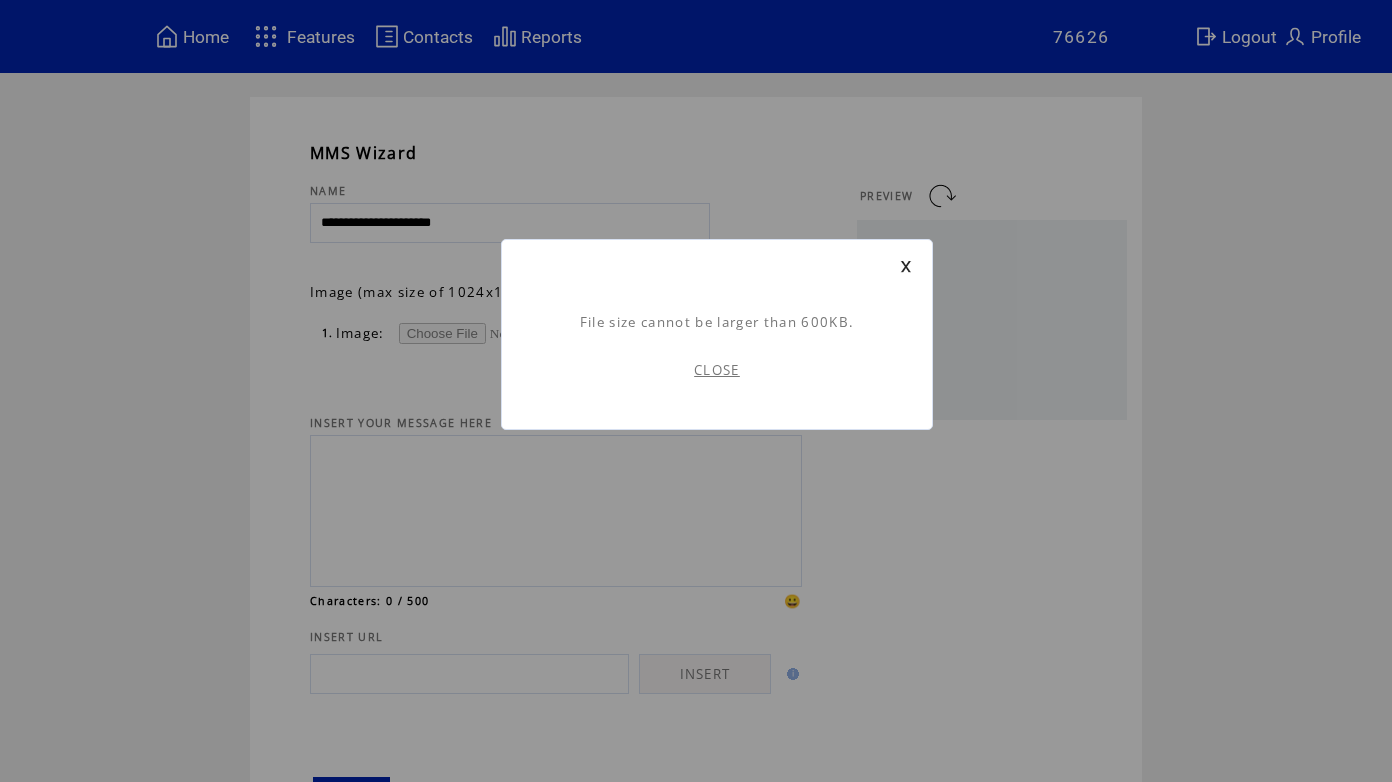 scroll, scrollTop: 1, scrollLeft: 0, axis: vertical 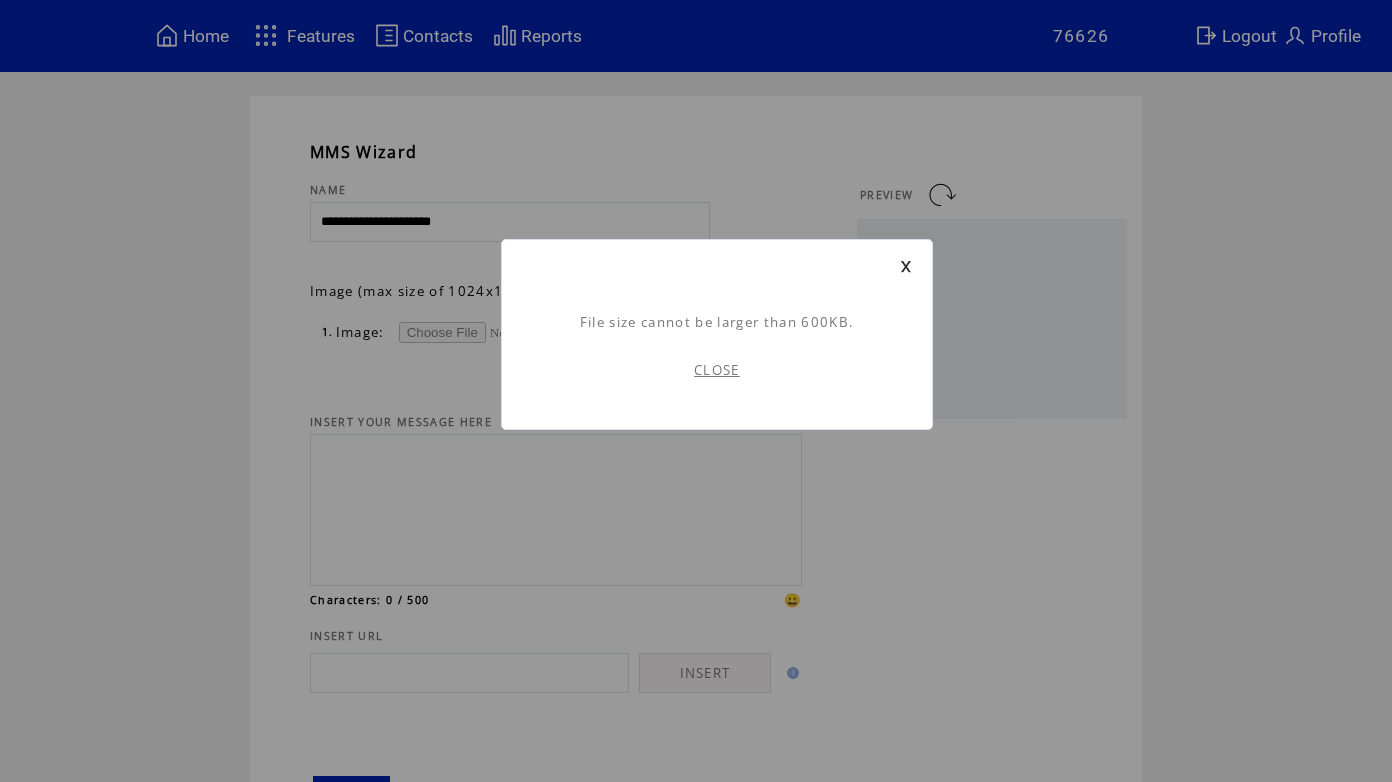 click on "CLOSE" at bounding box center (717, 370) 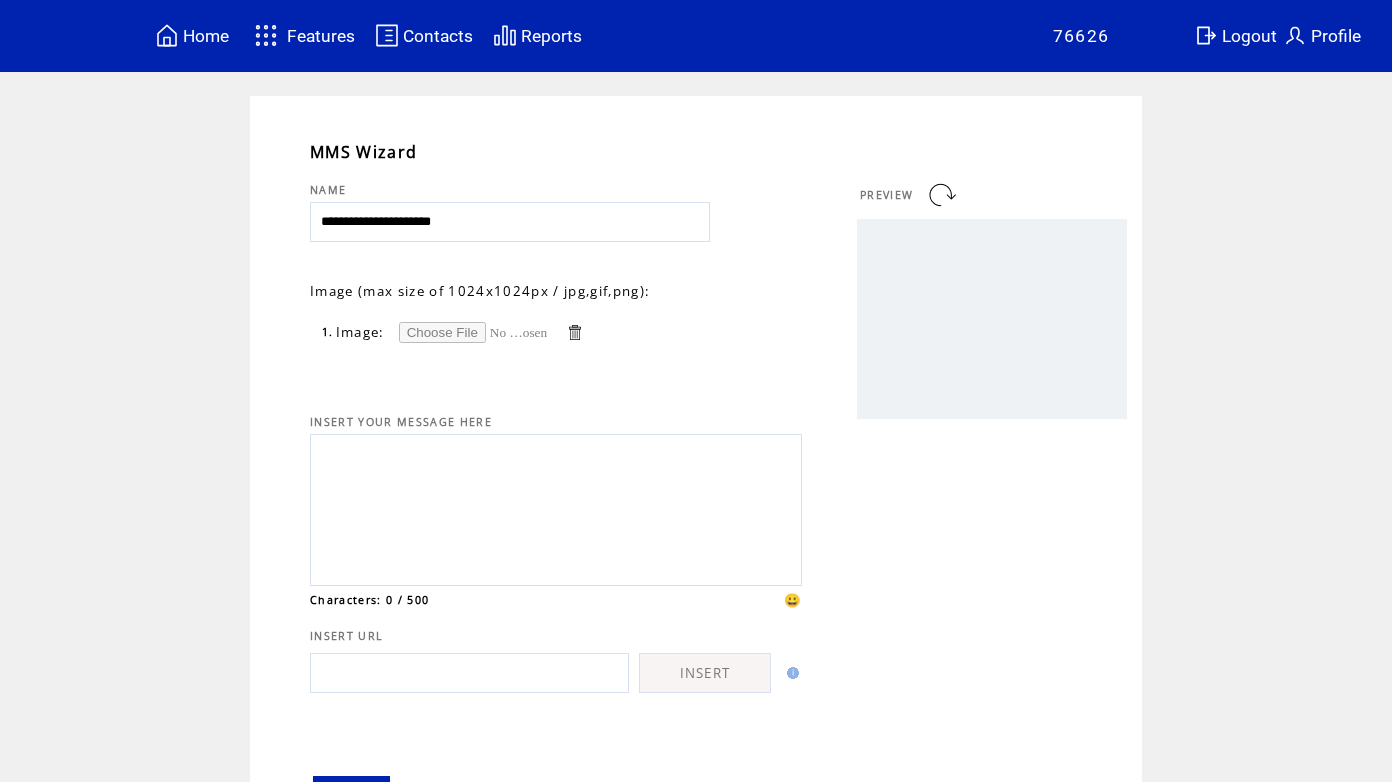 scroll, scrollTop: 0, scrollLeft: 0, axis: both 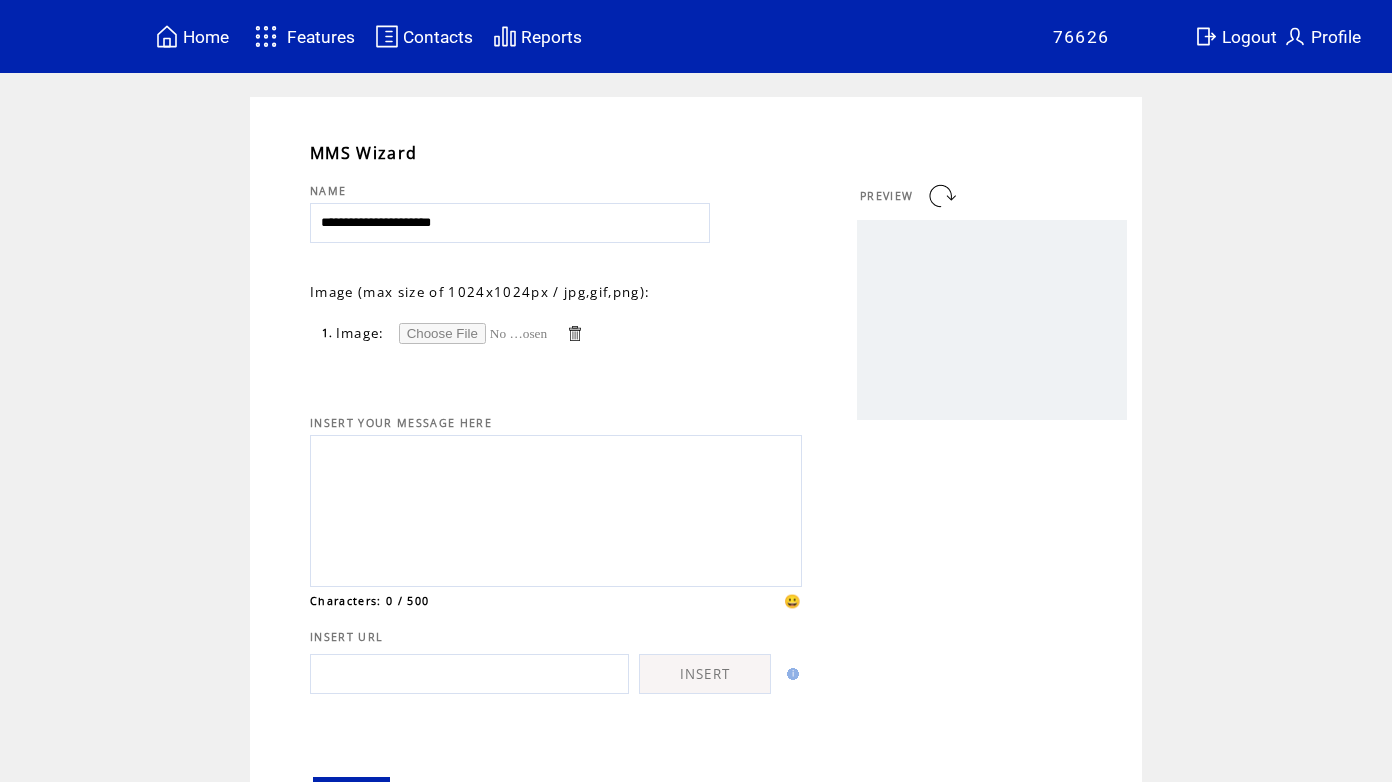 click on "Features" at bounding box center [321, 37] 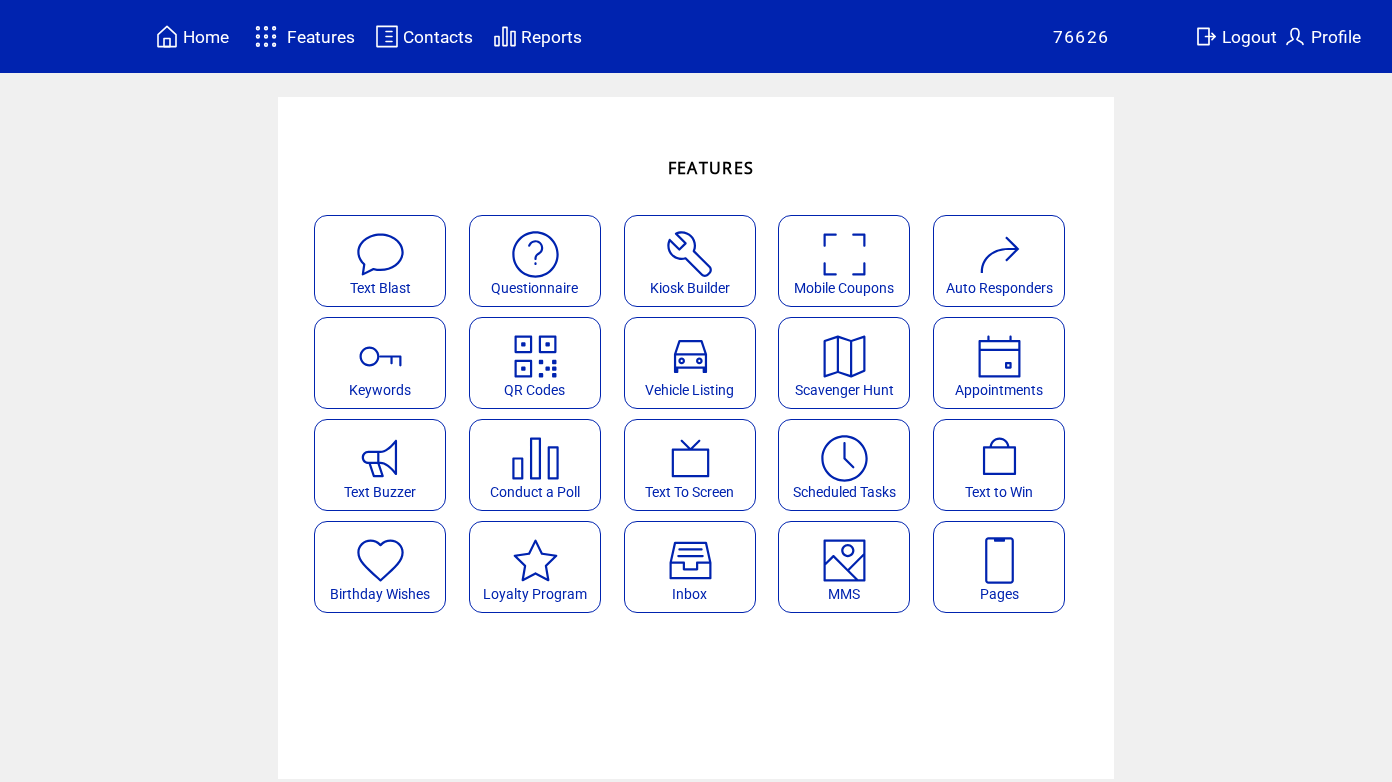 scroll, scrollTop: 0, scrollLeft: 0, axis: both 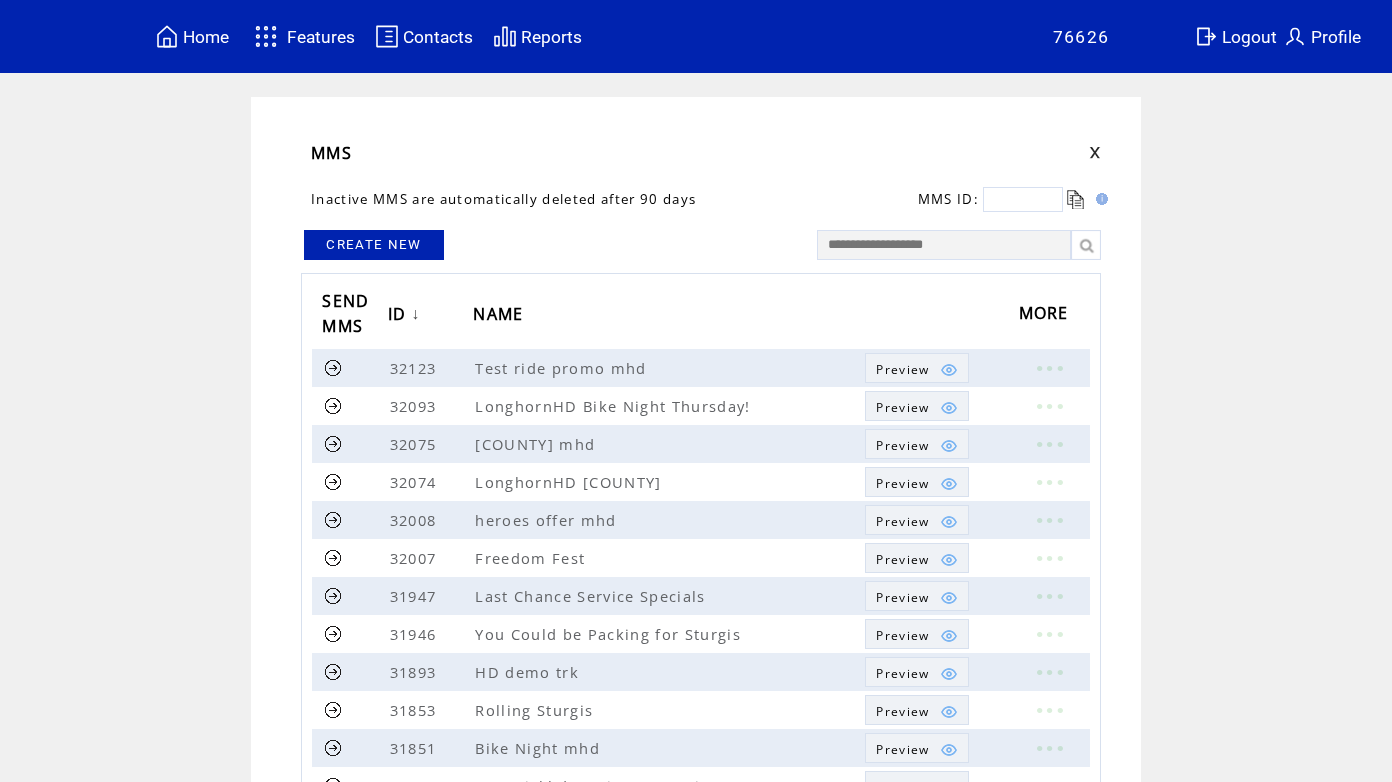 click on "CREATE NEW" at bounding box center (374, 245) 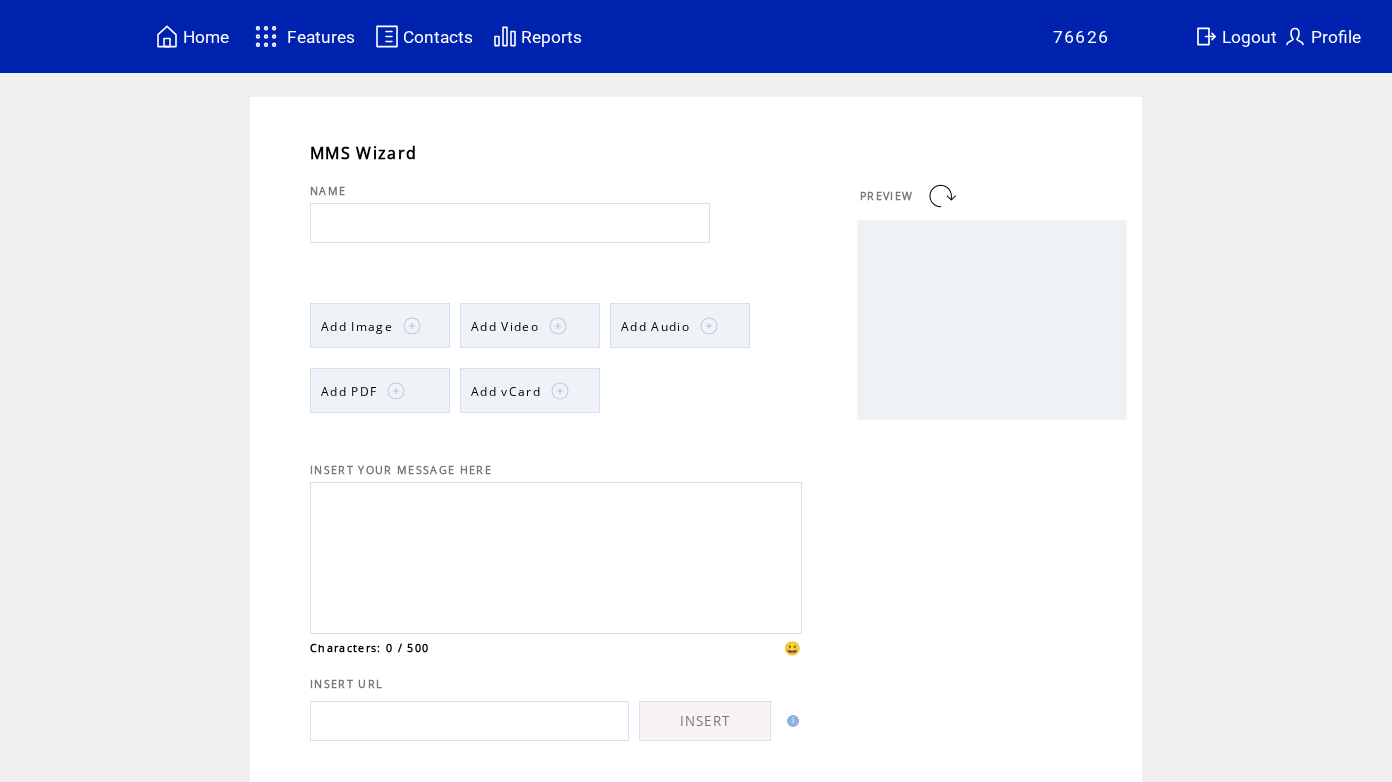 scroll, scrollTop: 1, scrollLeft: 0, axis: vertical 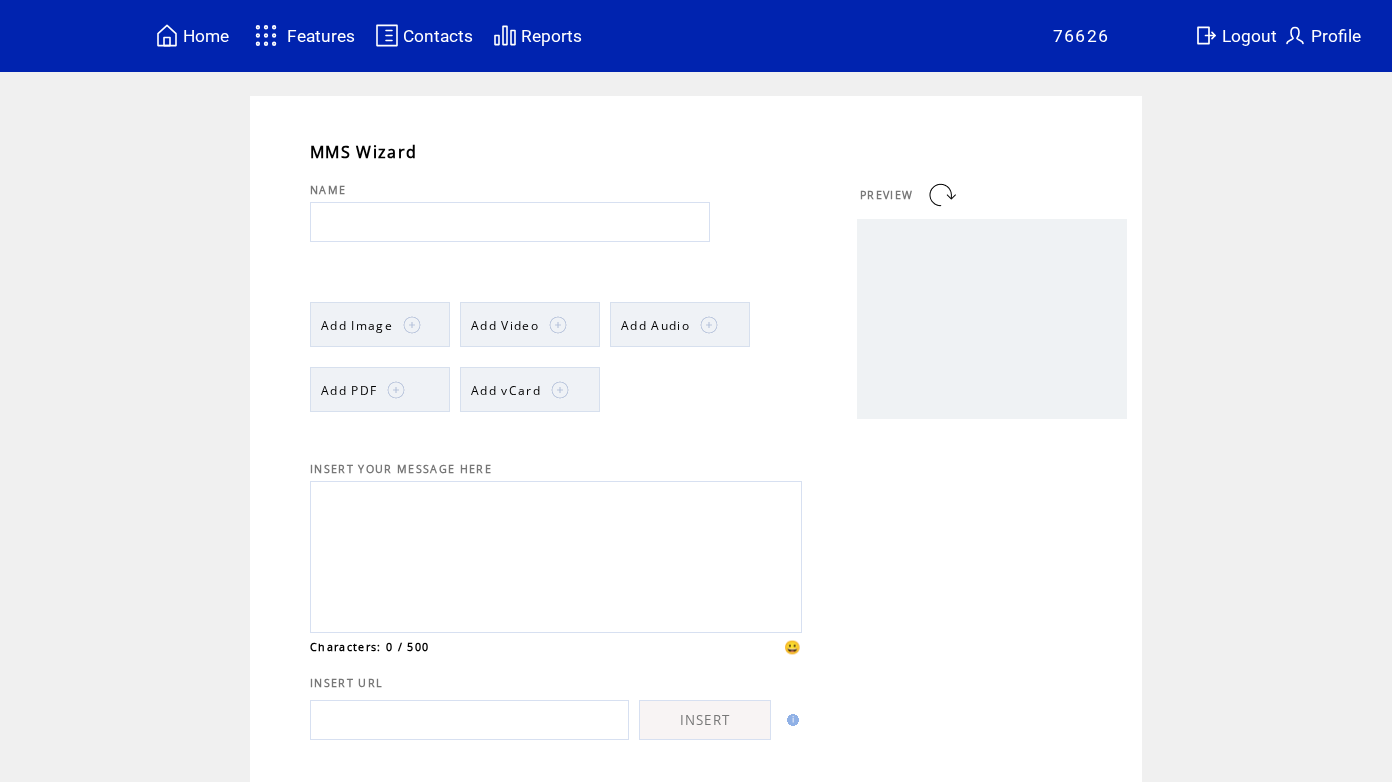 click on "Add Image" at bounding box center (357, 325) 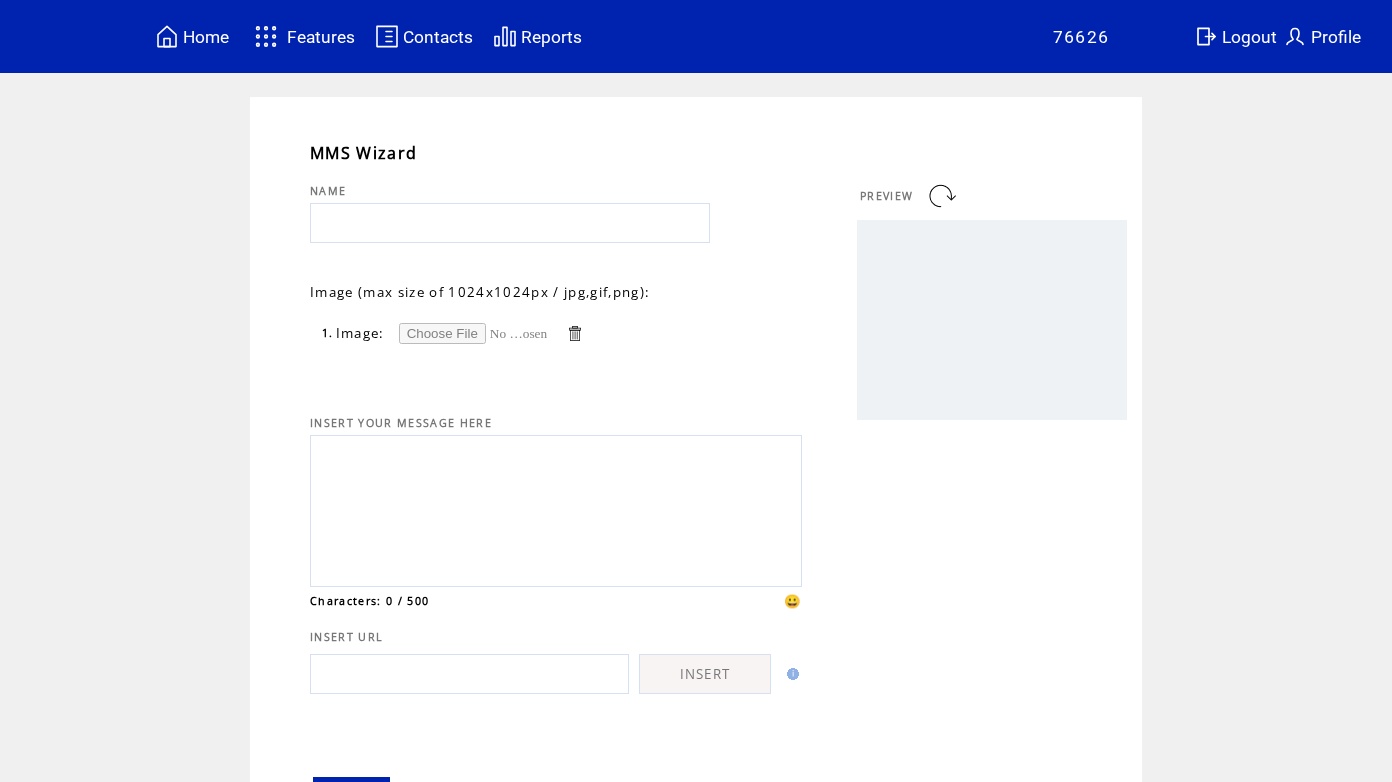 scroll, scrollTop: 0, scrollLeft: 0, axis: both 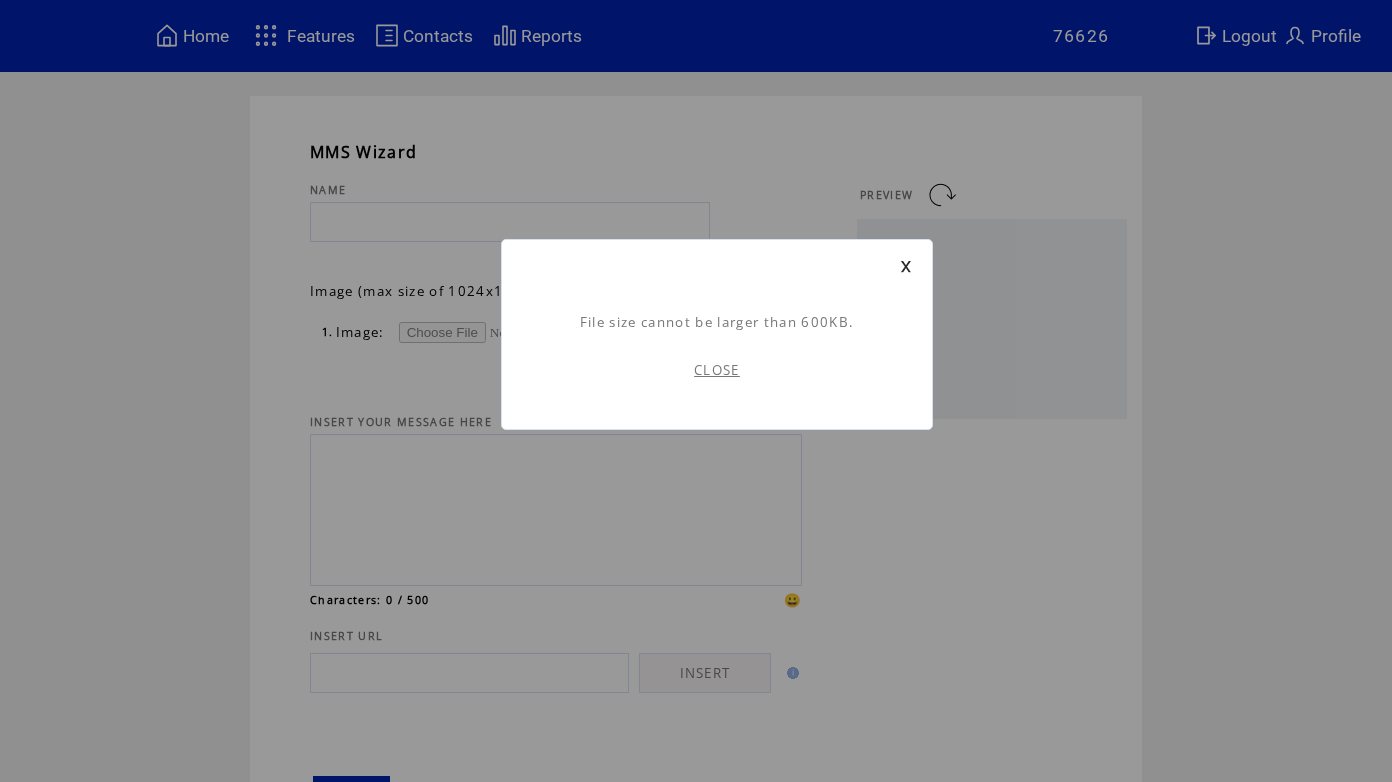 click at bounding box center [906, 266] 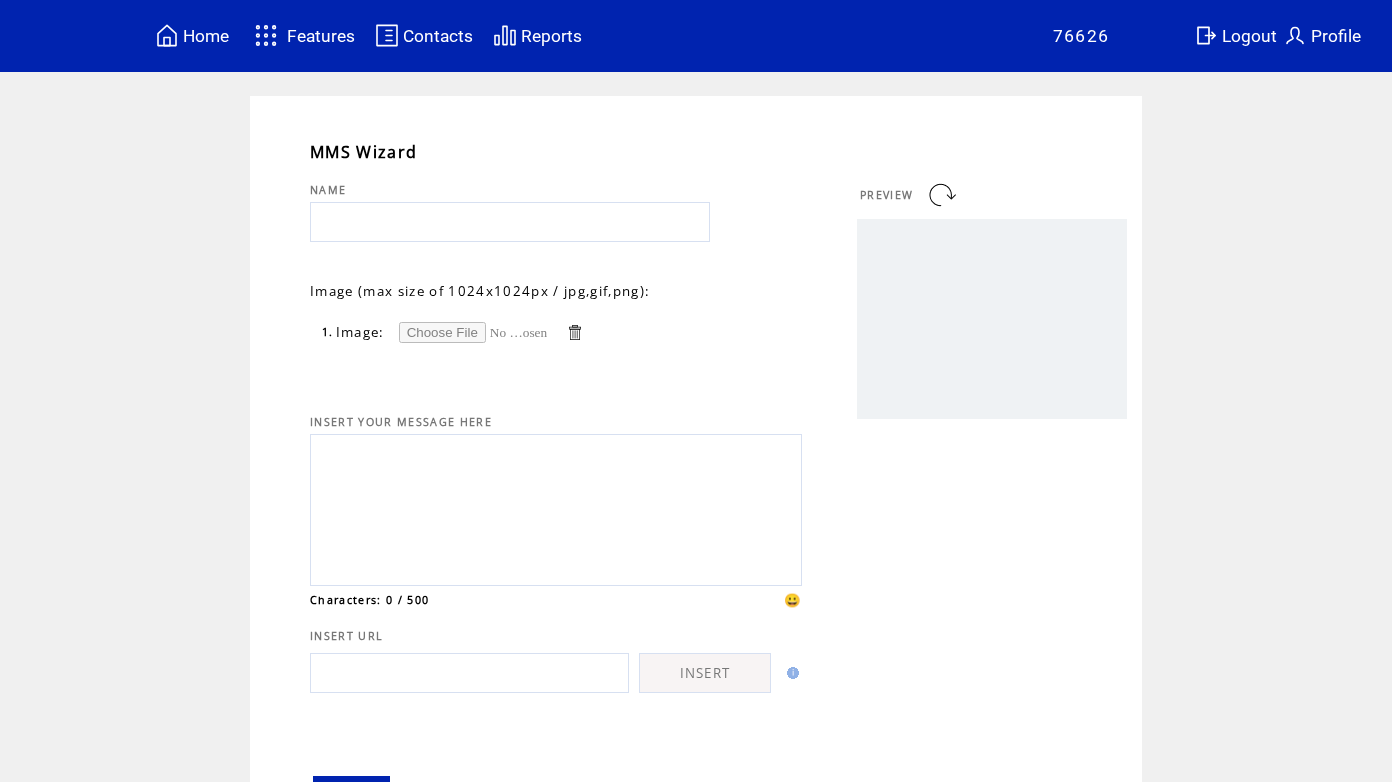 scroll, scrollTop: 0, scrollLeft: 0, axis: both 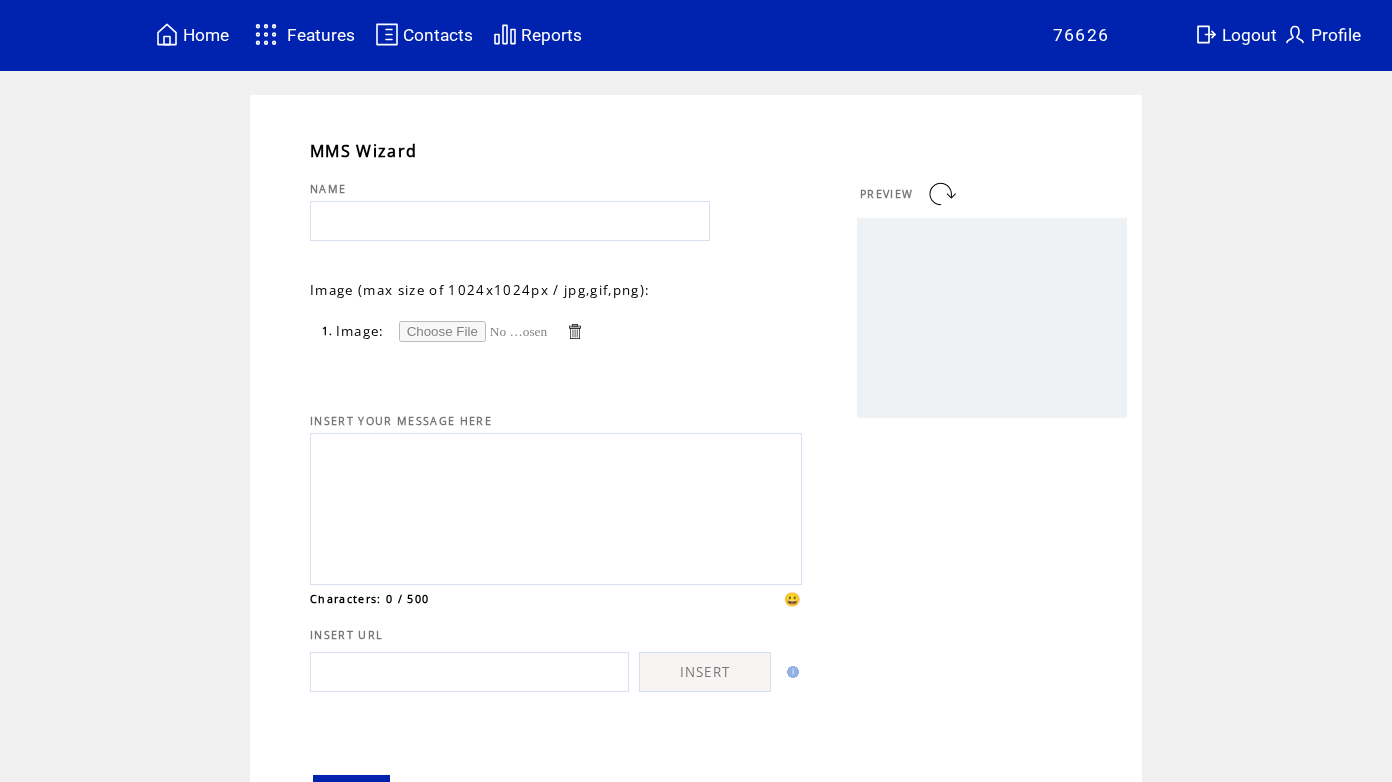 click at bounding box center [574, 331] 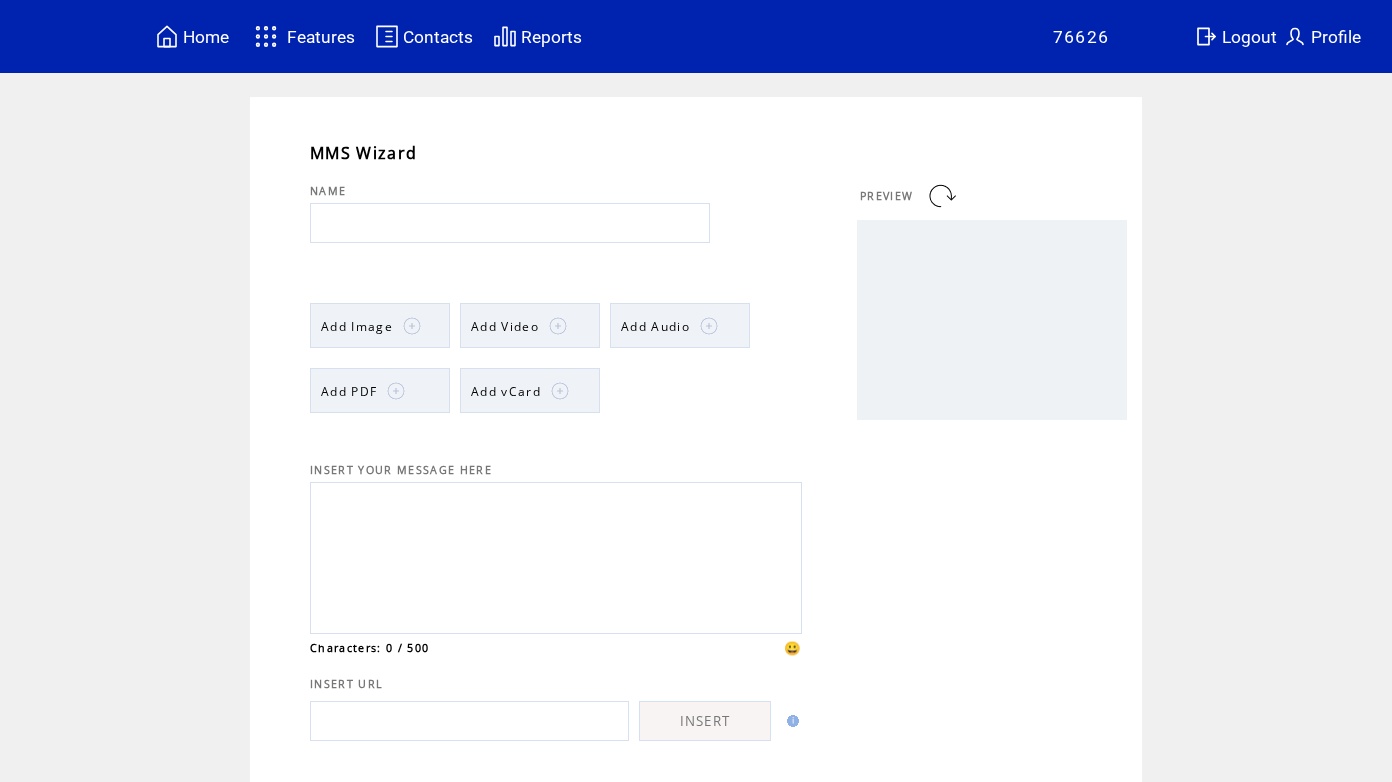 scroll, scrollTop: 0, scrollLeft: 0, axis: both 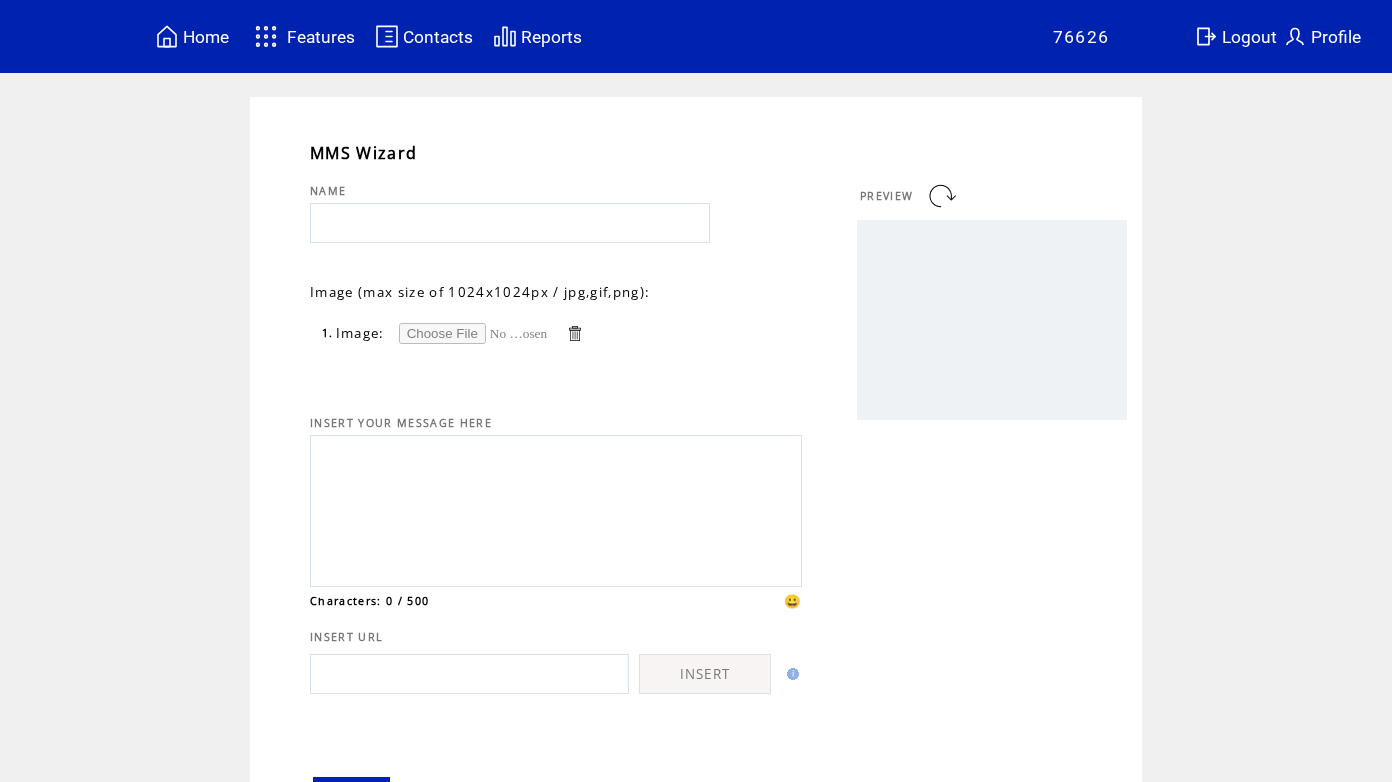 click on "1.  Image:" at bounding box center [556, 323] 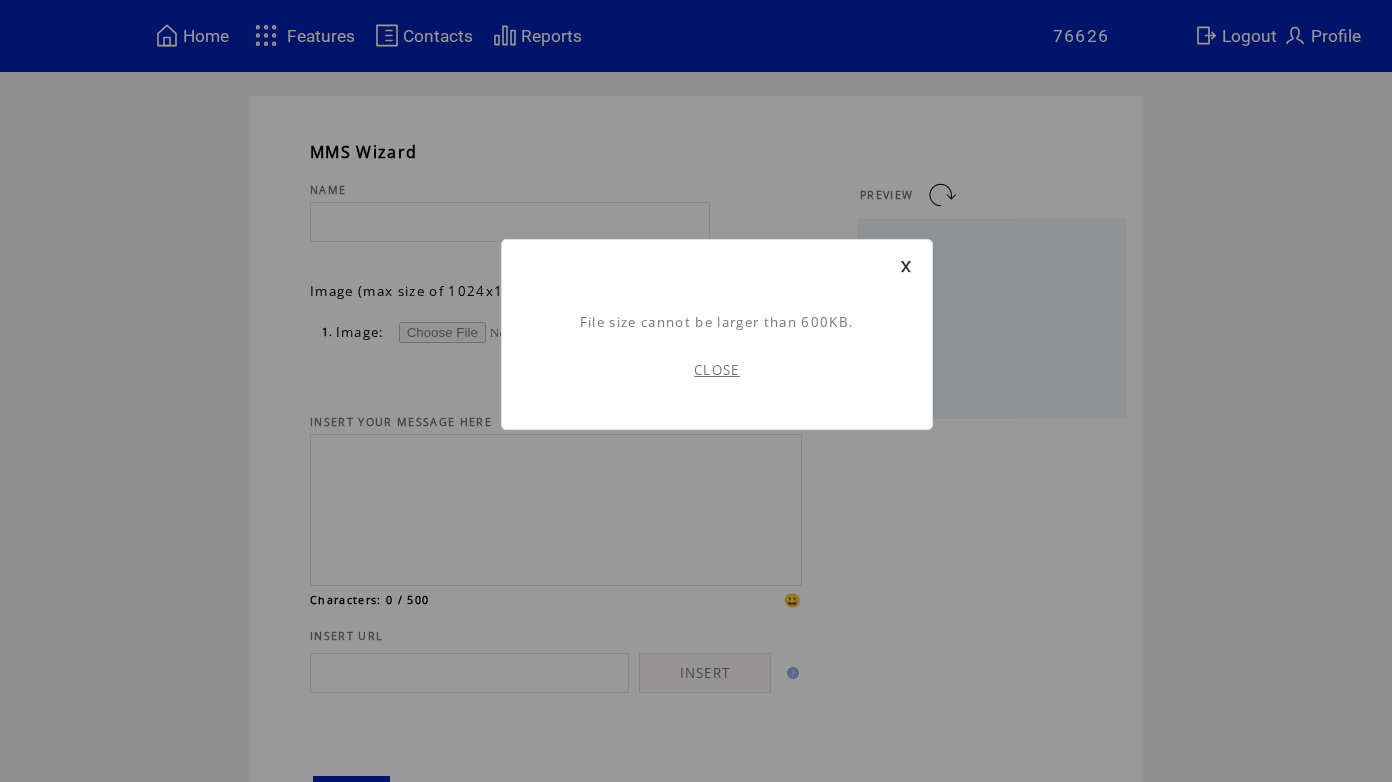 click on "CLOSE" at bounding box center (717, 370) 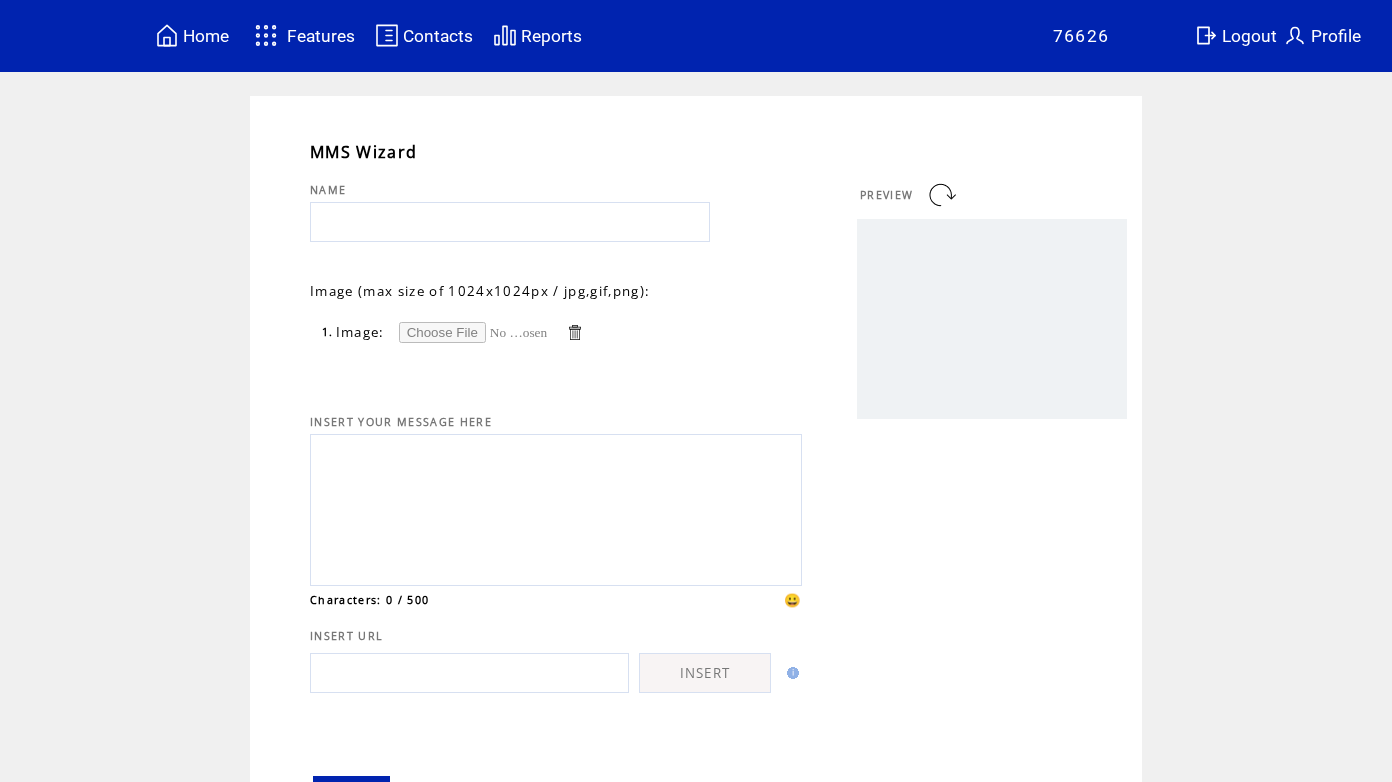 scroll, scrollTop: 0, scrollLeft: 0, axis: both 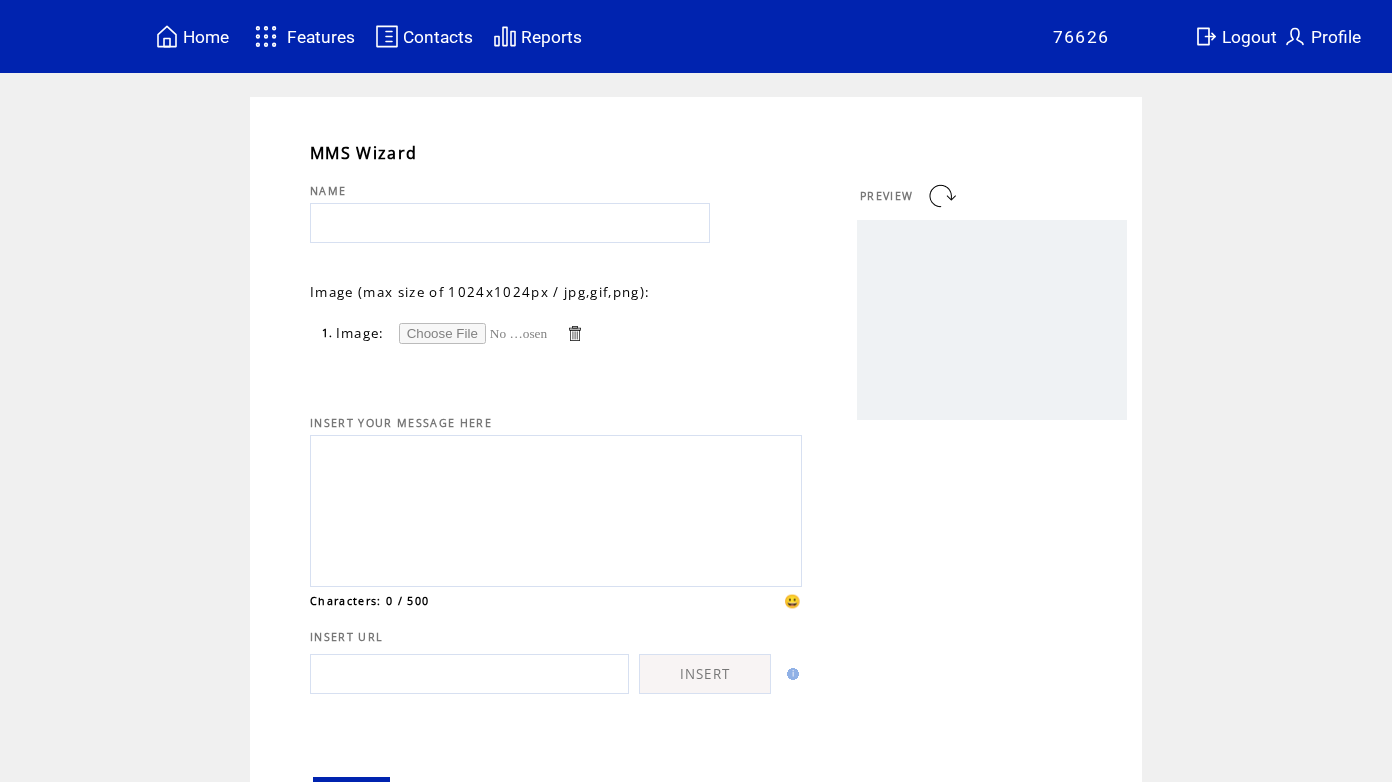 click at bounding box center [474, 333] 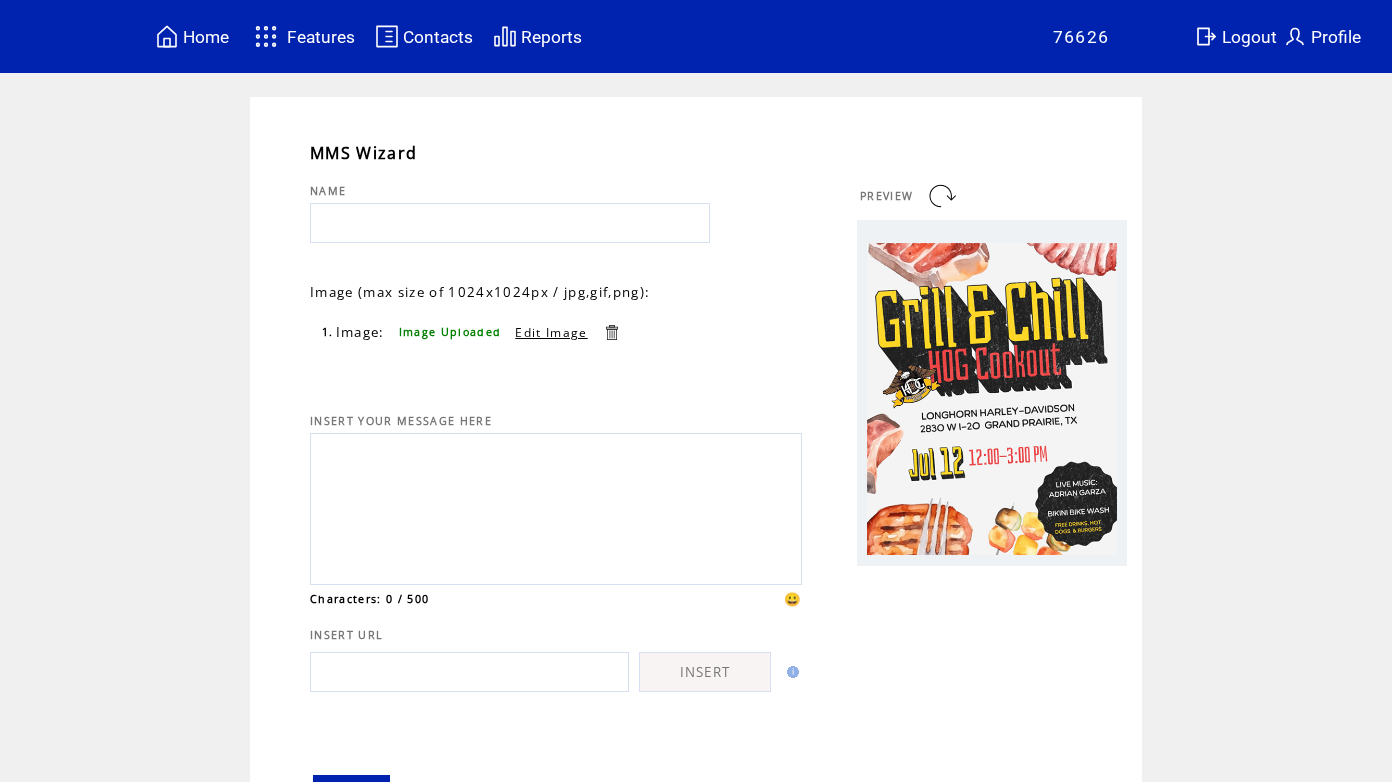 scroll, scrollTop: 0, scrollLeft: 0, axis: both 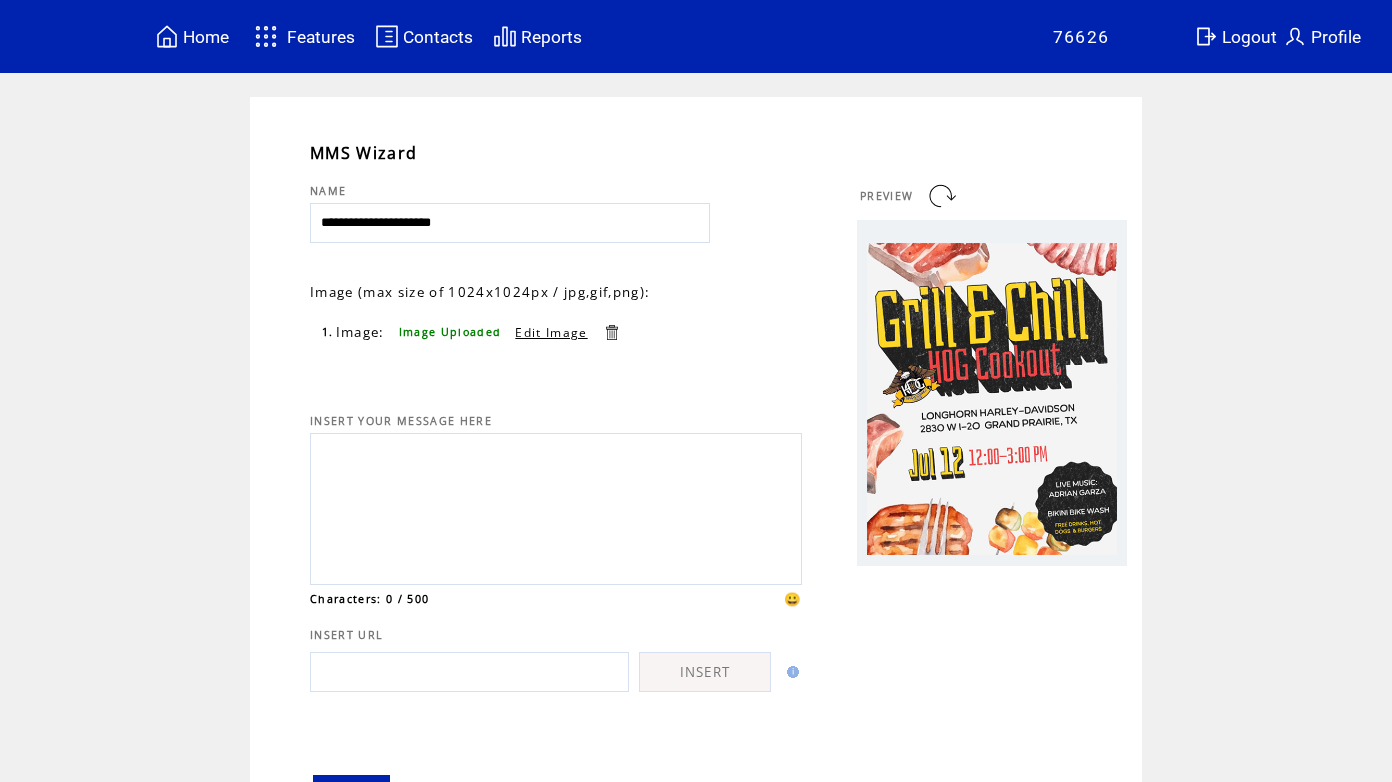 type on "**********" 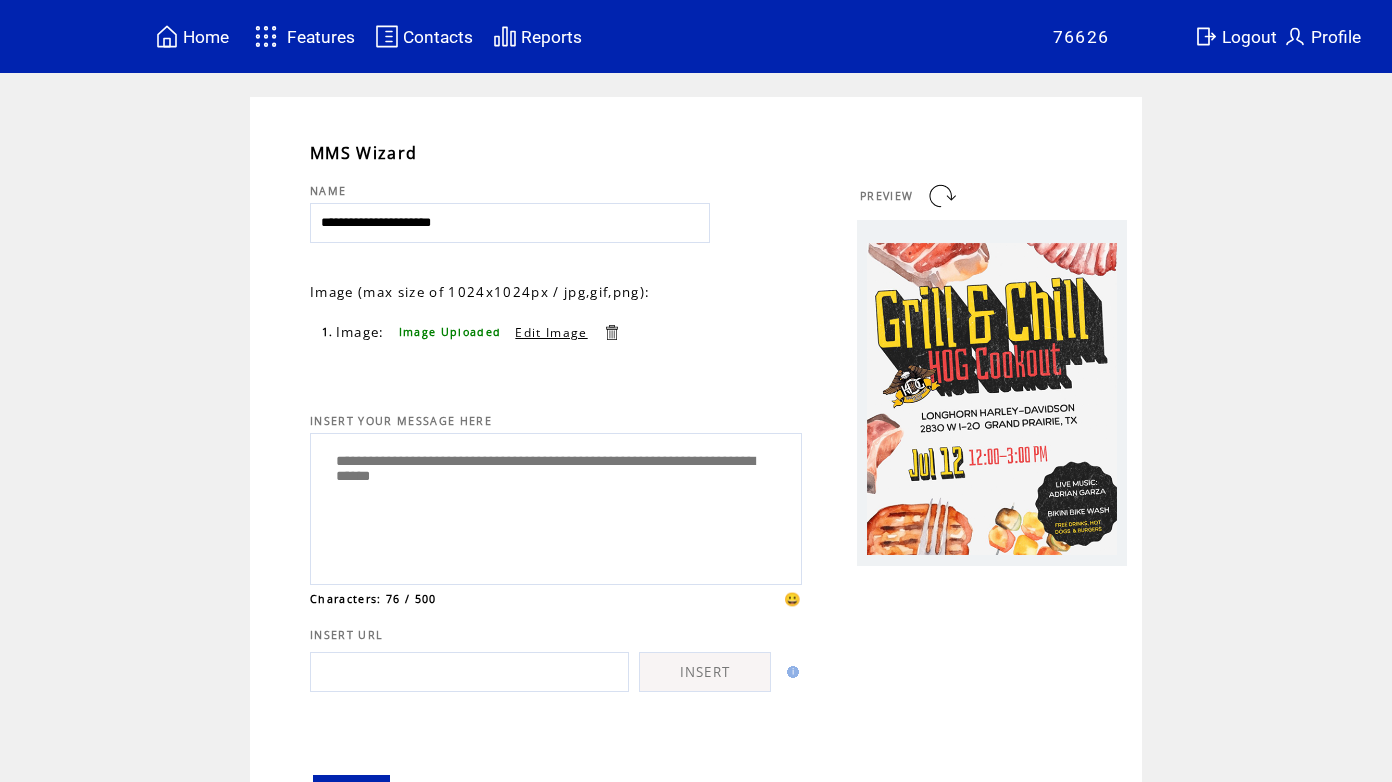 paste on "**********" 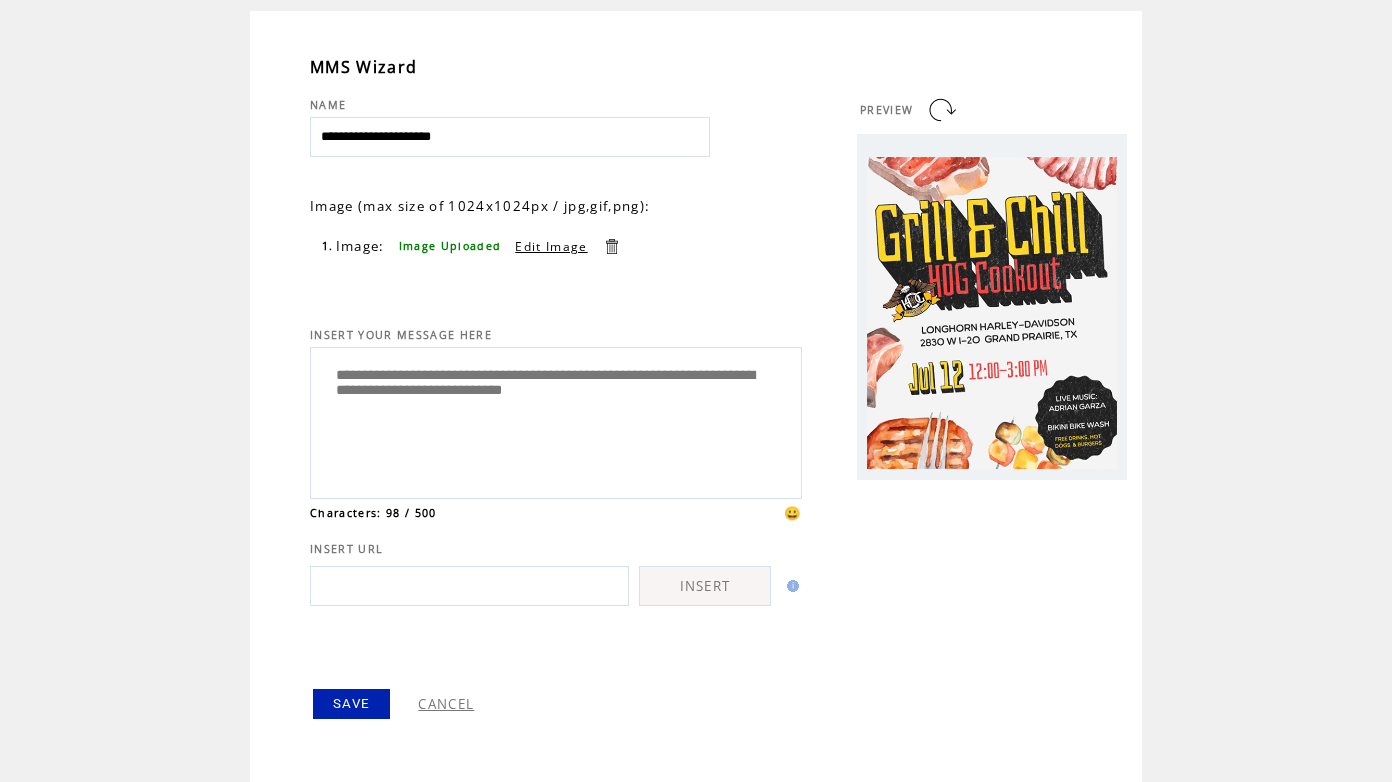 scroll, scrollTop: 122, scrollLeft: 0, axis: vertical 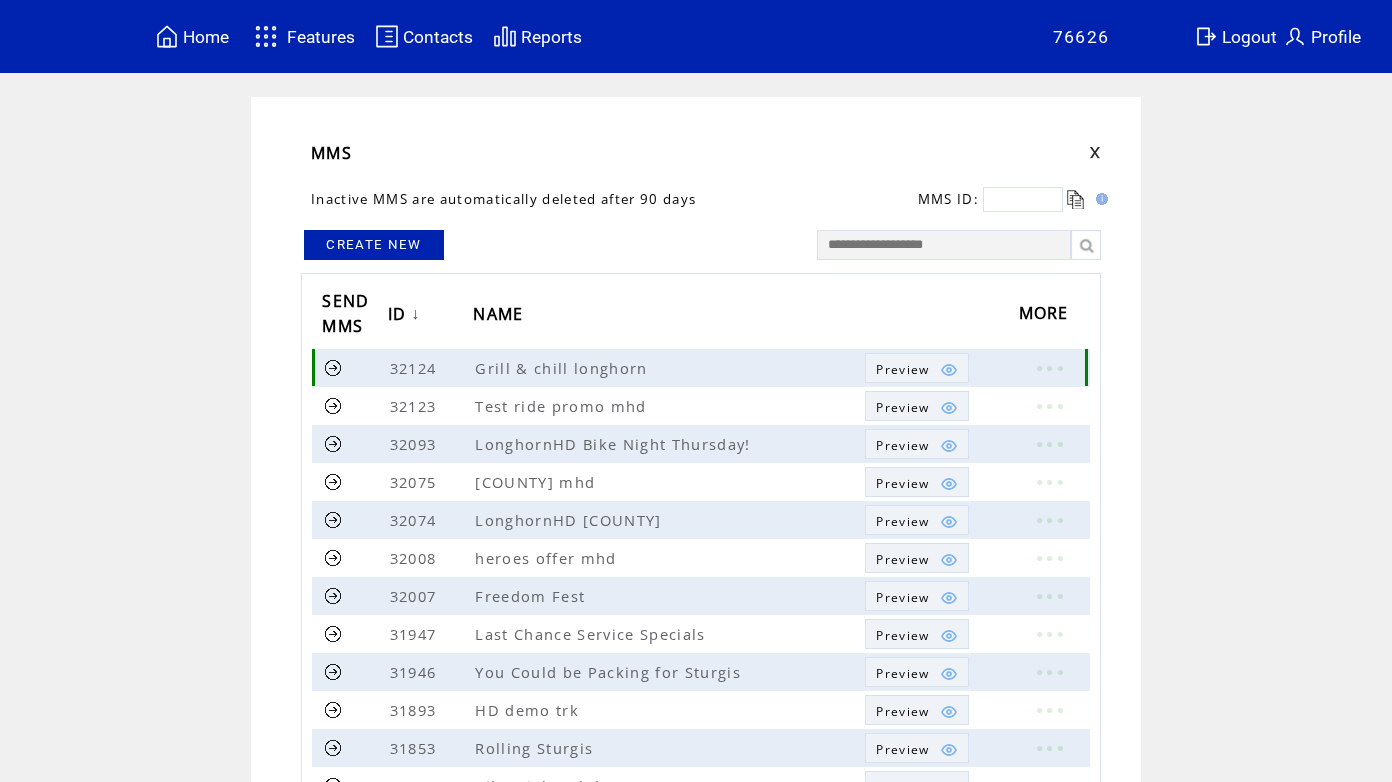 click at bounding box center (333, 367) 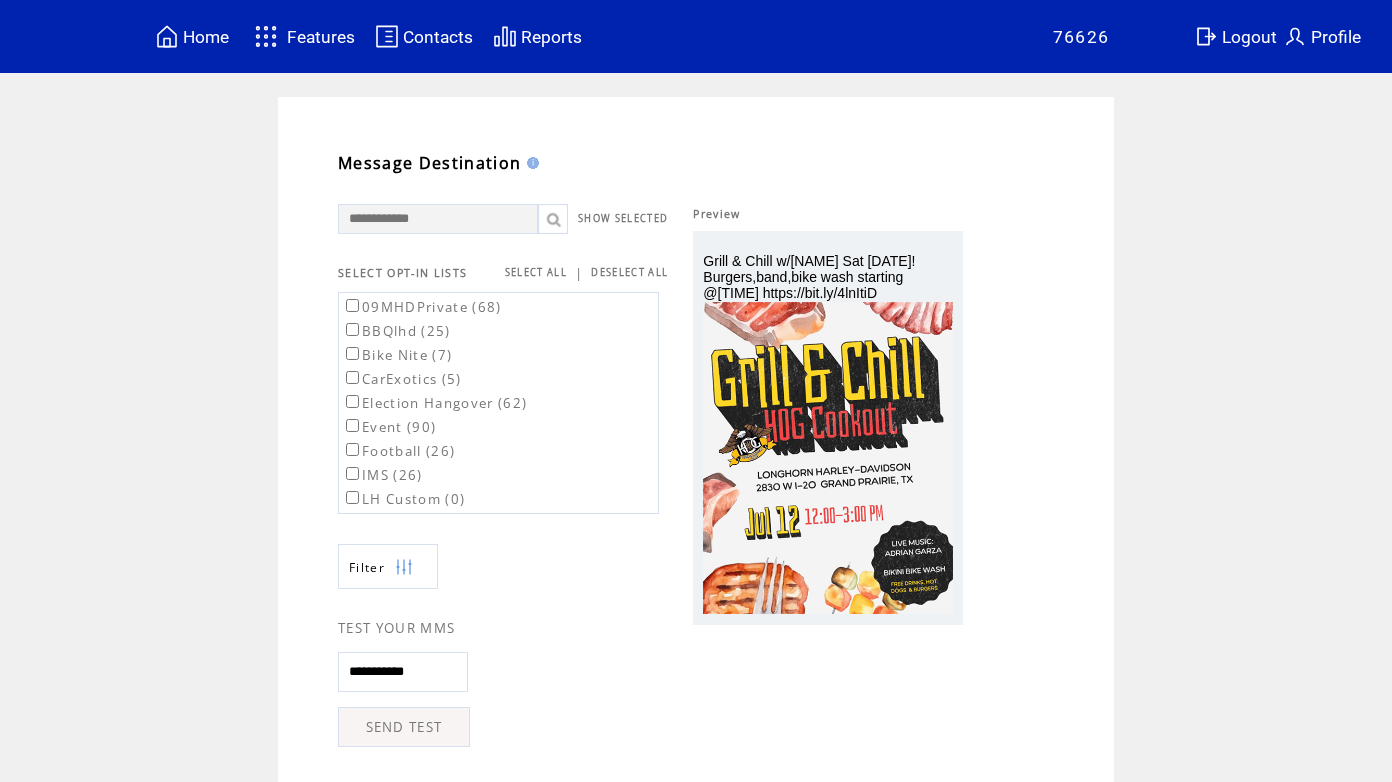 scroll, scrollTop: 0, scrollLeft: 0, axis: both 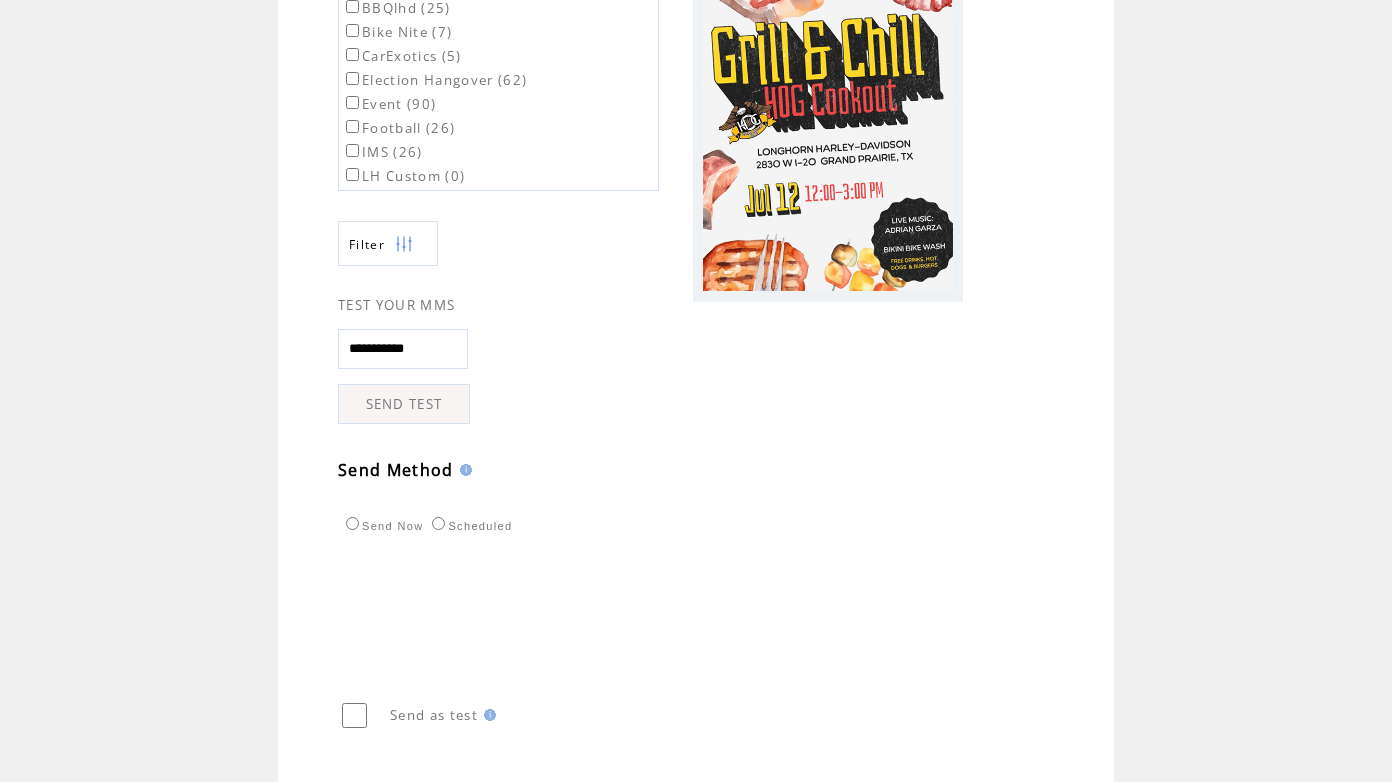 click on "SEND TEST" at bounding box center (404, 404) 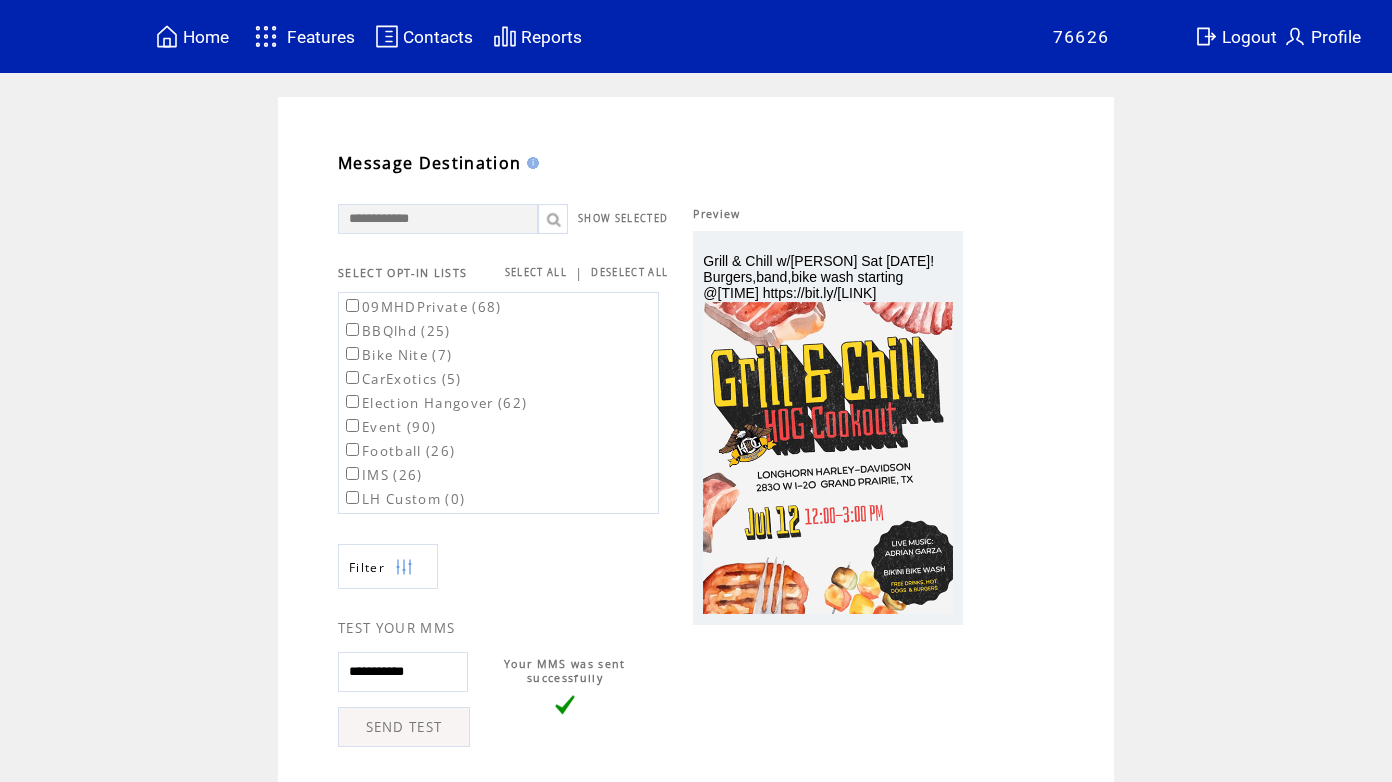 scroll, scrollTop: 0, scrollLeft: 0, axis: both 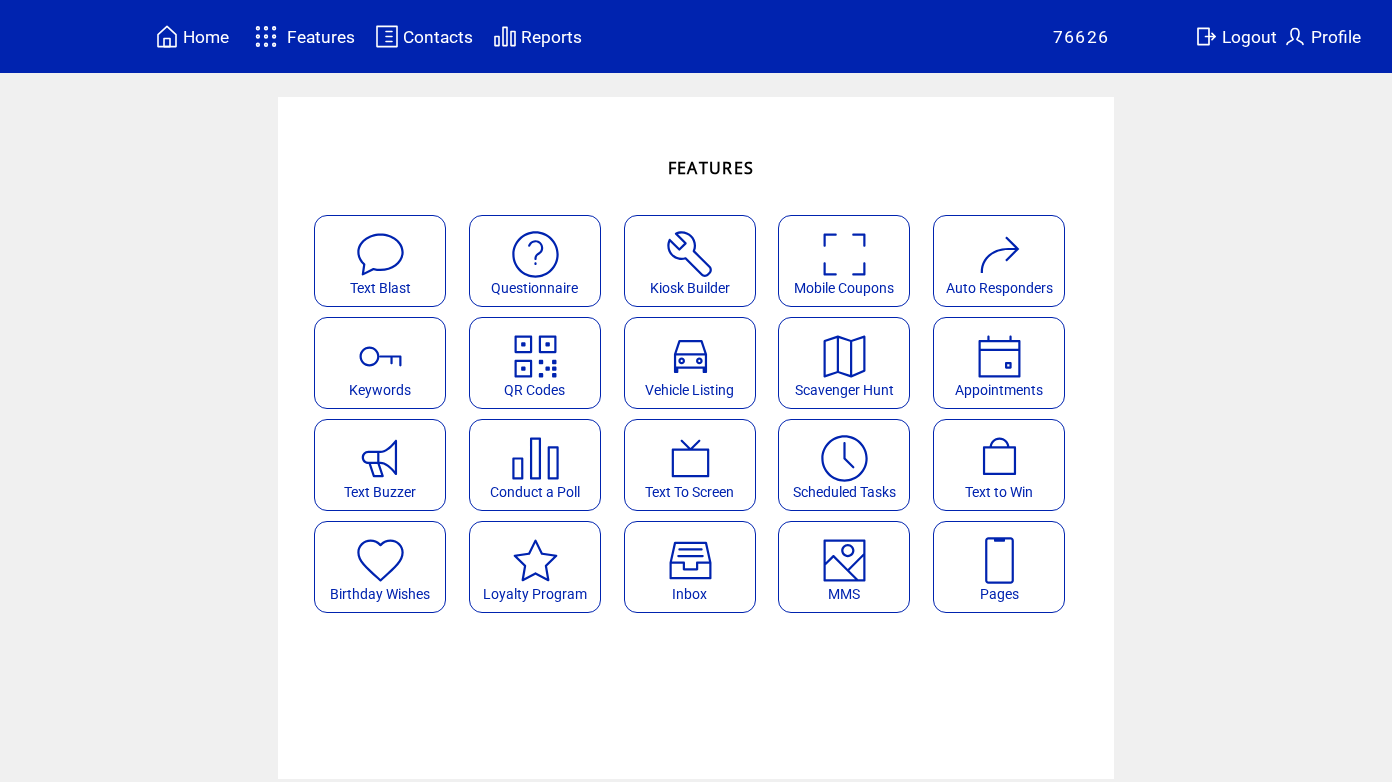 click at bounding box center (844, 560) 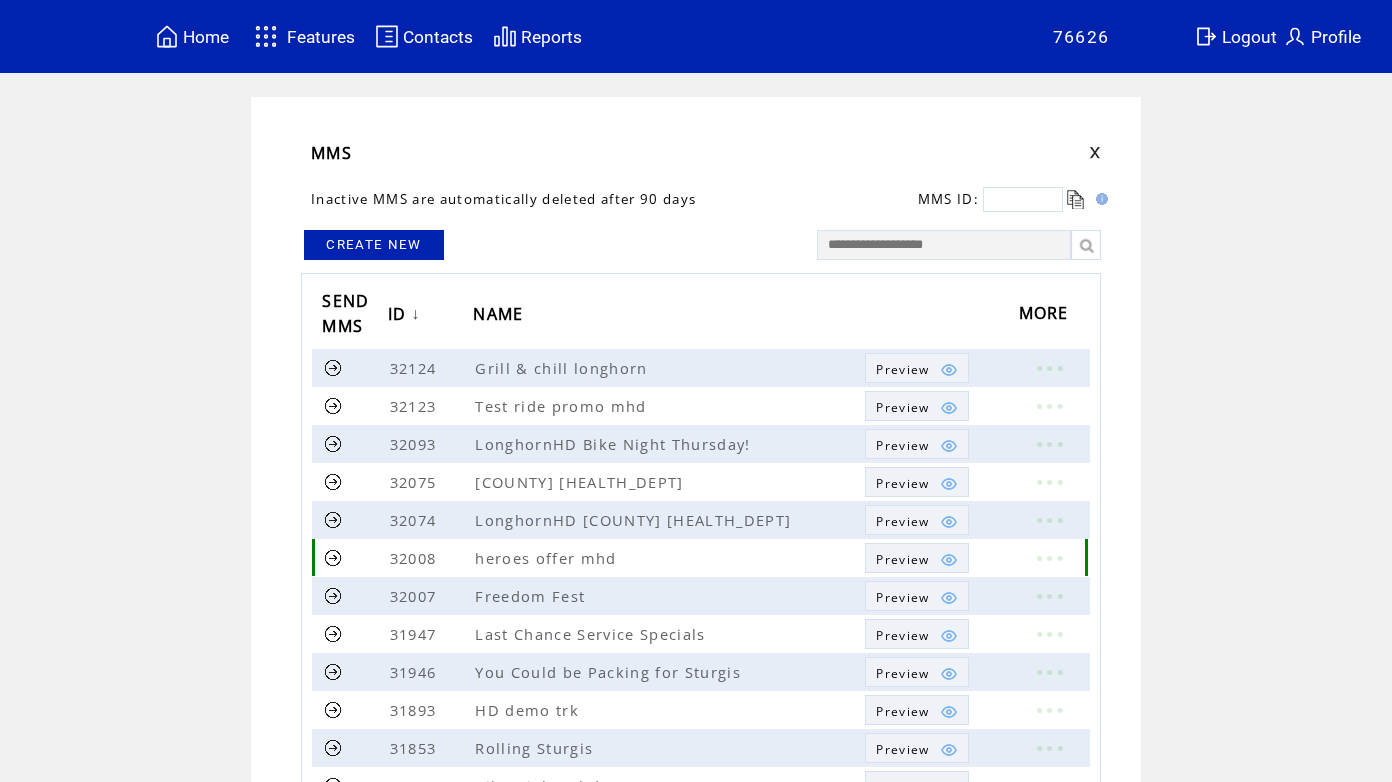 scroll, scrollTop: 0, scrollLeft: 0, axis: both 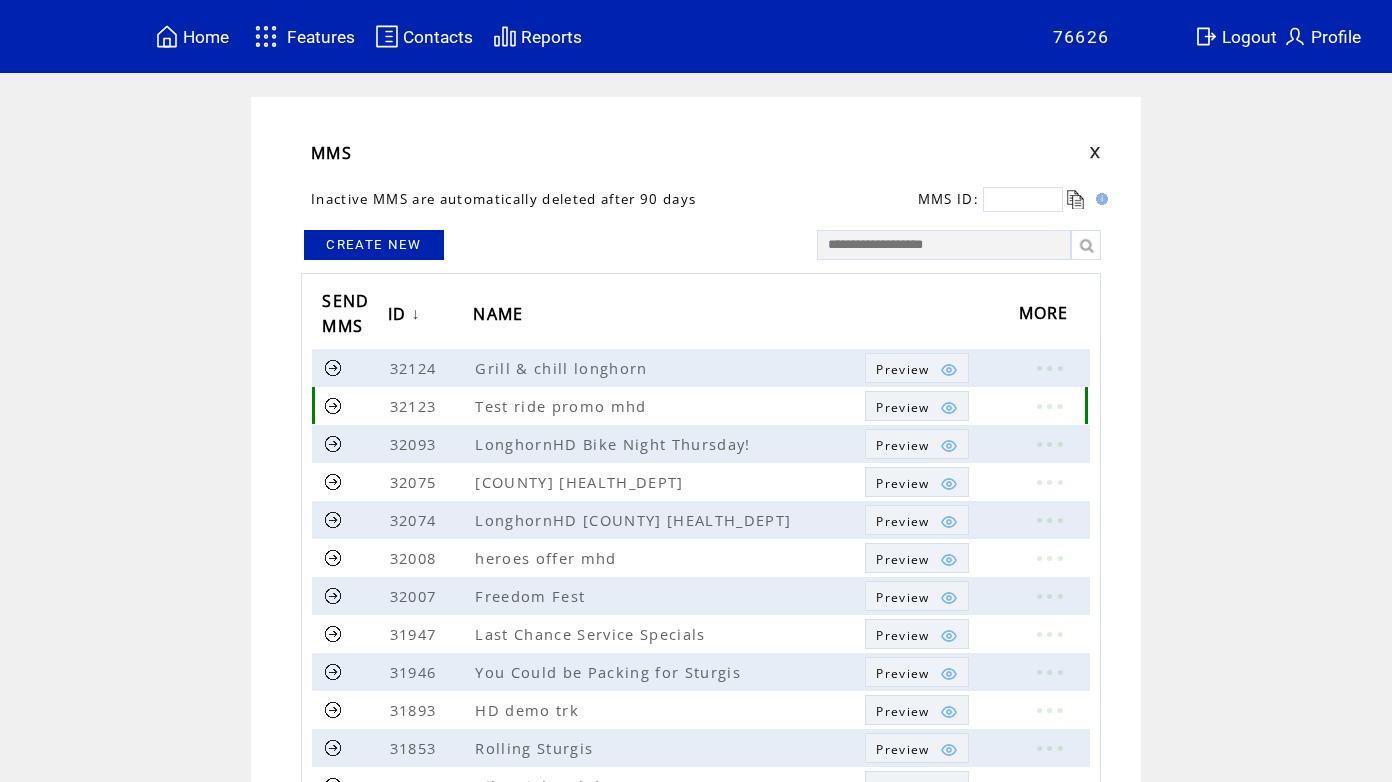 click at bounding box center (333, 405) 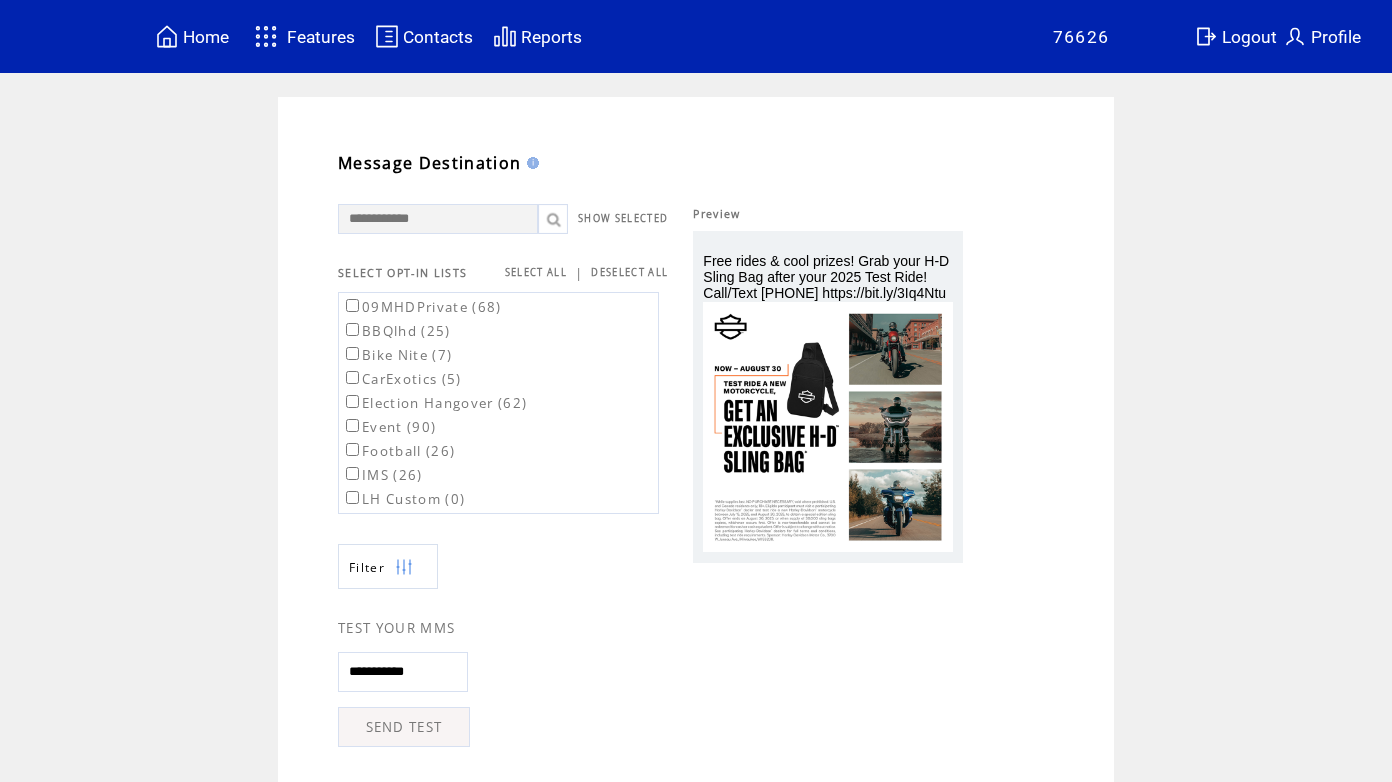 scroll, scrollTop: 0, scrollLeft: 0, axis: both 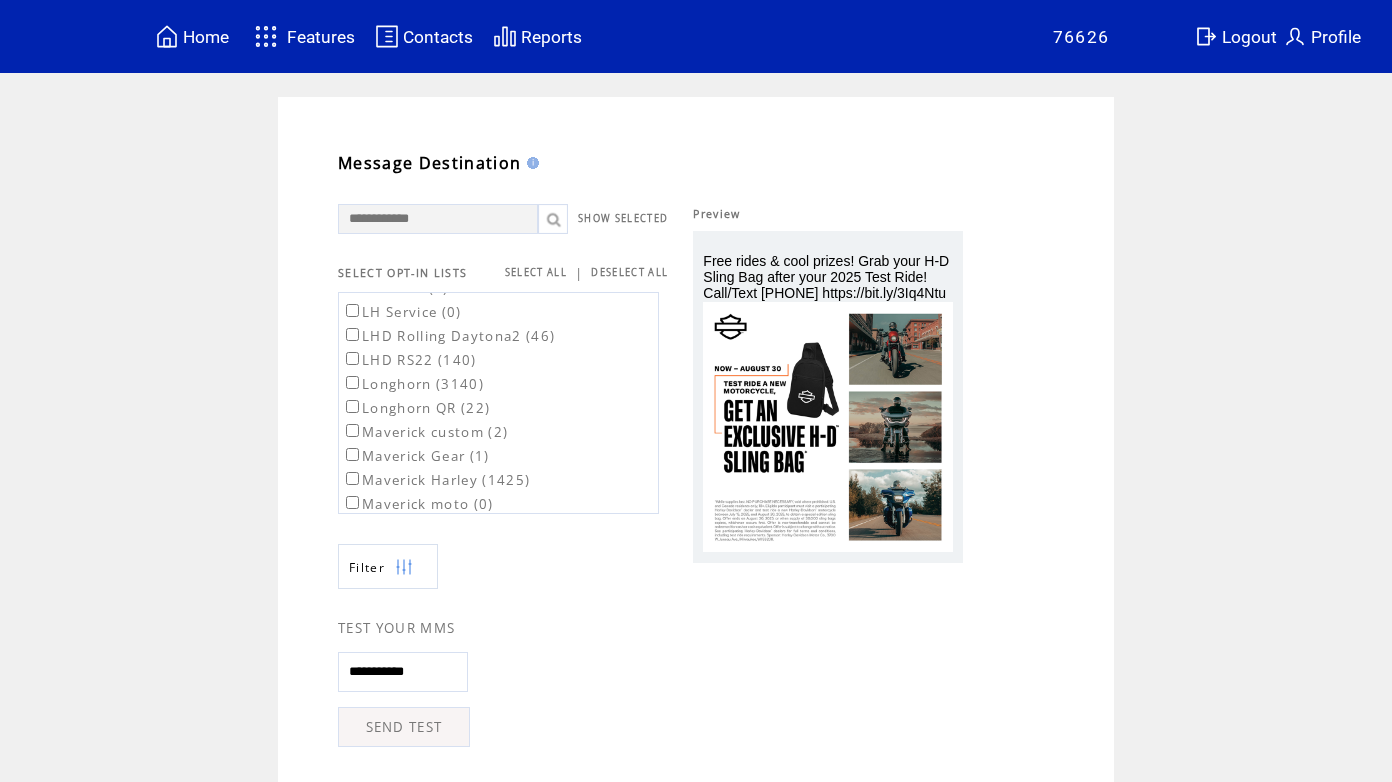 click on "Maverick Harley (1425)" at bounding box center [436, 480] 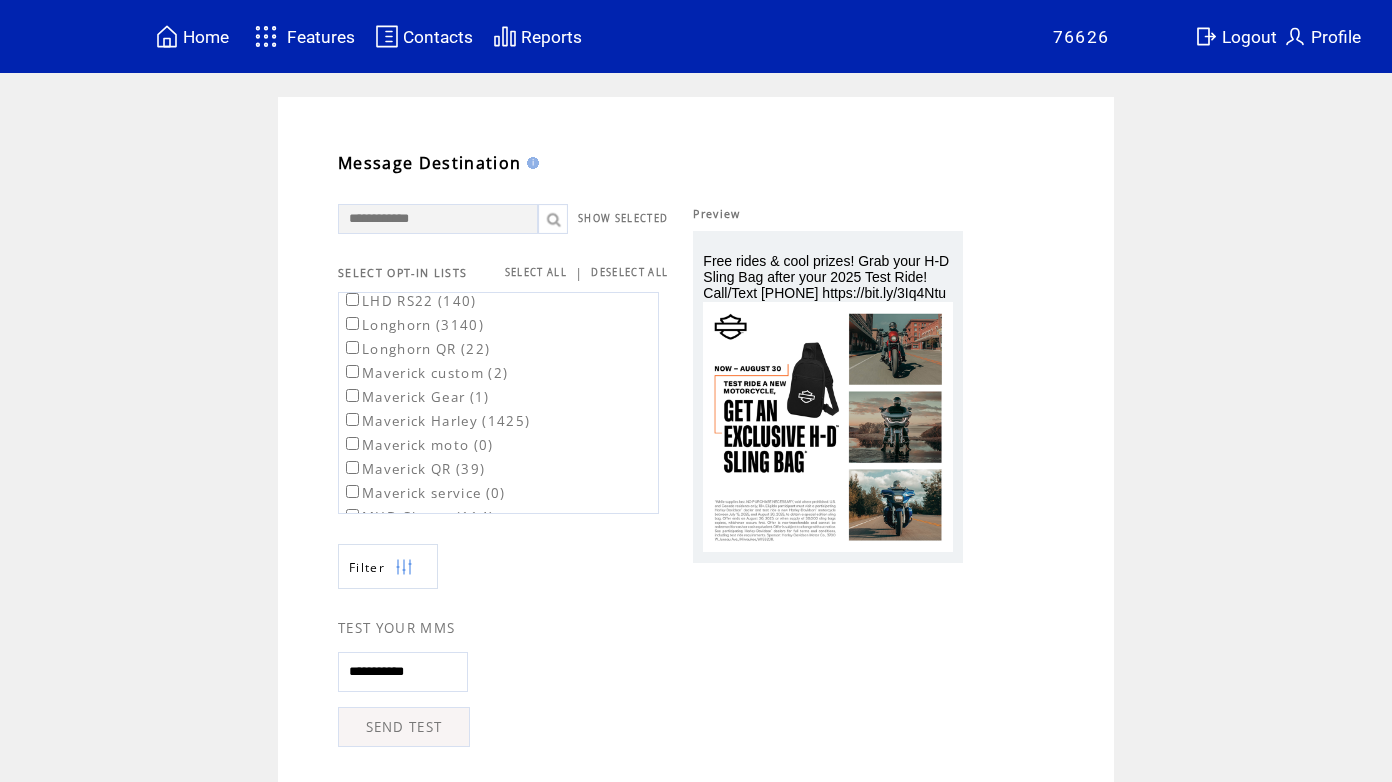 scroll, scrollTop: 391, scrollLeft: 0, axis: vertical 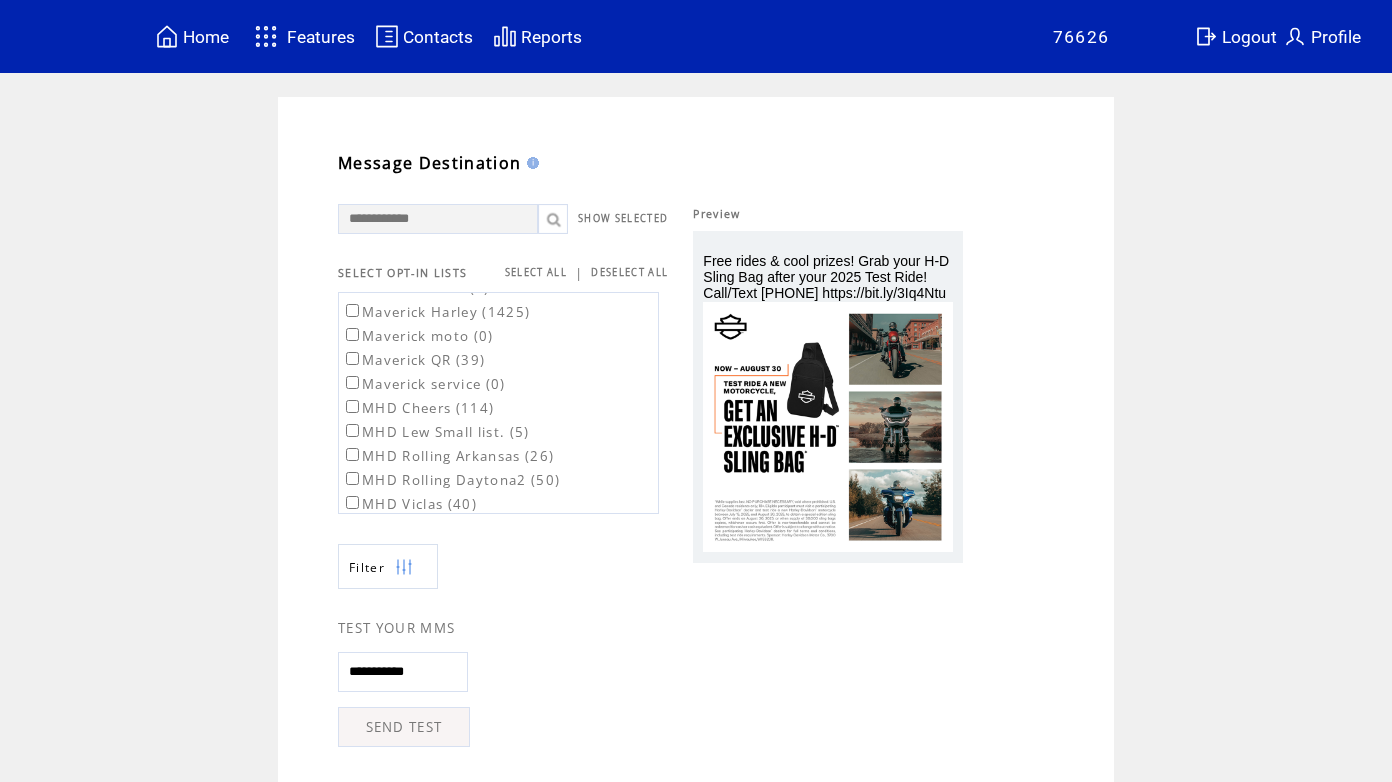 click on "MHD Rolling Daytona2 (50)" at bounding box center (451, 480) 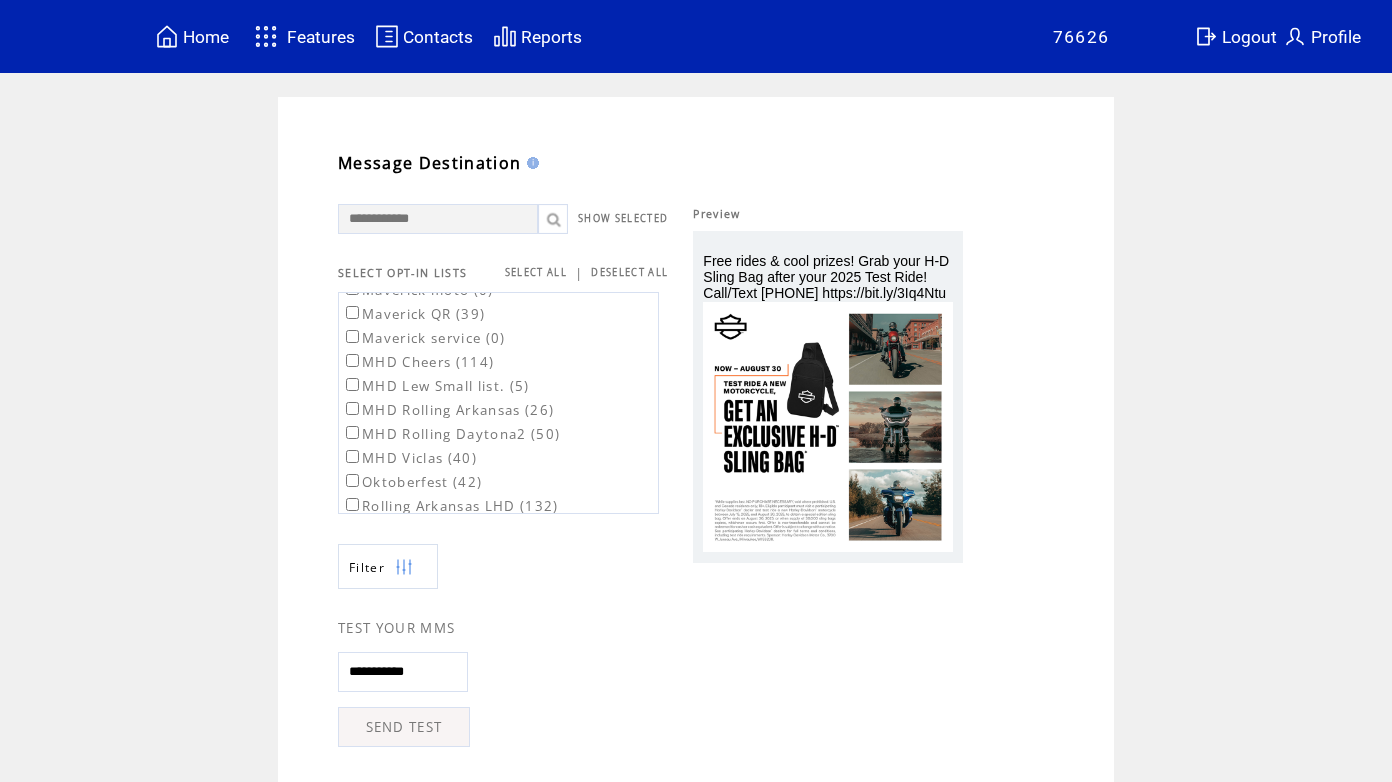 scroll, scrollTop: 525, scrollLeft: 0, axis: vertical 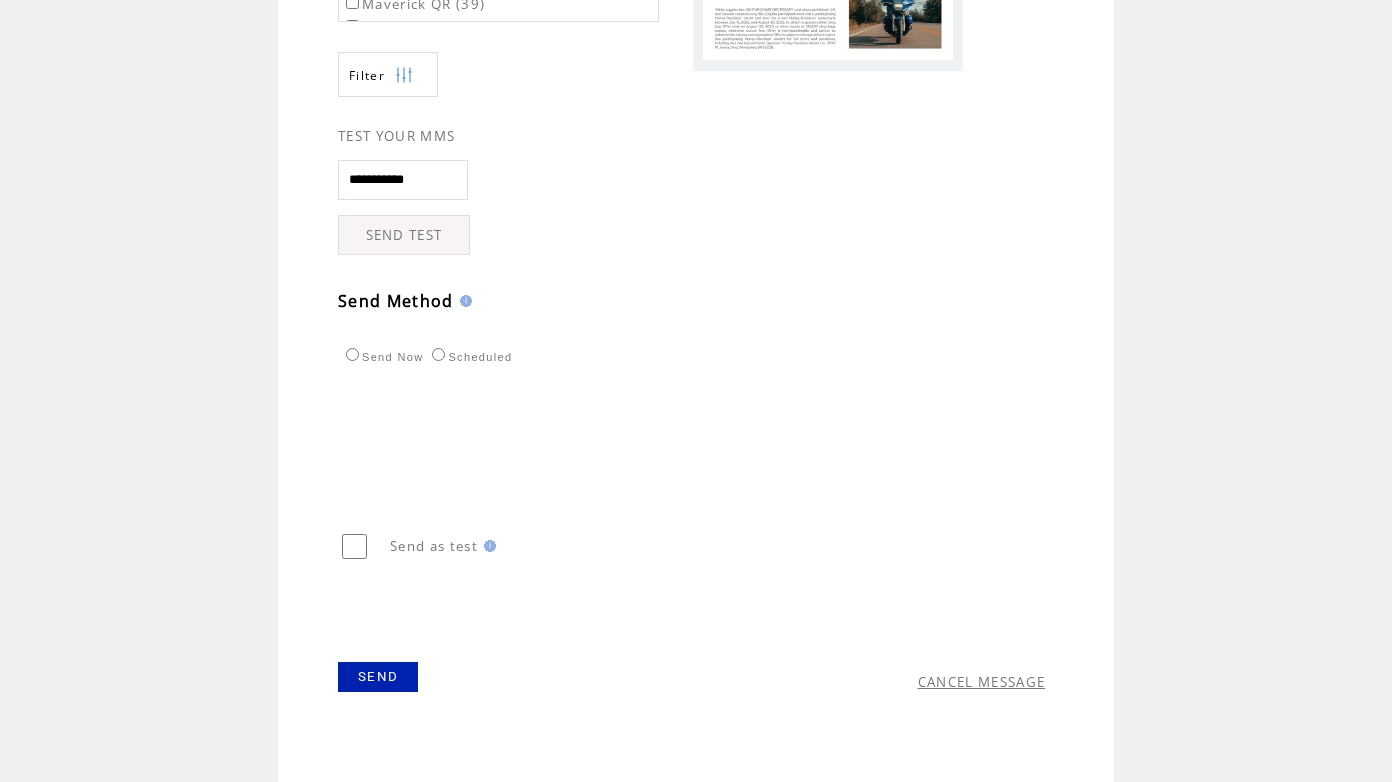 click on "SEND" at bounding box center [378, 677] 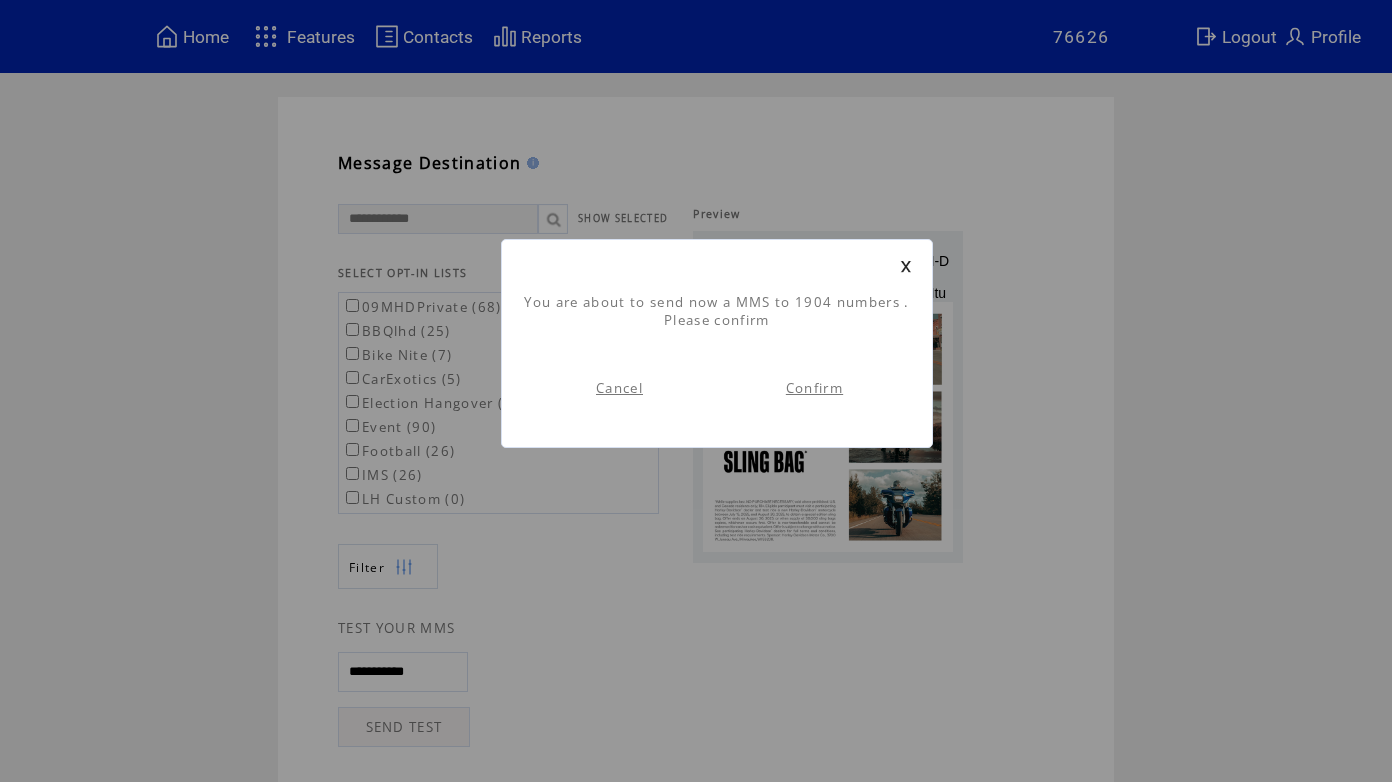 scroll, scrollTop: 1, scrollLeft: 0, axis: vertical 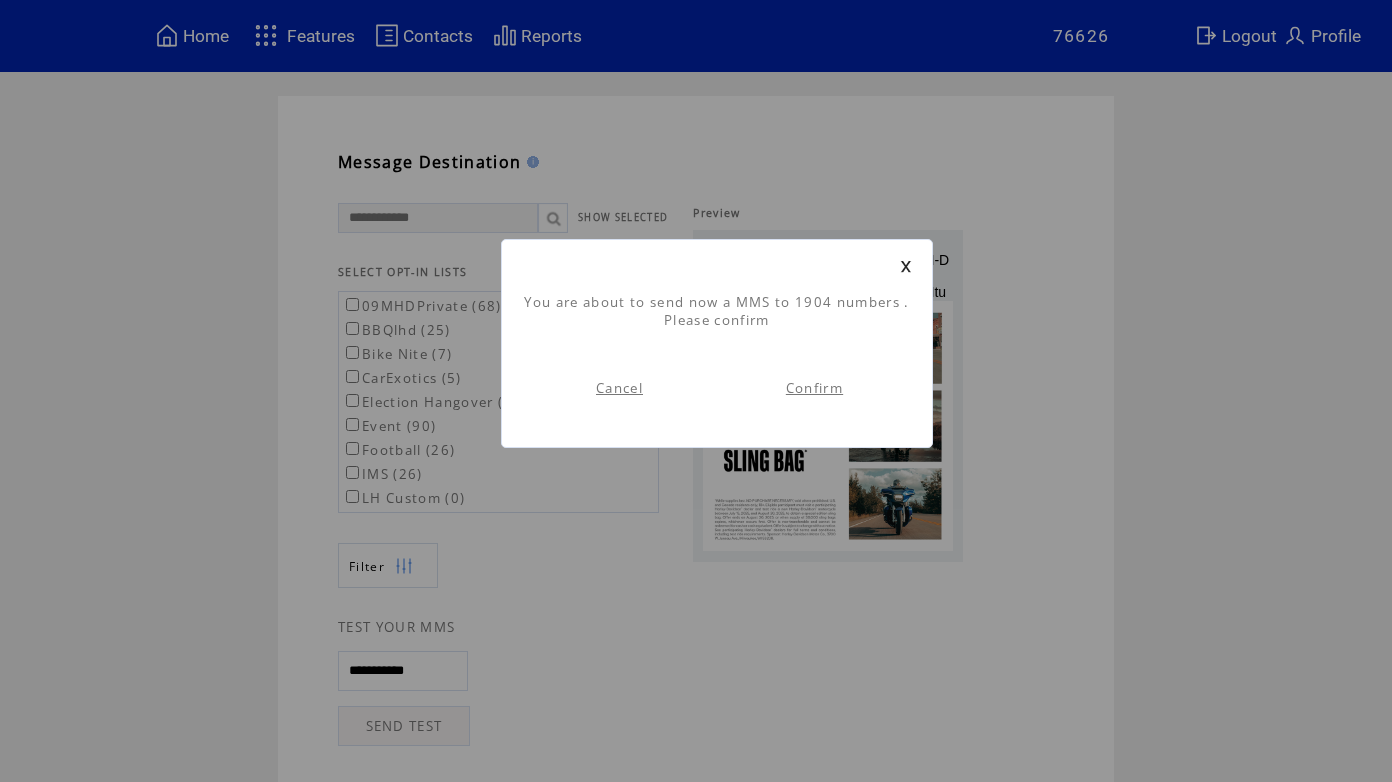 click on "Confirm" at bounding box center [814, 388] 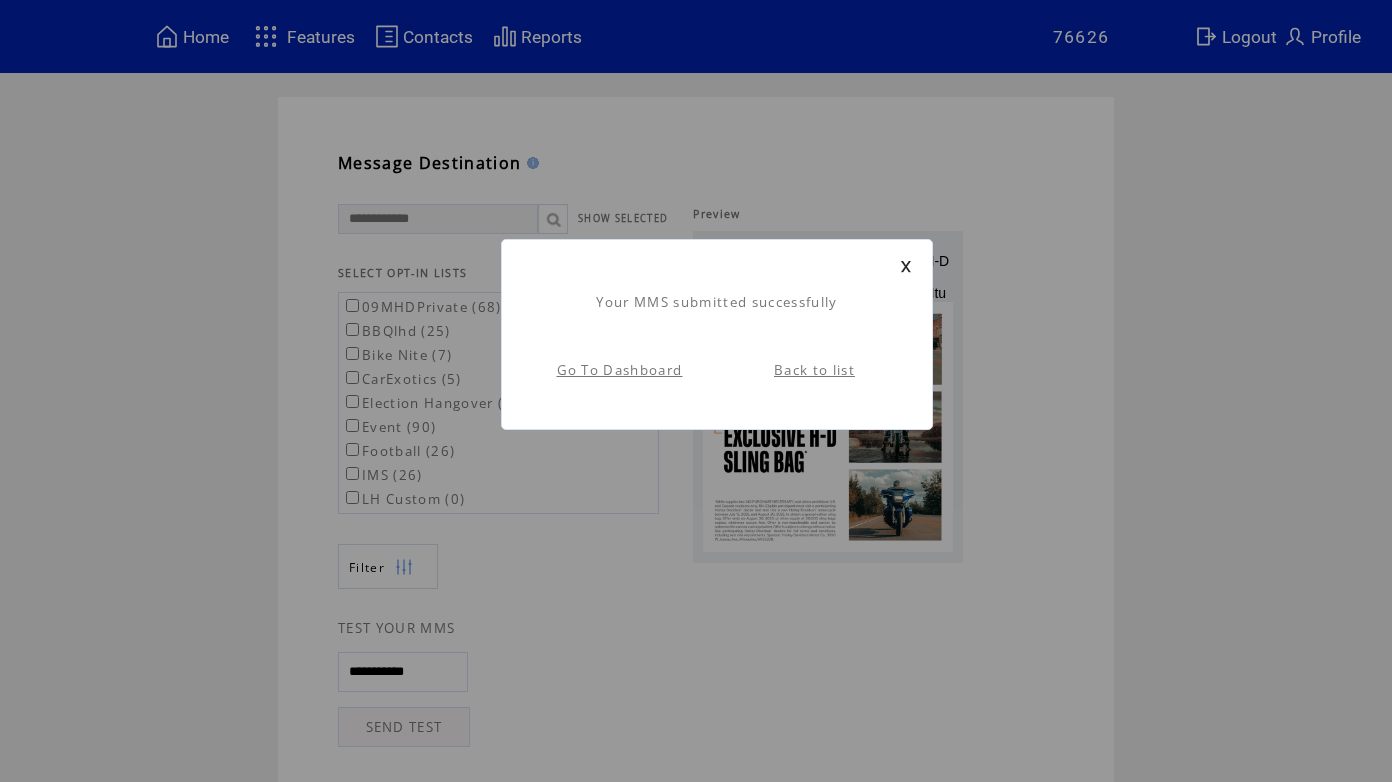 scroll, scrollTop: 1, scrollLeft: 0, axis: vertical 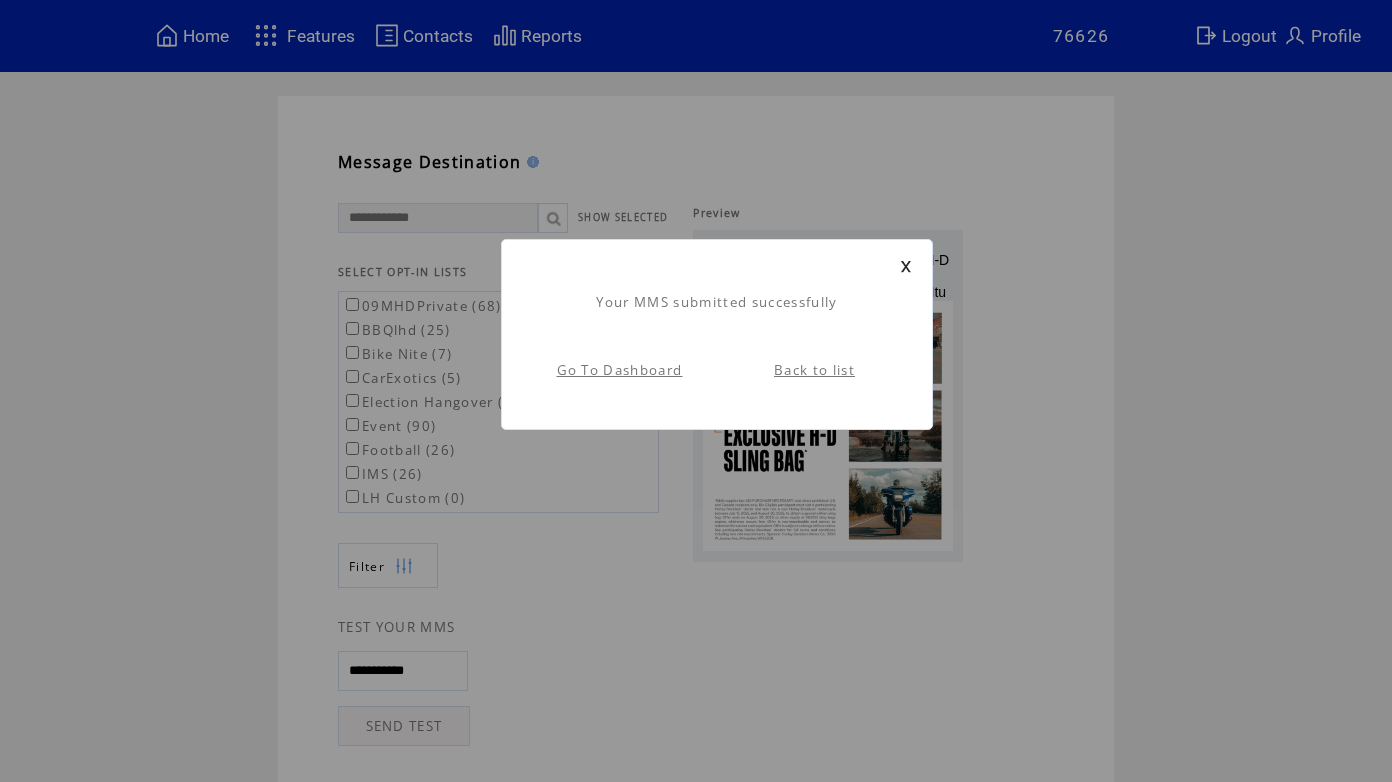 click on "Back to list" at bounding box center (814, 370) 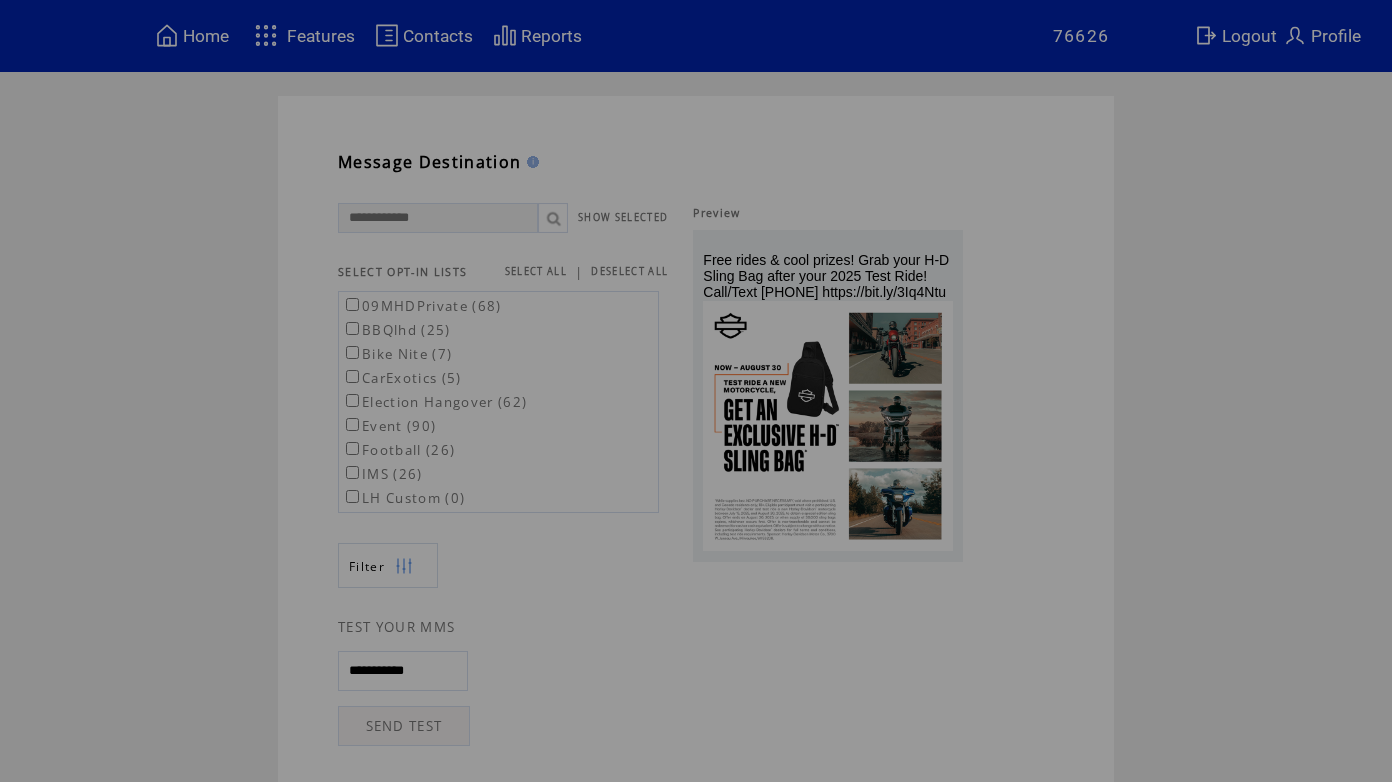 scroll, scrollTop: 0, scrollLeft: 0, axis: both 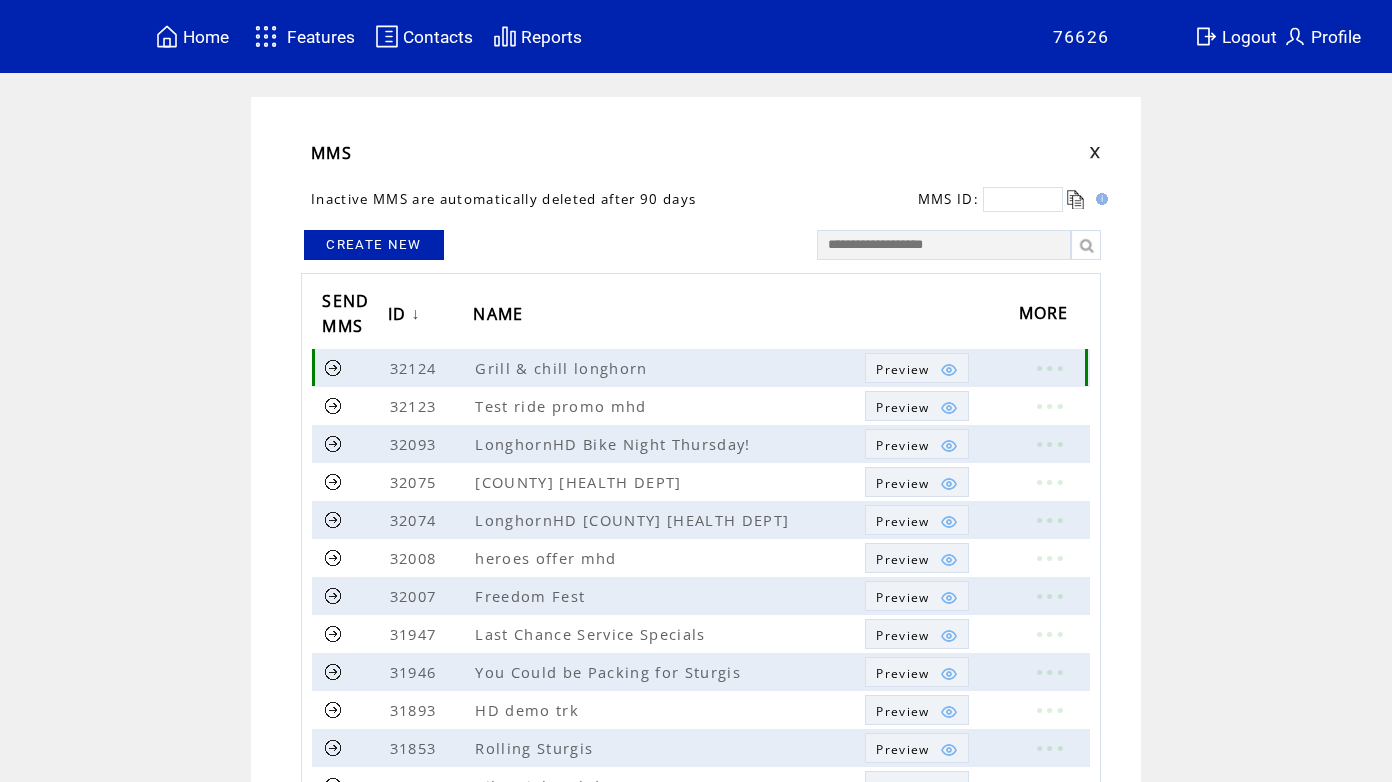 click at bounding box center (333, 367) 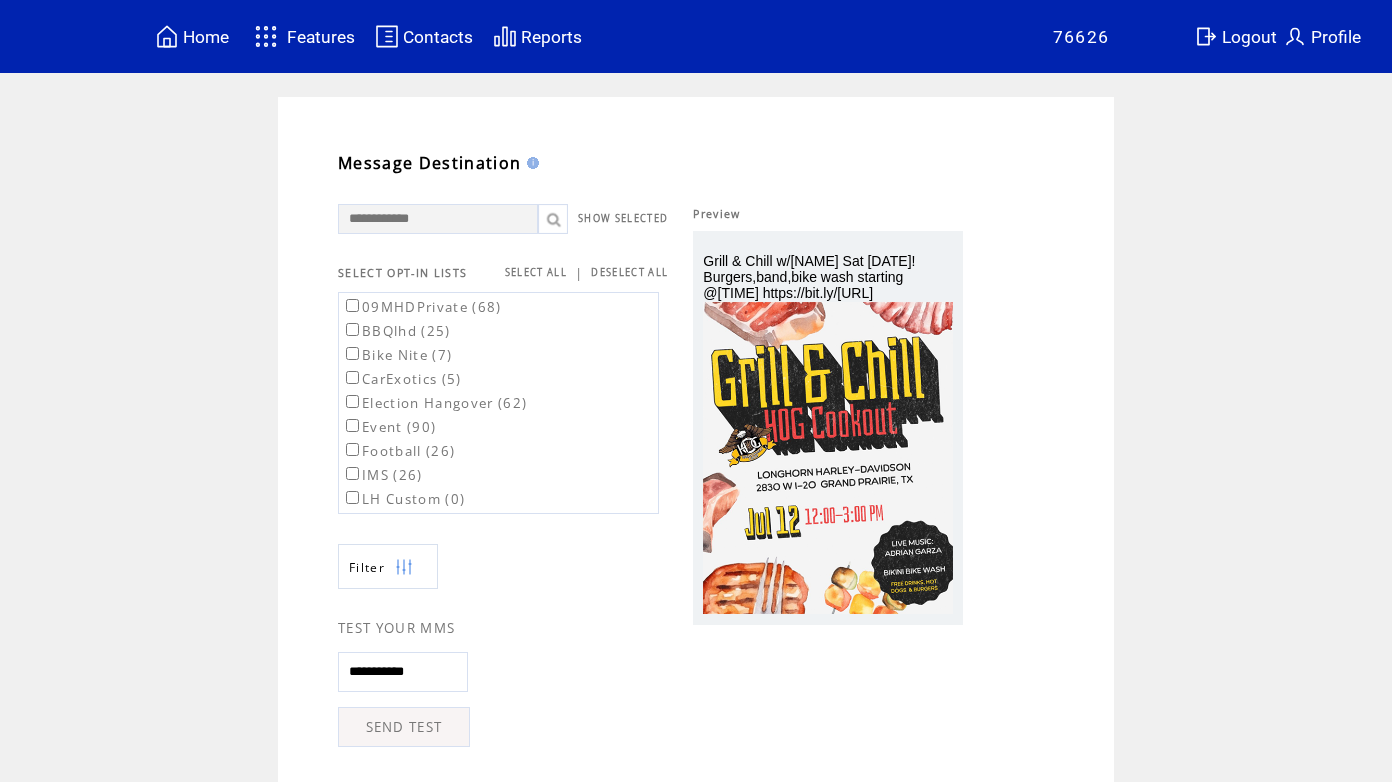 scroll, scrollTop: 0, scrollLeft: 0, axis: both 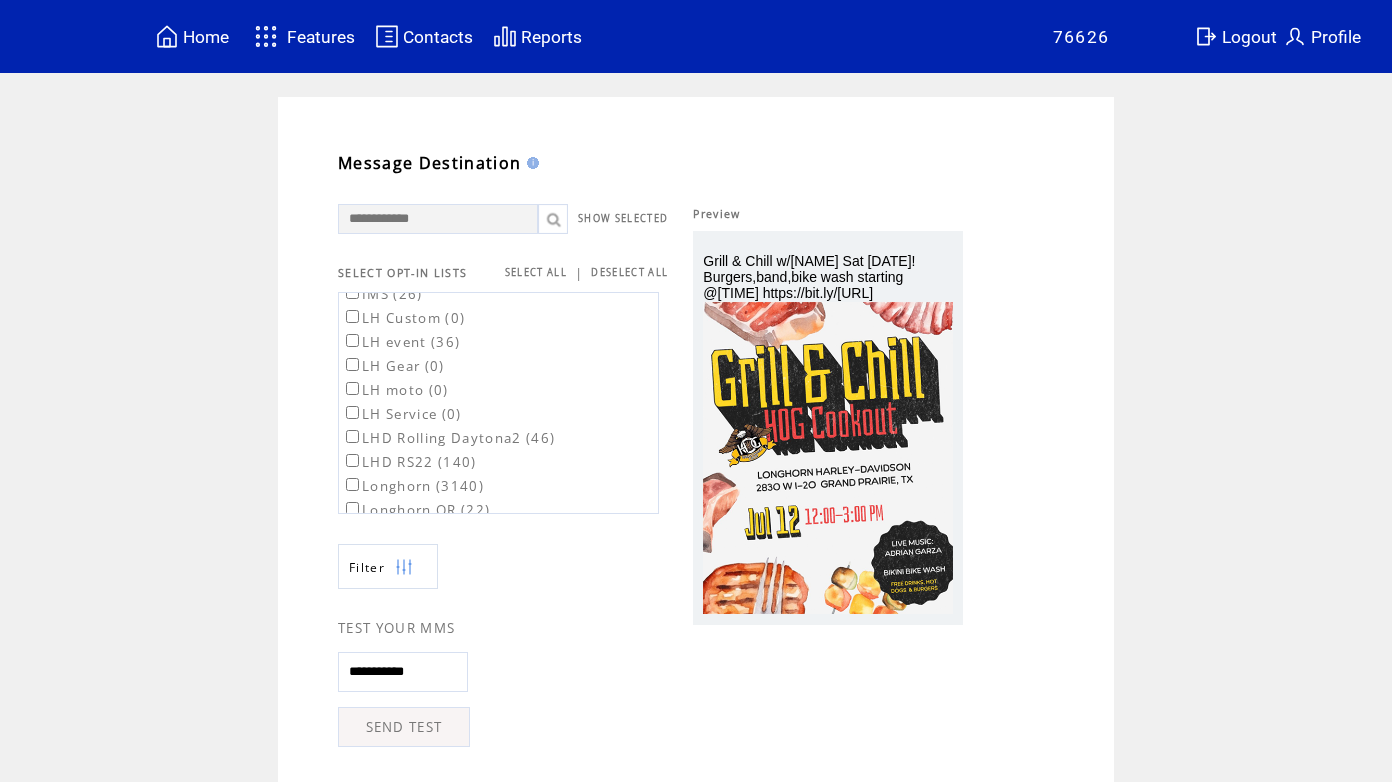 click on "Longhorn (3140)" at bounding box center [413, 486] 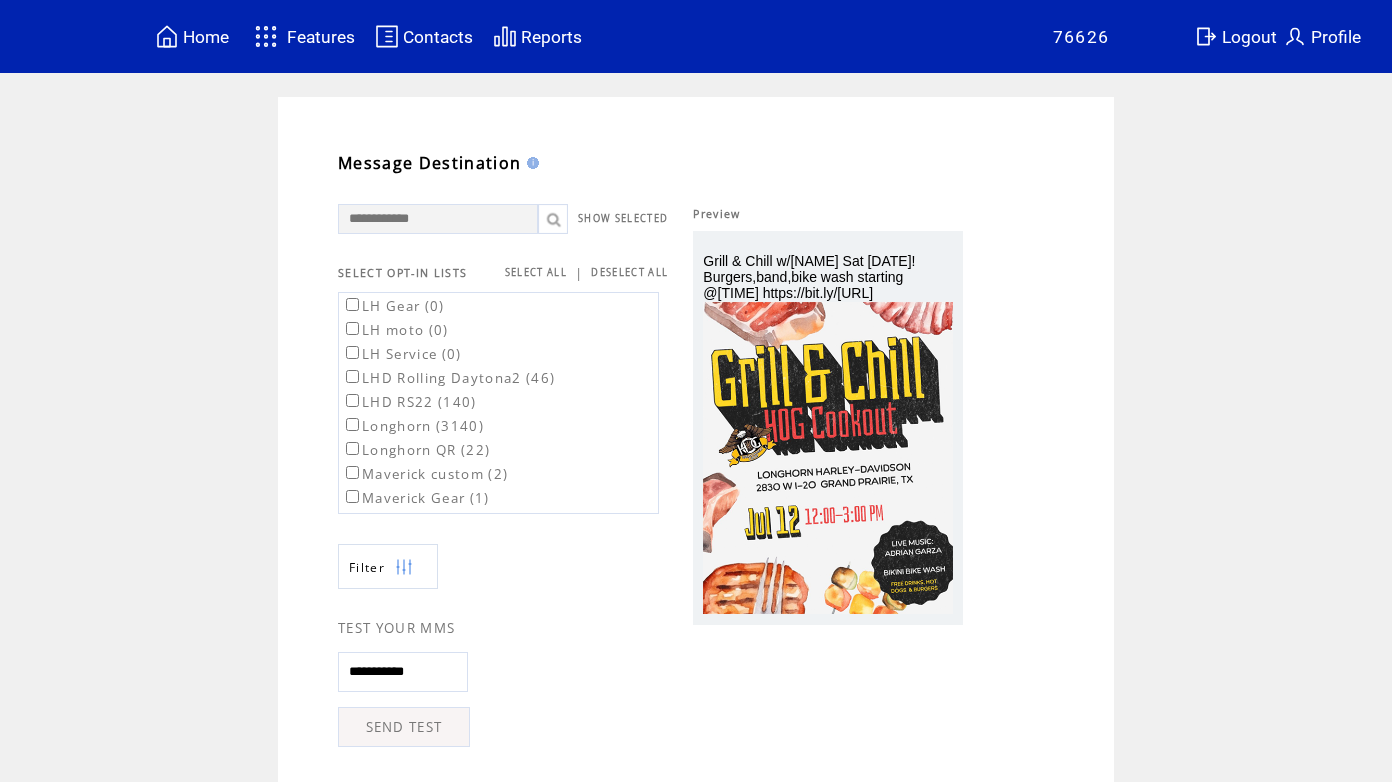 scroll, scrollTop: 274, scrollLeft: 0, axis: vertical 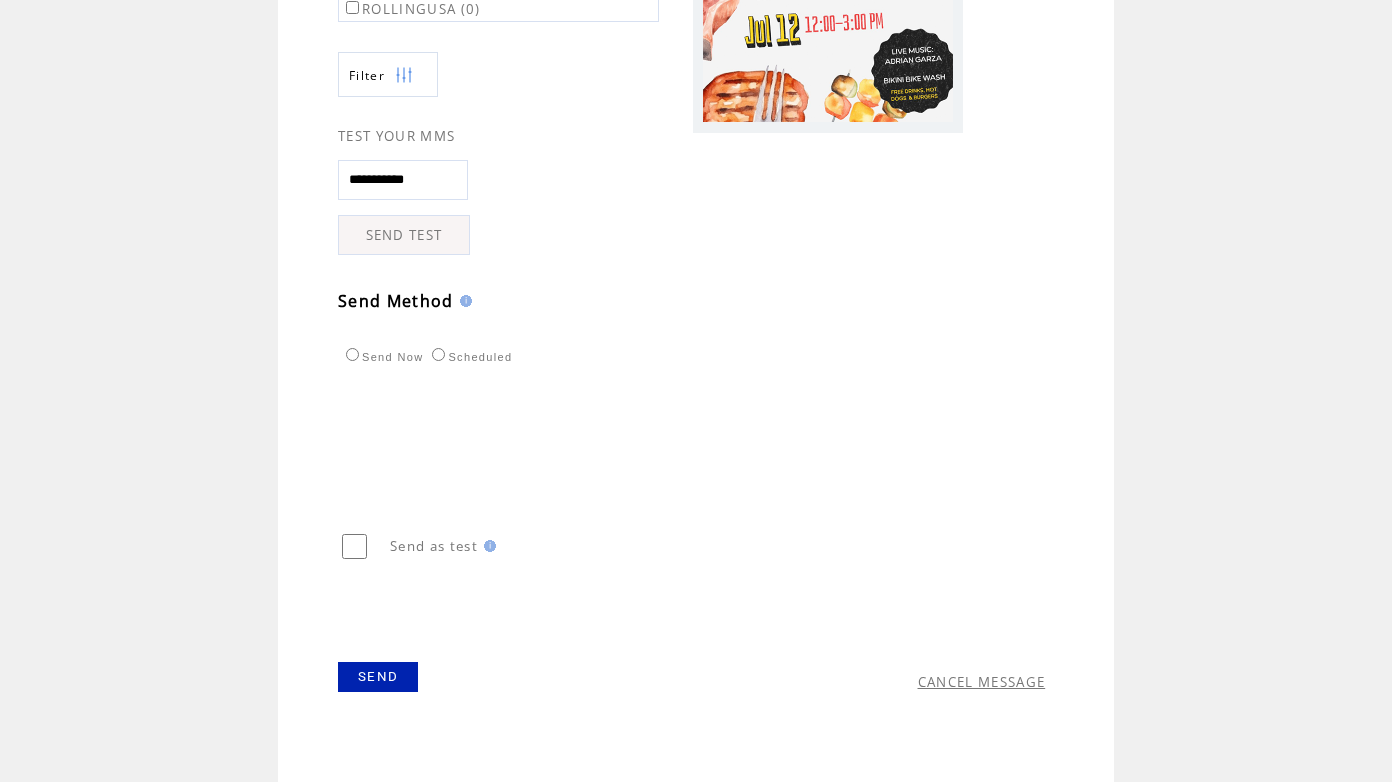 click on "SEND" at bounding box center [378, 677] 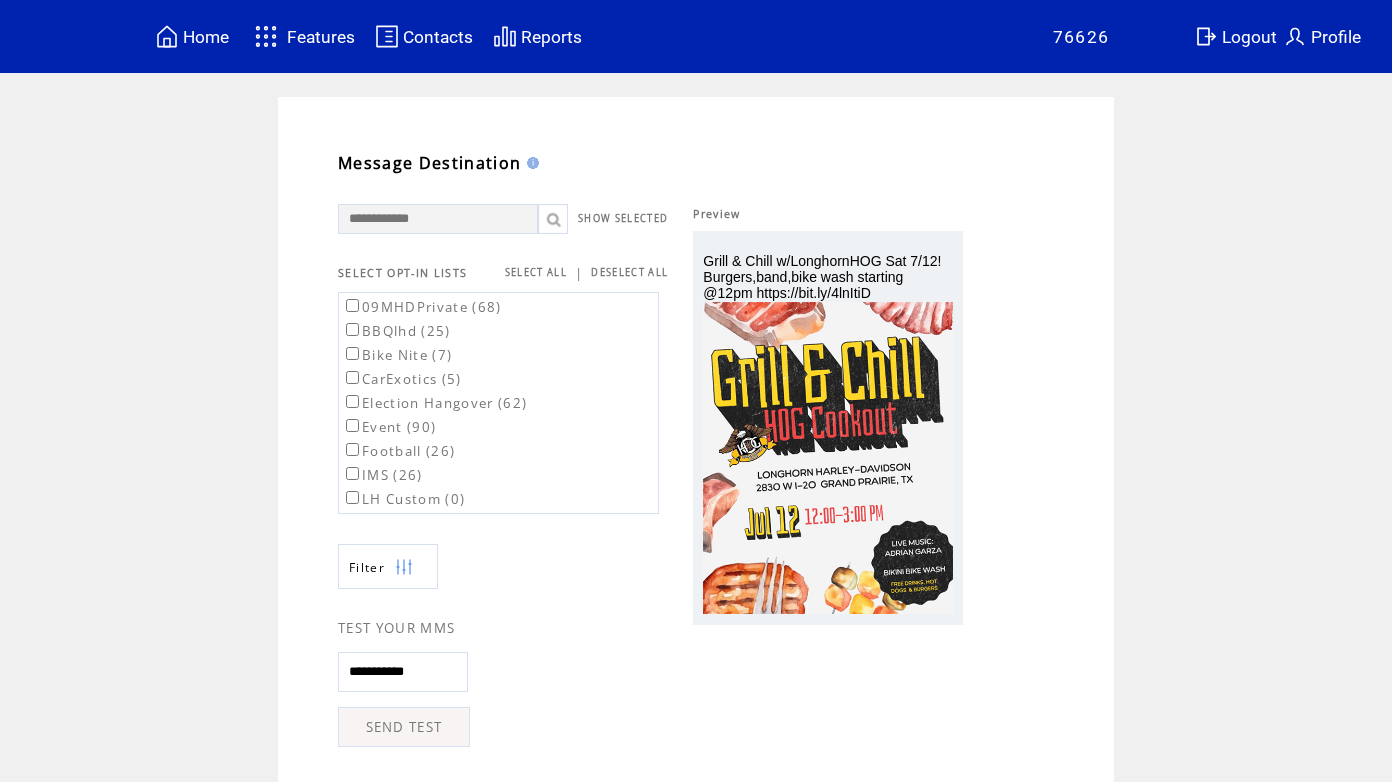 scroll, scrollTop: 1, scrollLeft: 0, axis: vertical 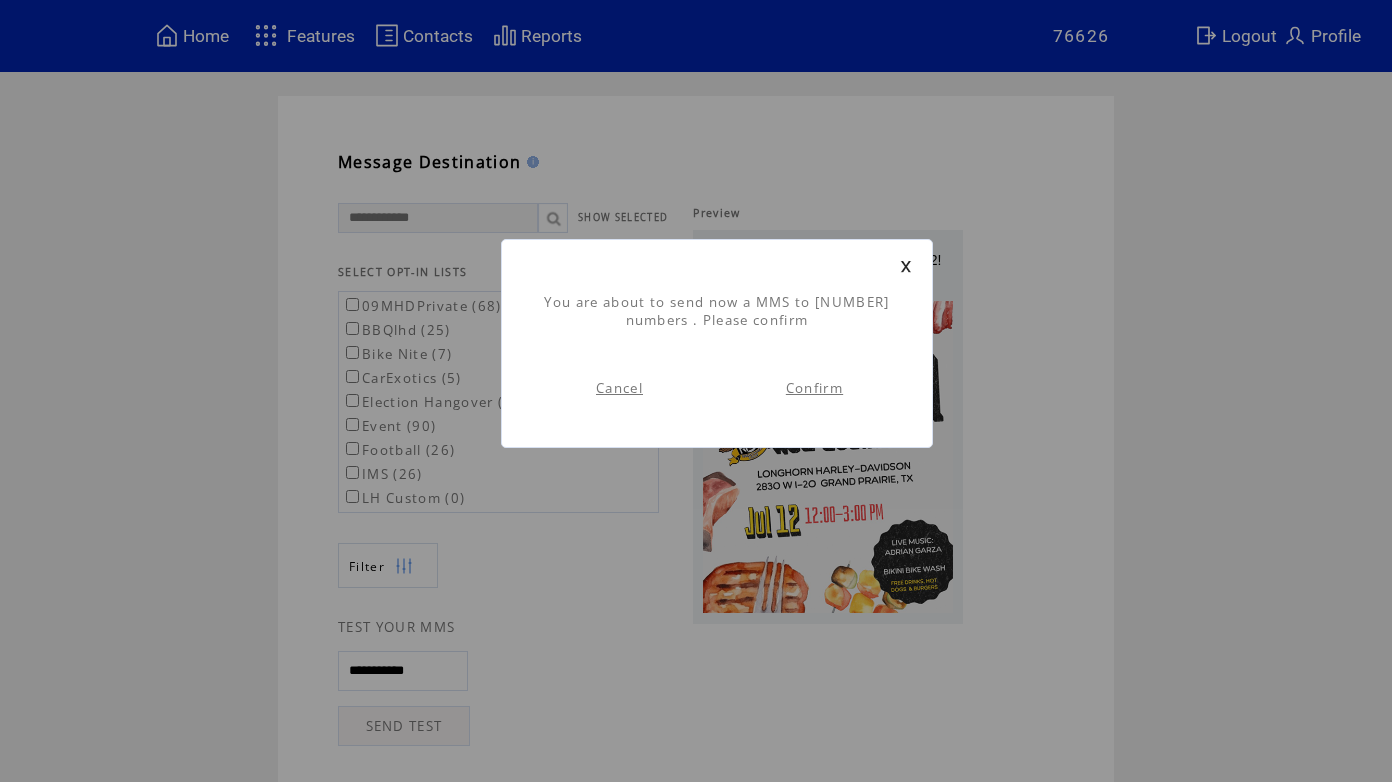 click on "Confirm" at bounding box center (814, 388) 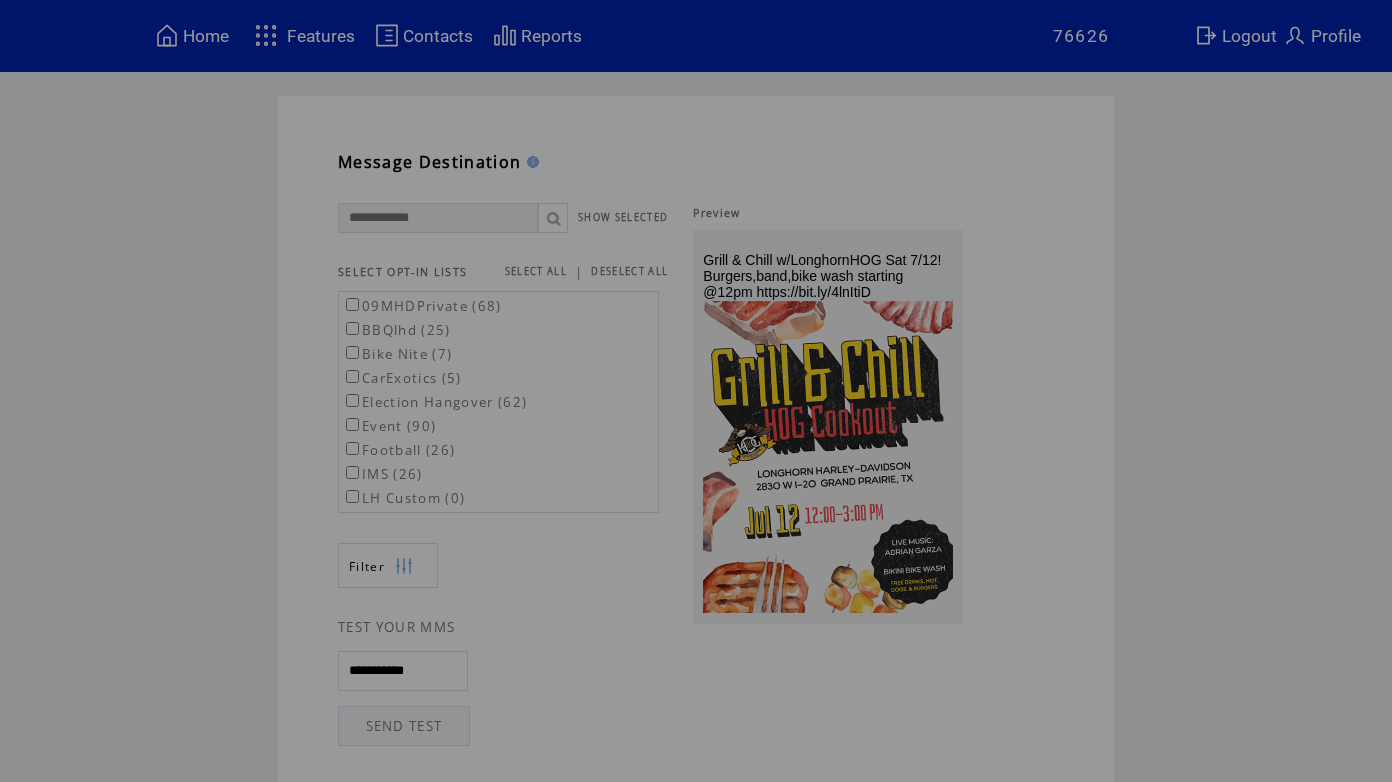 scroll, scrollTop: 0, scrollLeft: 0, axis: both 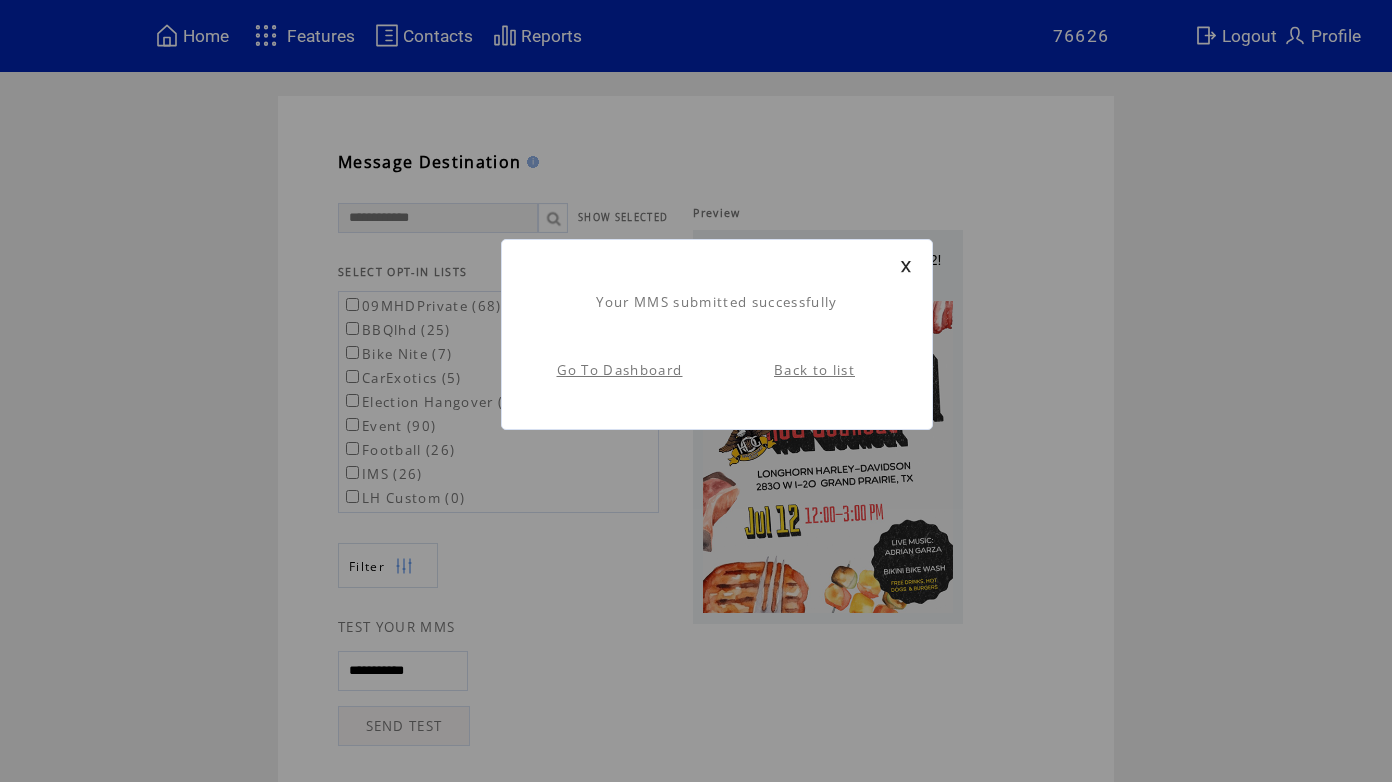 click on "Back to list" at bounding box center [814, 370] 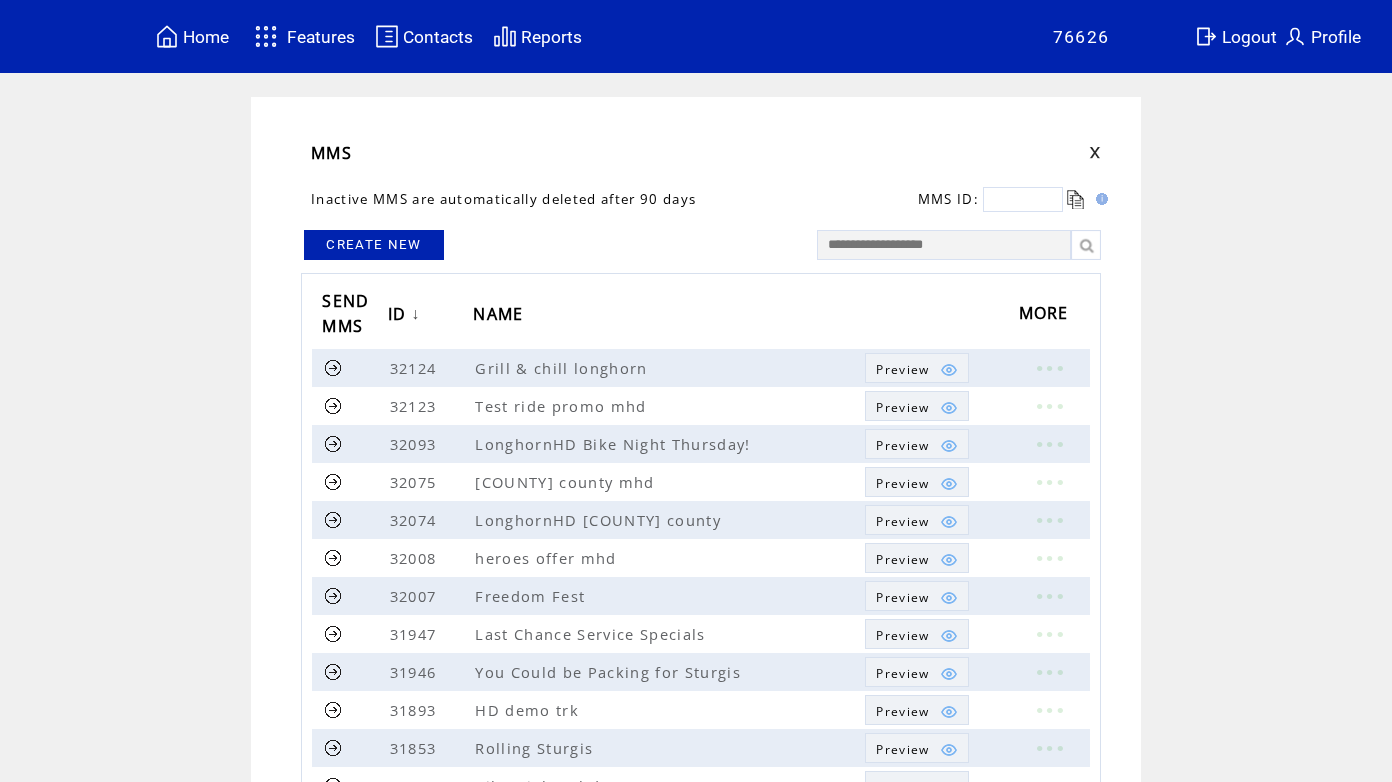 scroll, scrollTop: 0, scrollLeft: 0, axis: both 